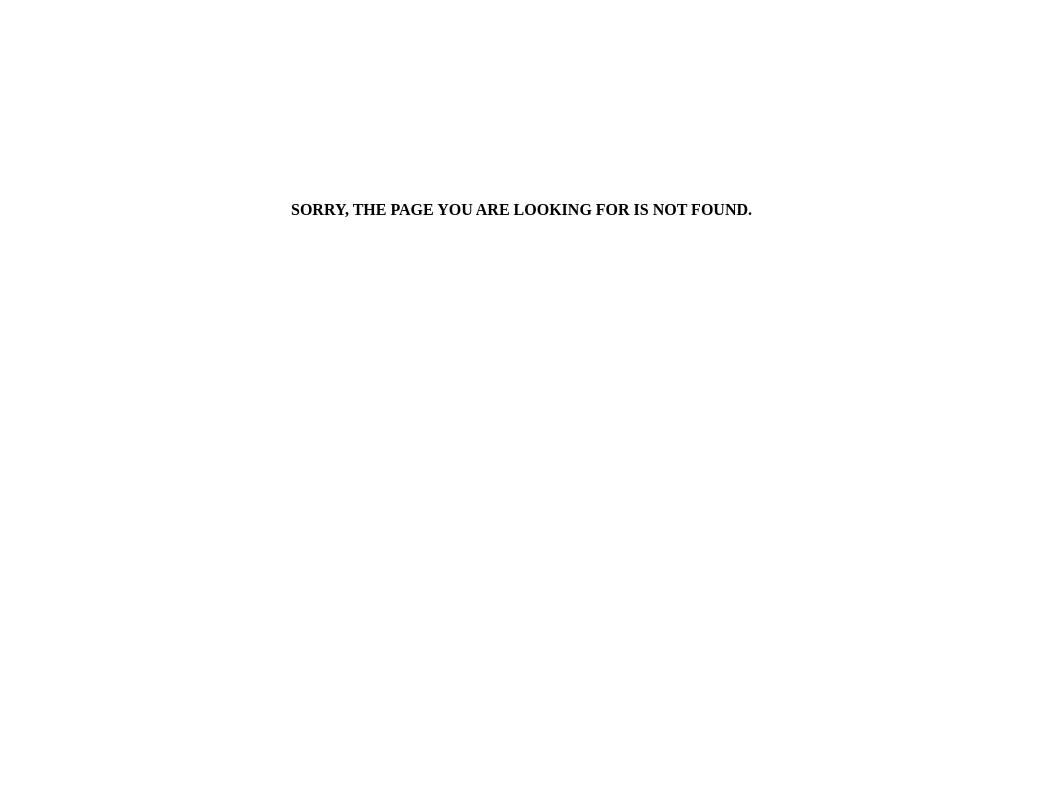 scroll, scrollTop: 0, scrollLeft: 0, axis: both 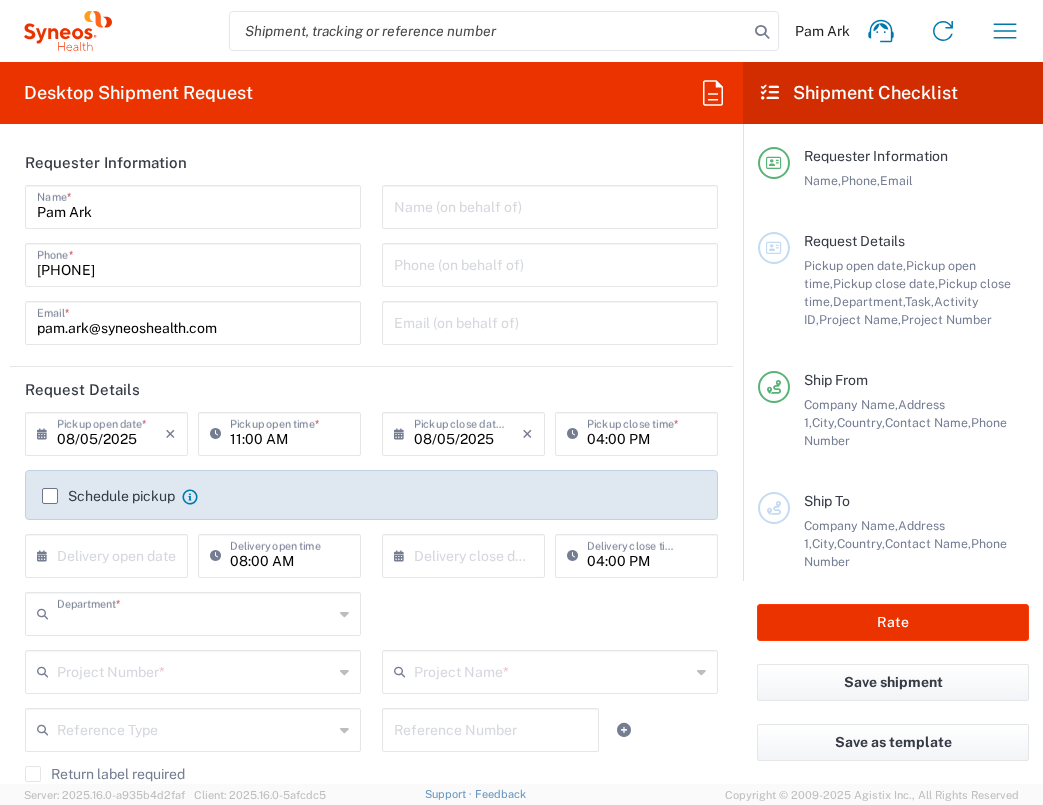type on "3235" 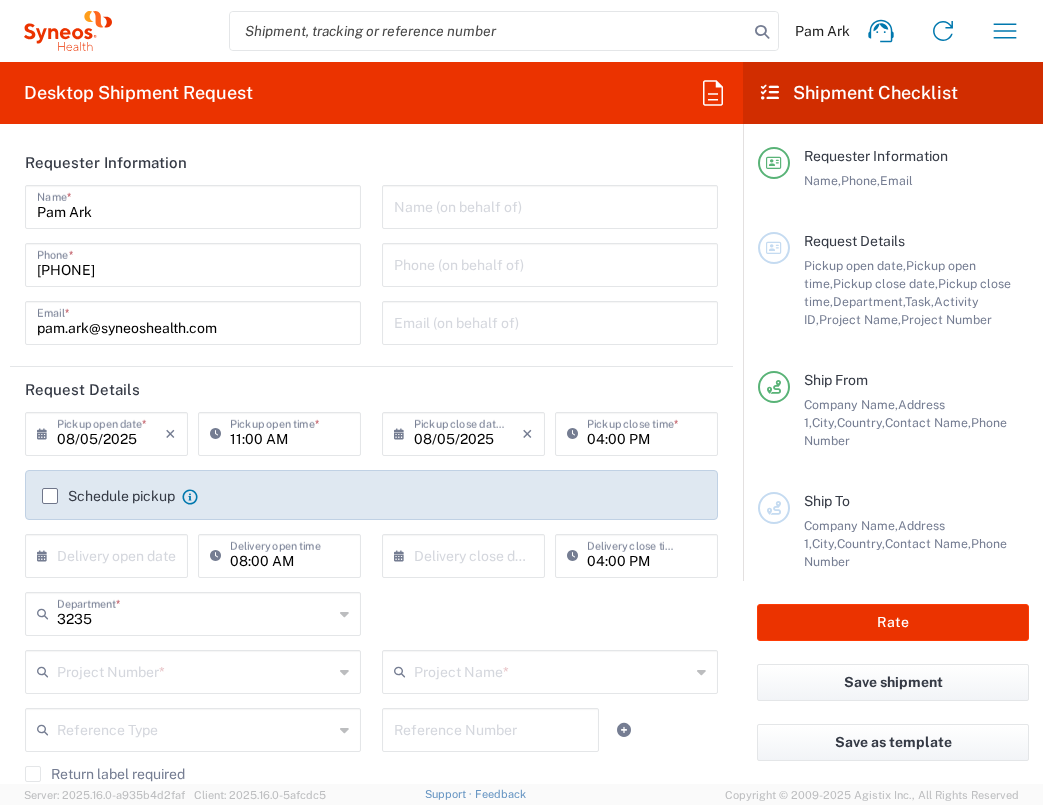 type on "England" 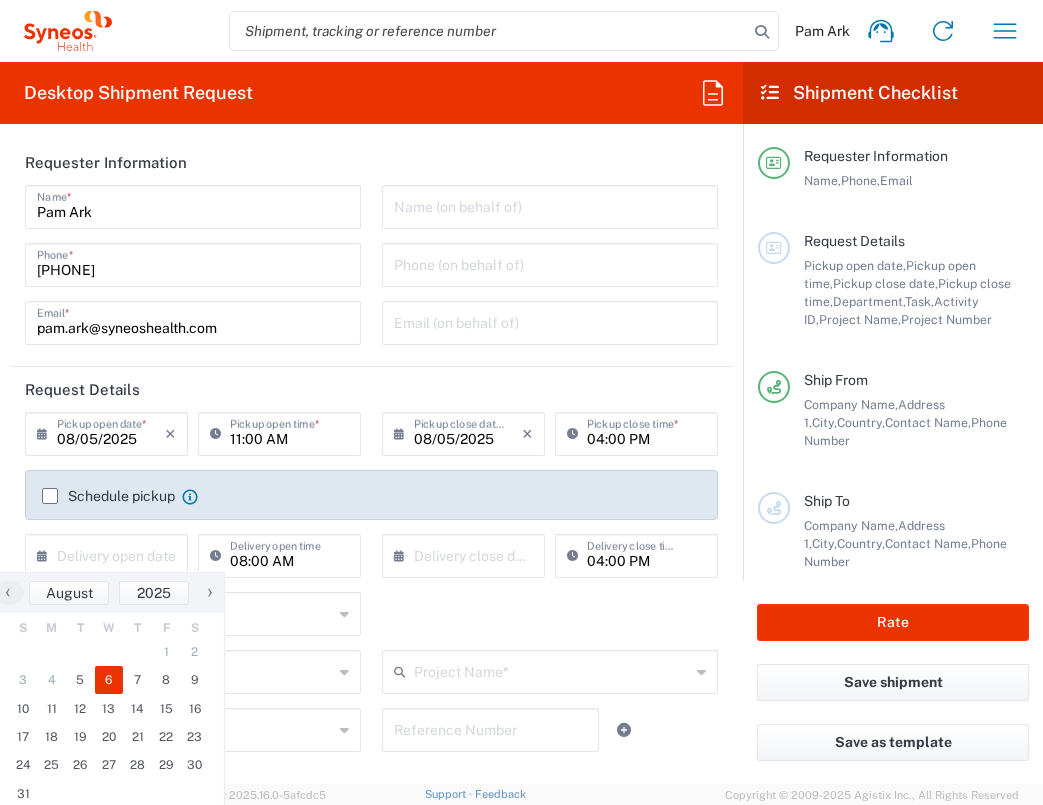 click on "6" 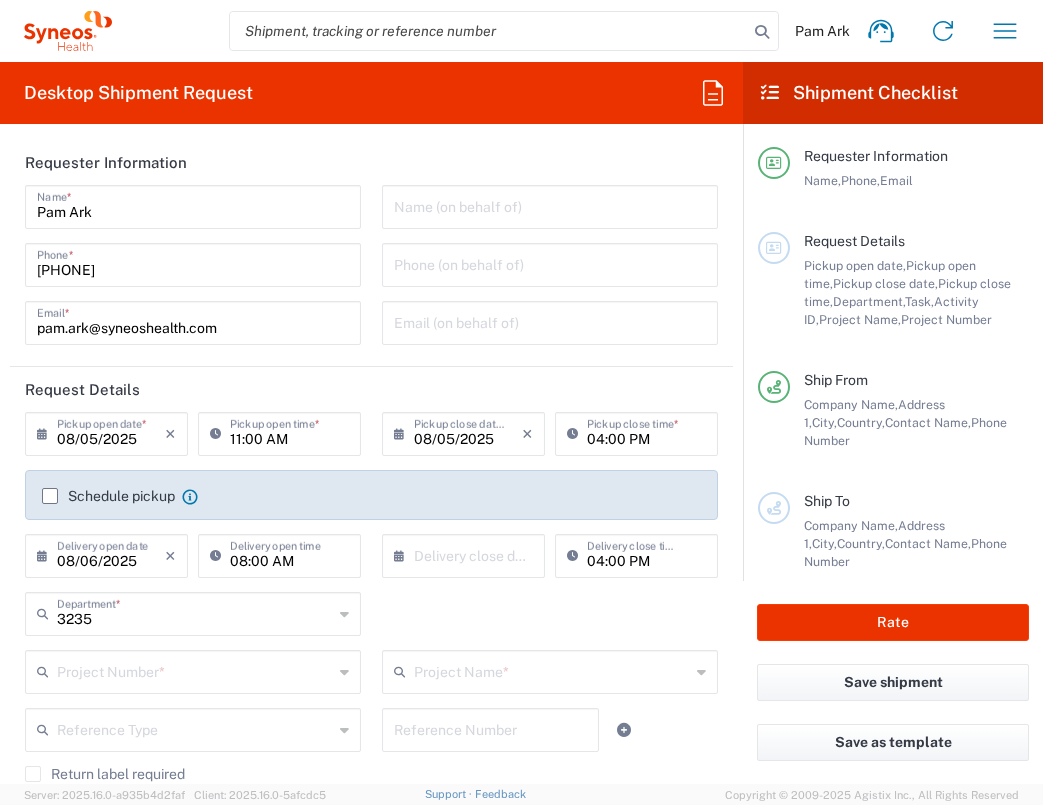 click at bounding box center (468, 554) 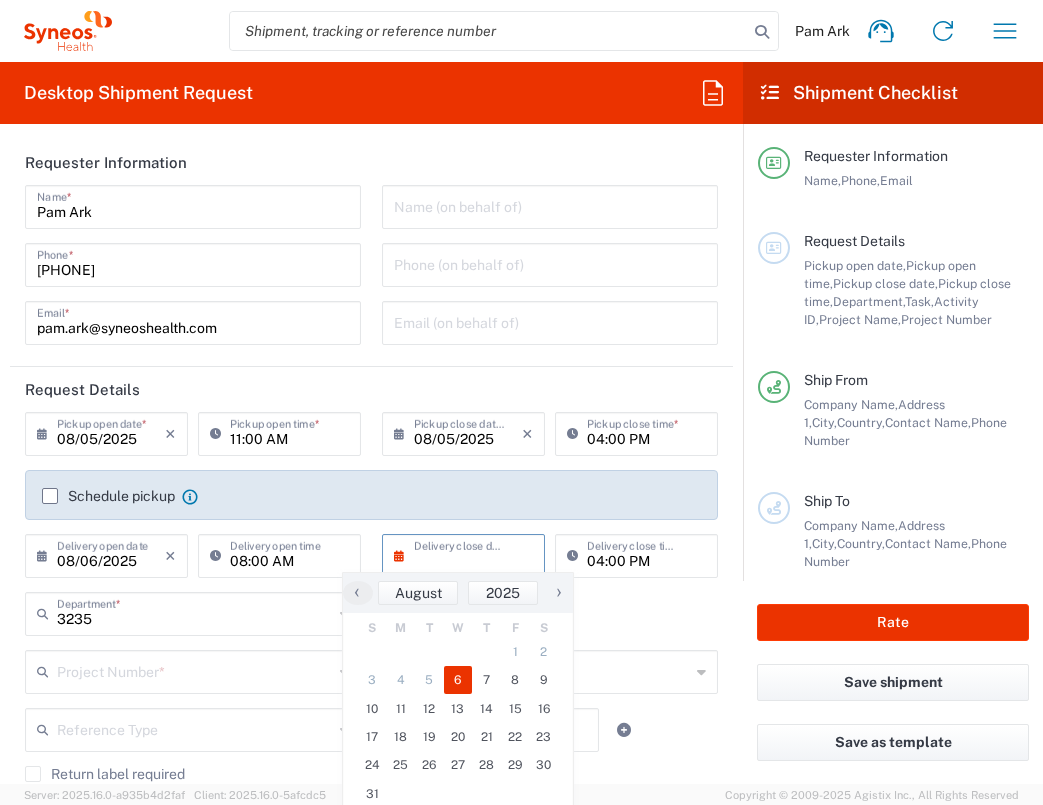 click on "6" 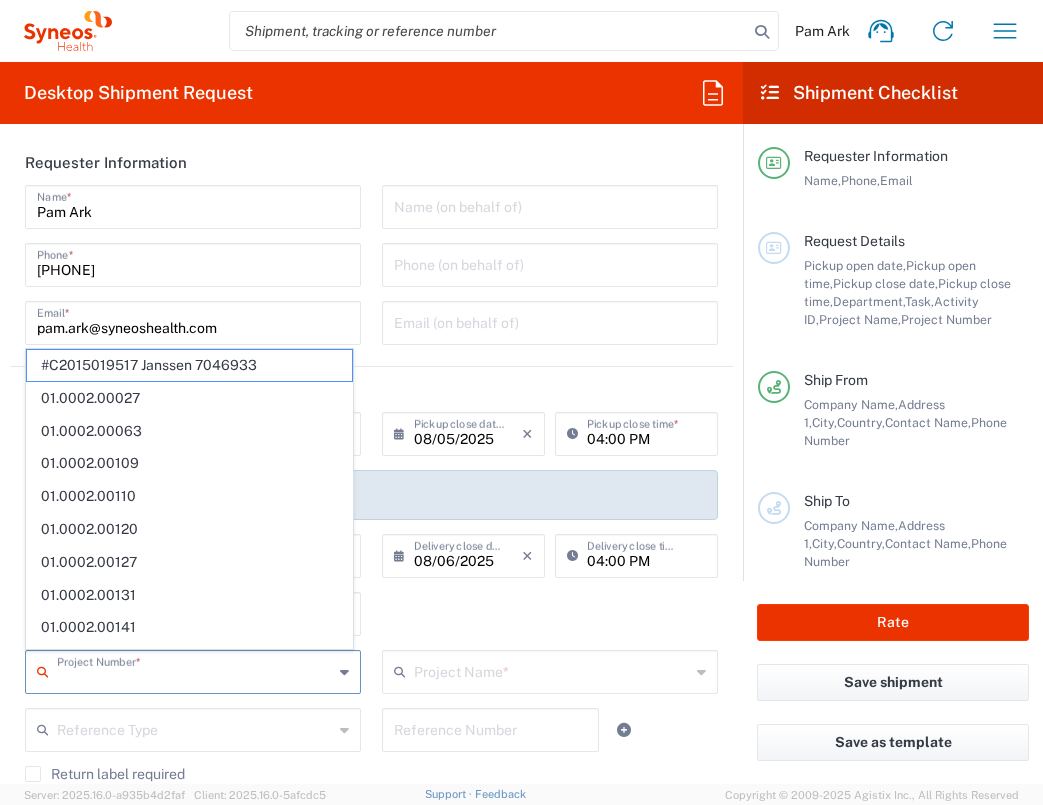click at bounding box center [195, 670] 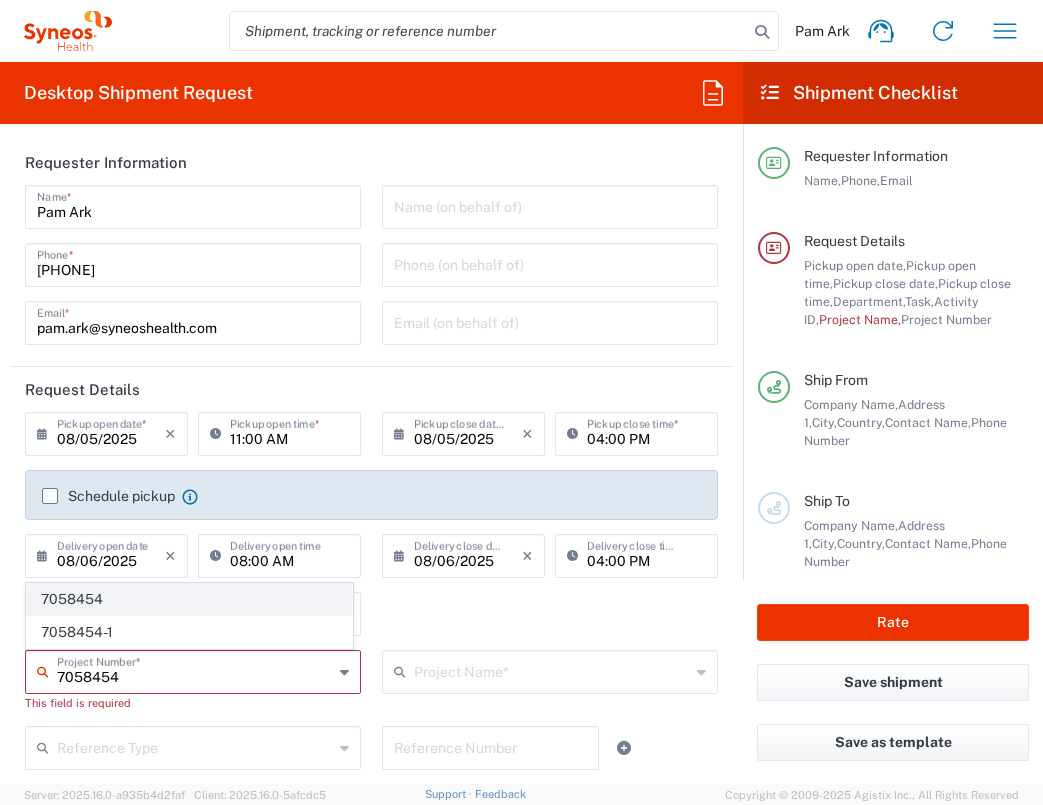 type on "7058454" 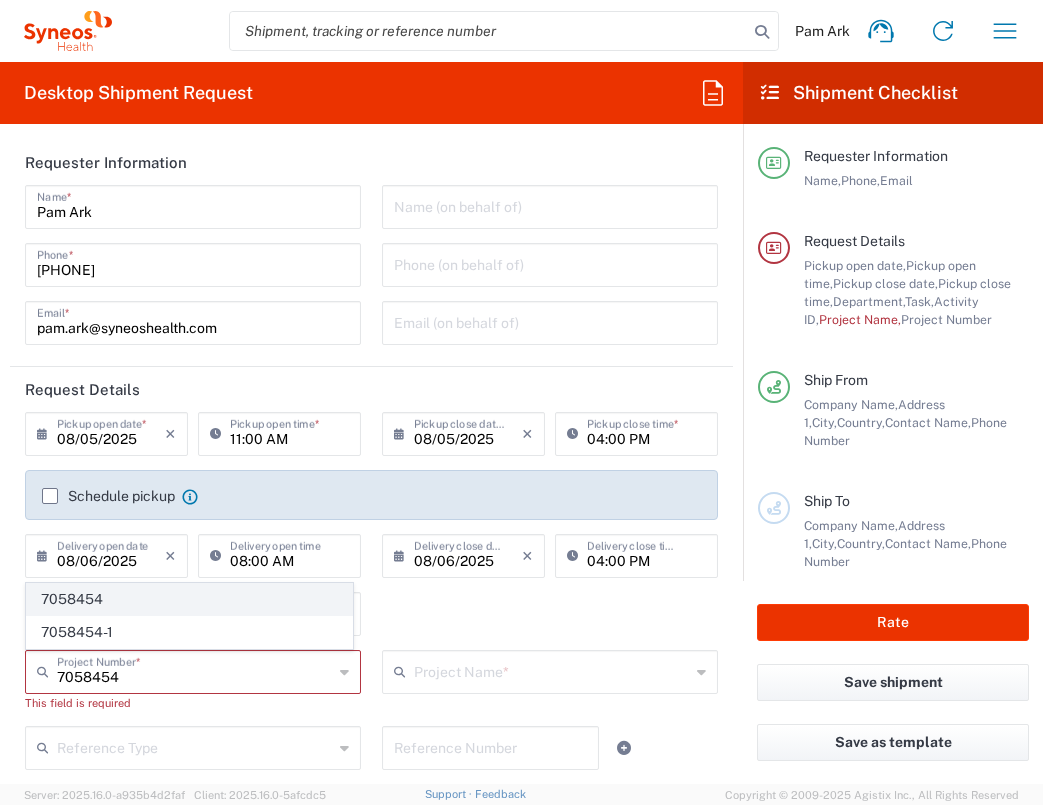 click on "7058454" 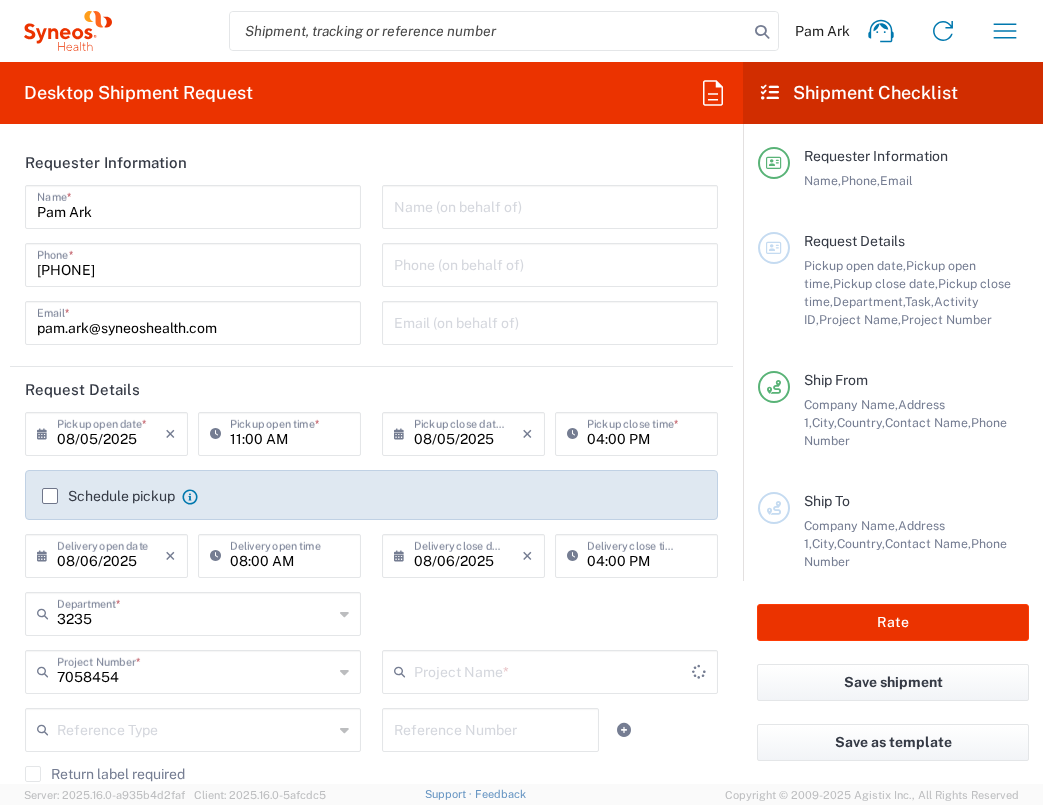 type on "IMMUNOVANT 7058454" 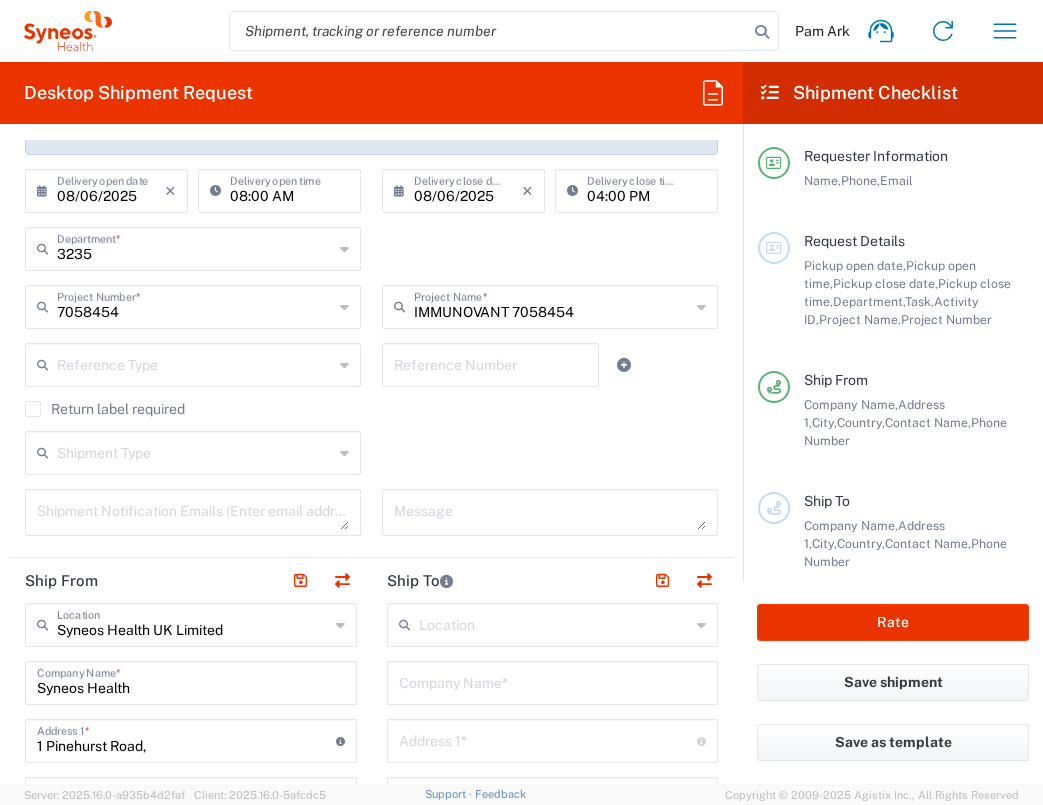 scroll, scrollTop: 366, scrollLeft: 0, axis: vertical 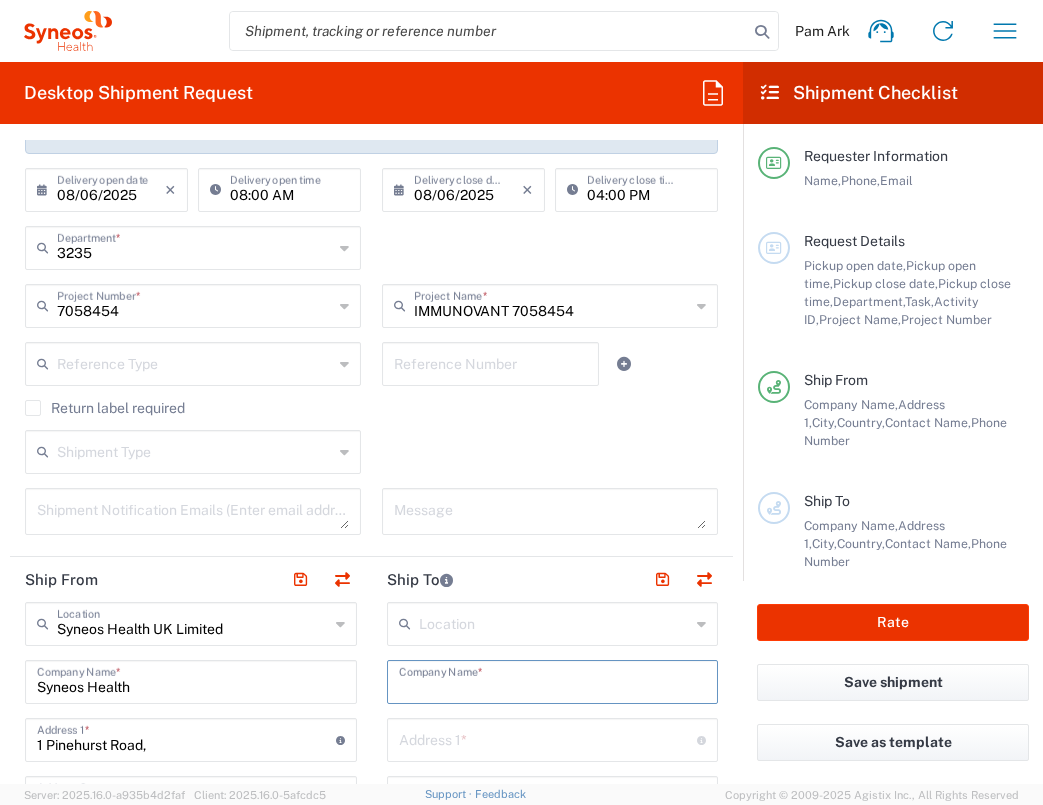 click at bounding box center (553, 680) 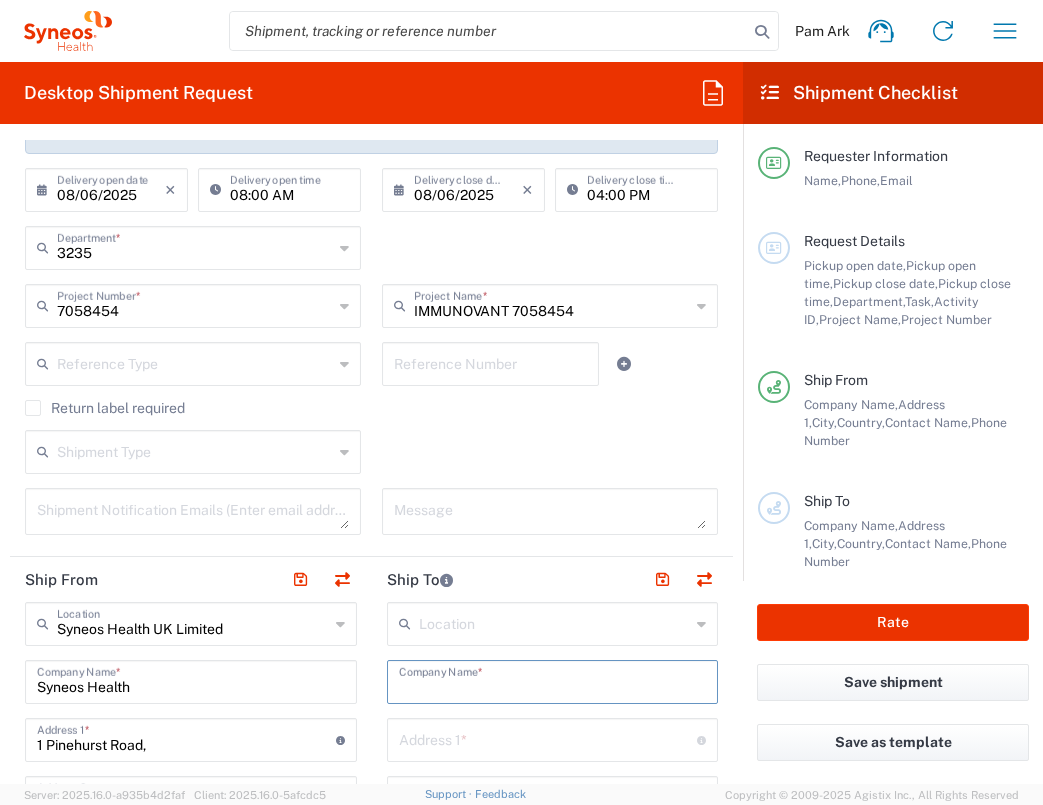 drag, startPoint x: 632, startPoint y: 325, endPoint x: 639, endPoint y: 315, distance: 12.206555 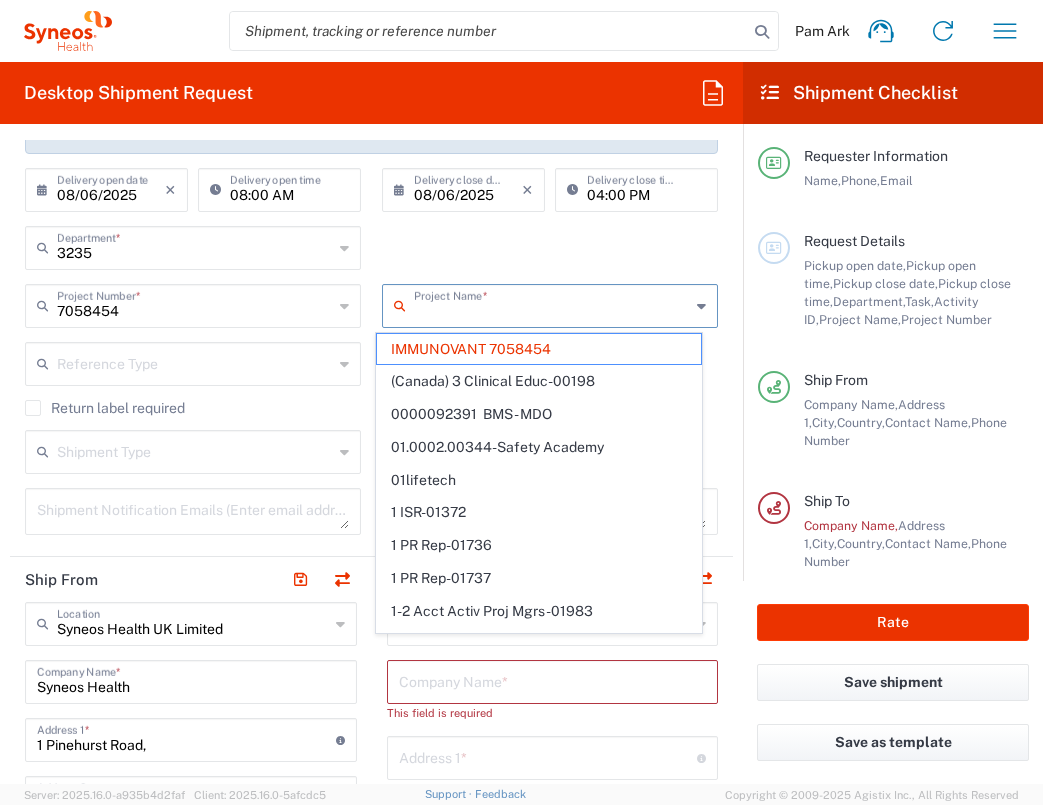 click at bounding box center (553, 680) 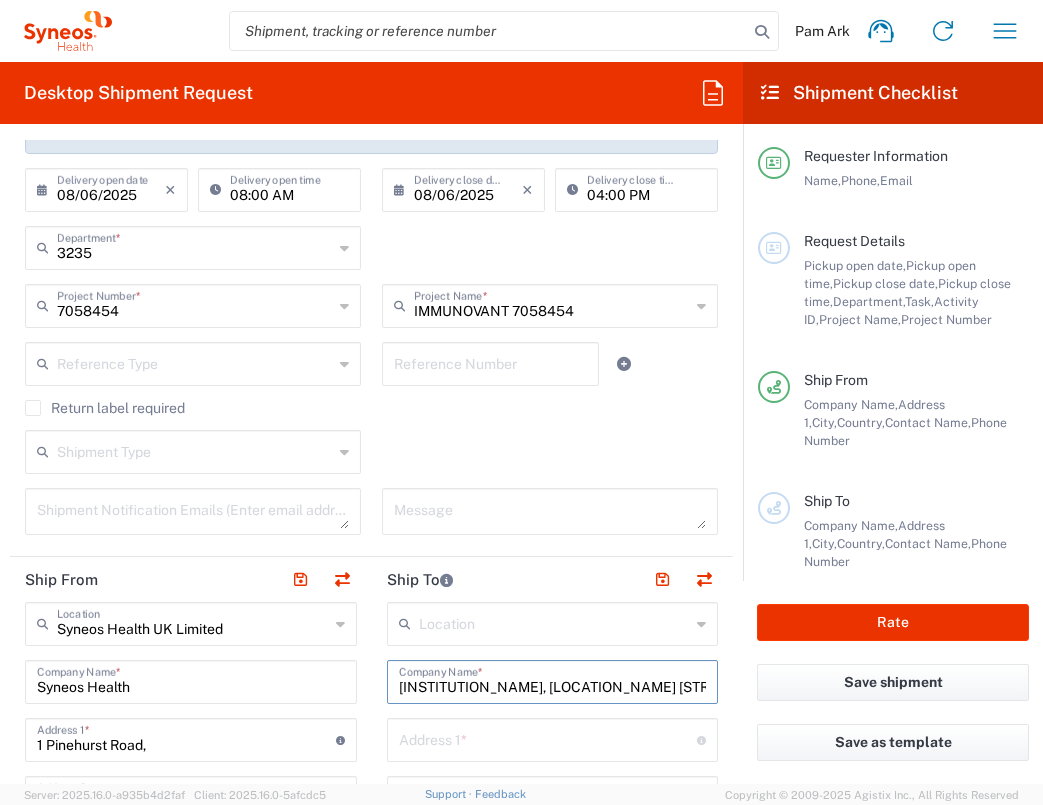 scroll, scrollTop: 0, scrollLeft: 1, axis: horizontal 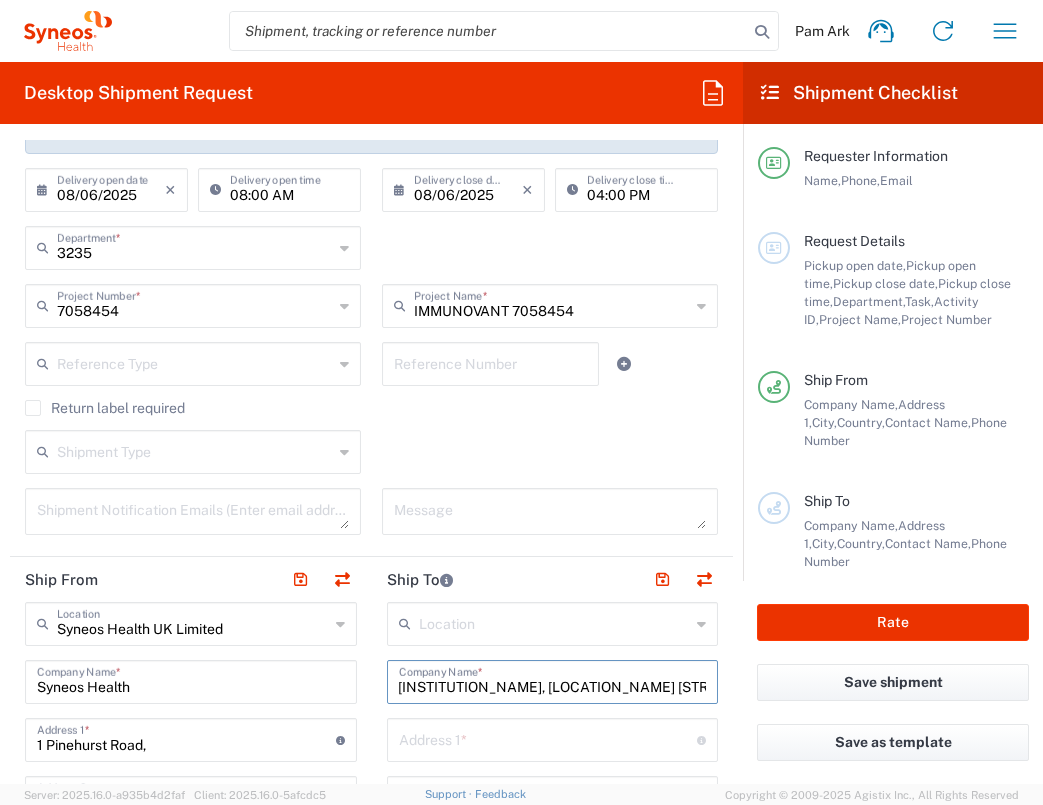 type on "[INSTITUTION_NAME], [LOCATION_NAME] [STREET_NAME]" 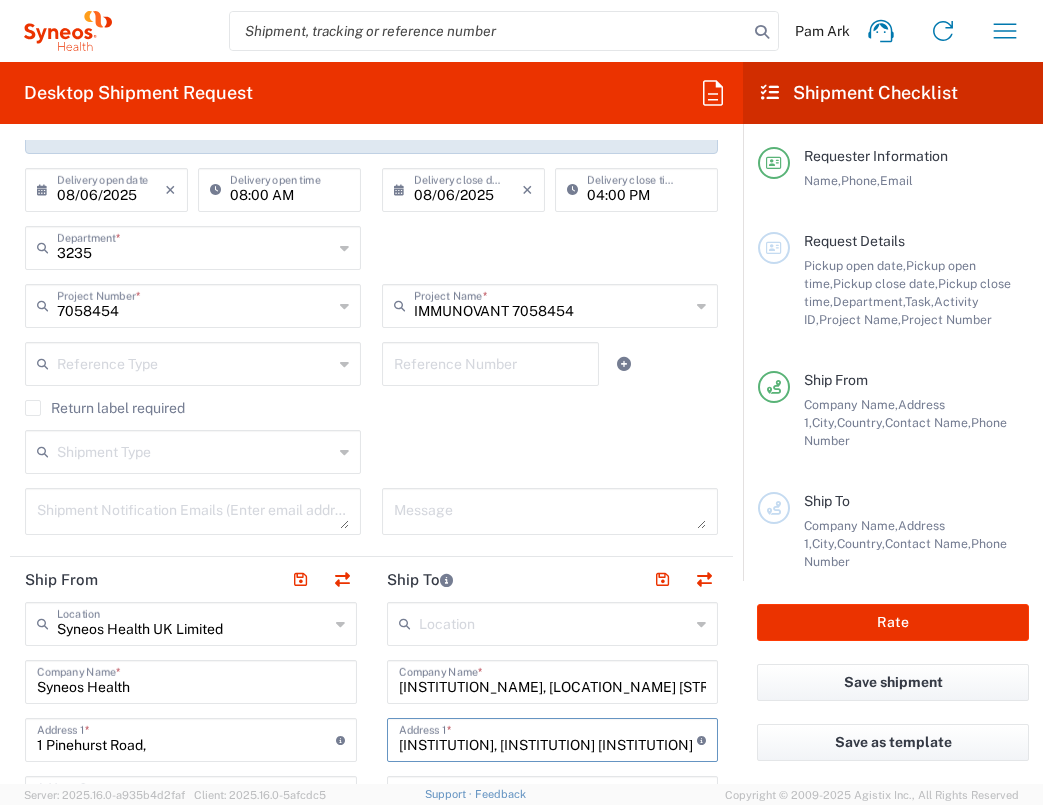 type on "[INSTITUTION], [INSTITUTION] [INSTITUTION]" 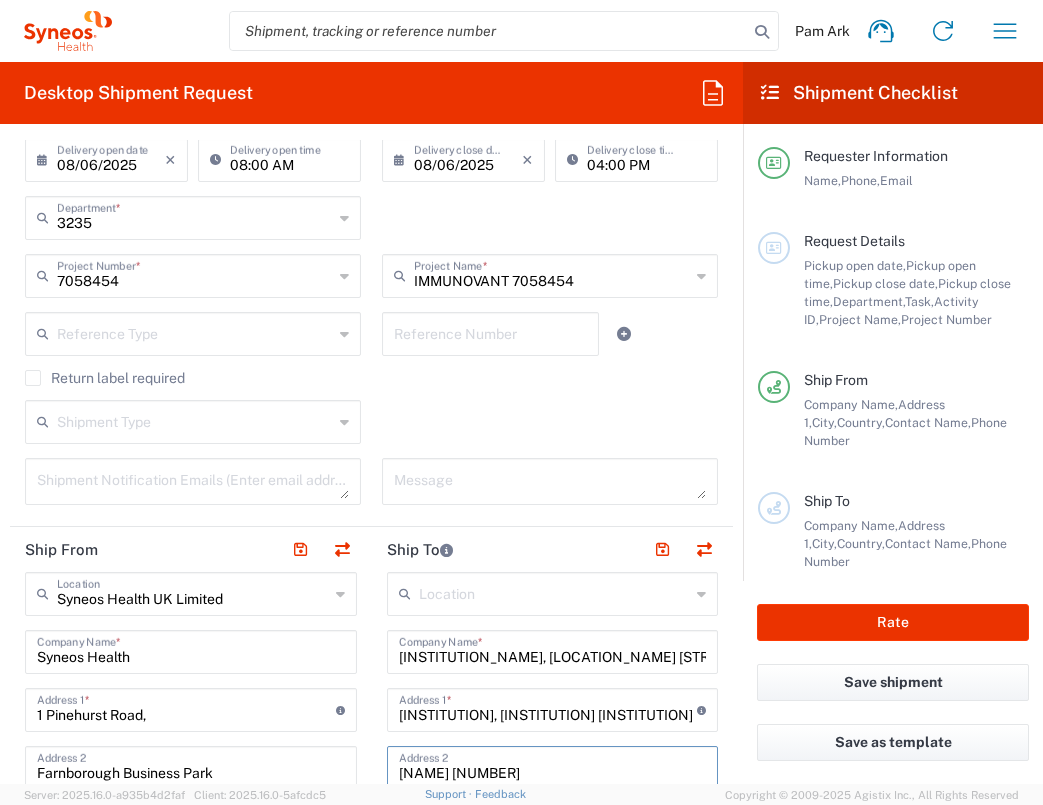 type on "[NAME] [NUMBER]" 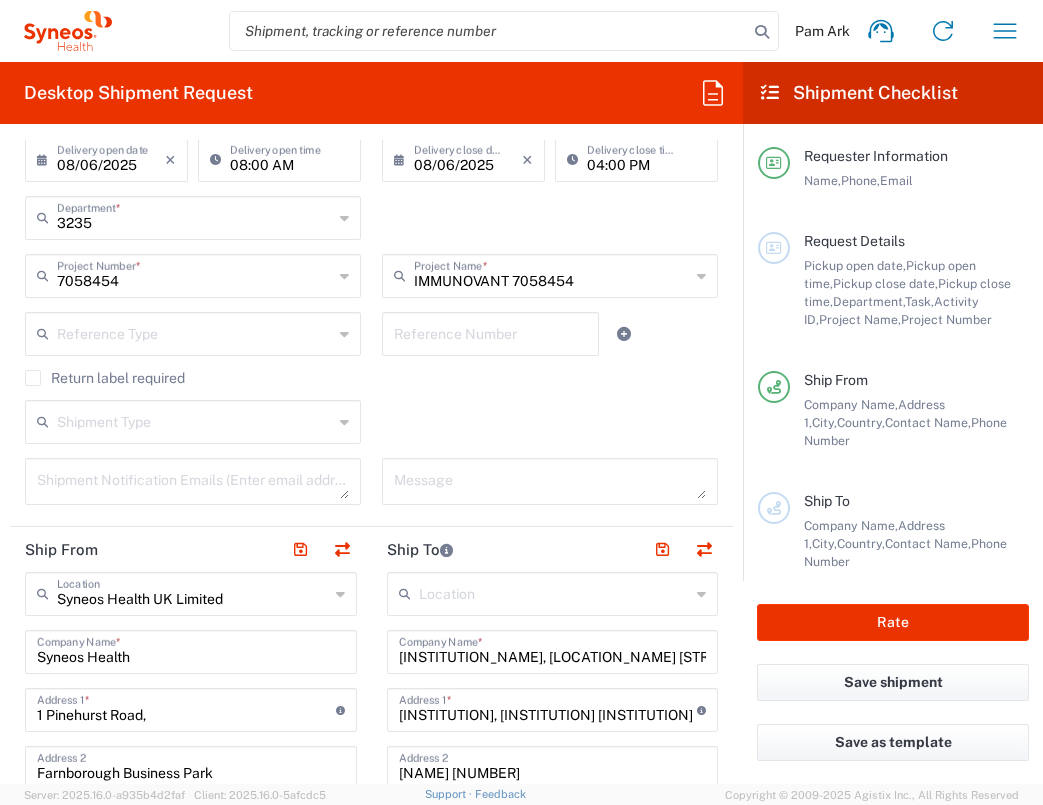 scroll, scrollTop: 758, scrollLeft: 0, axis: vertical 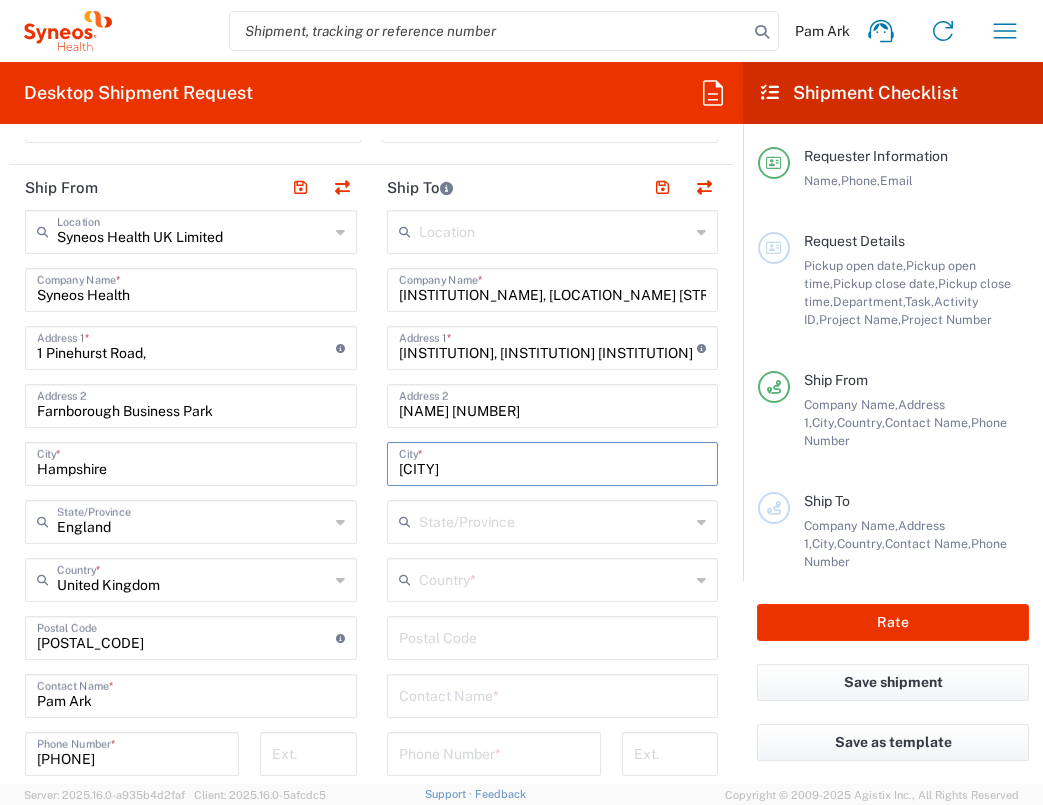 type on "[CITY]" 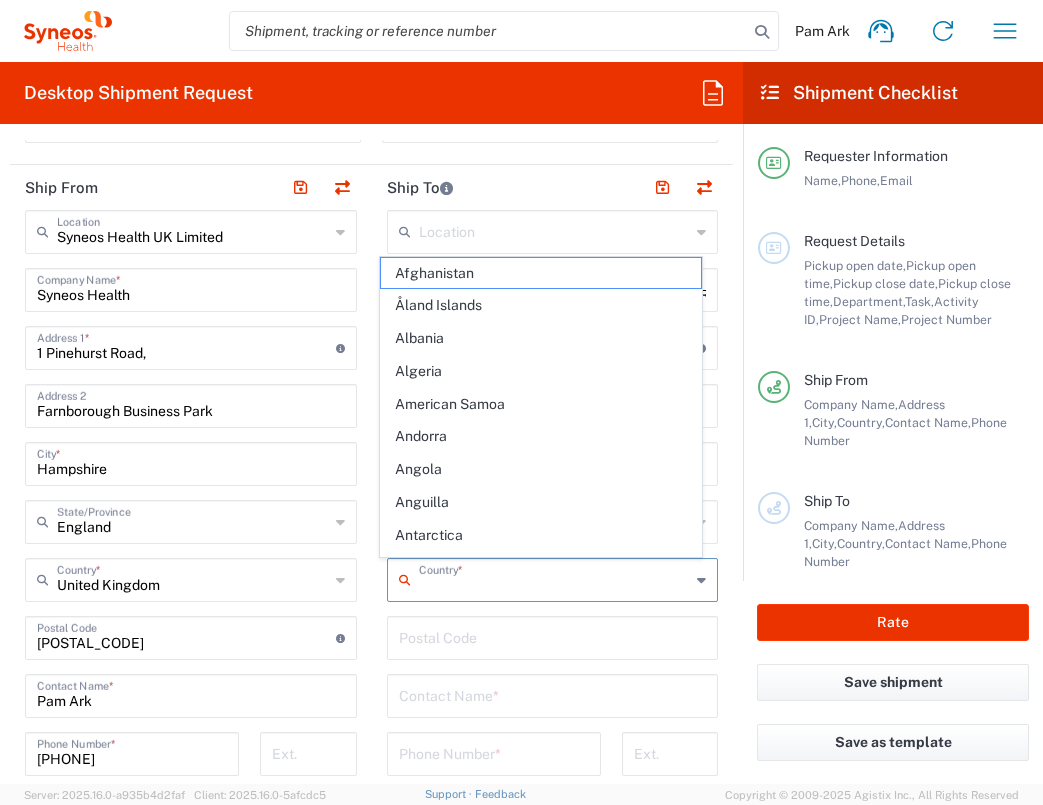click at bounding box center [555, 578] 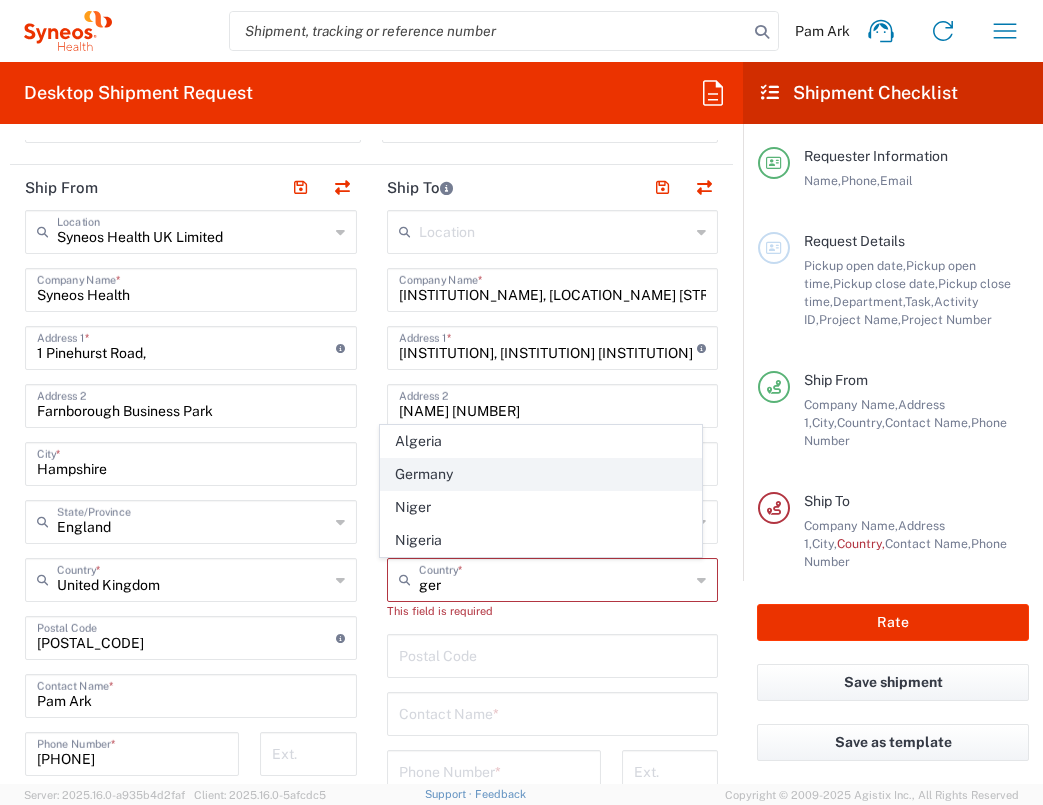 click on "Germany" 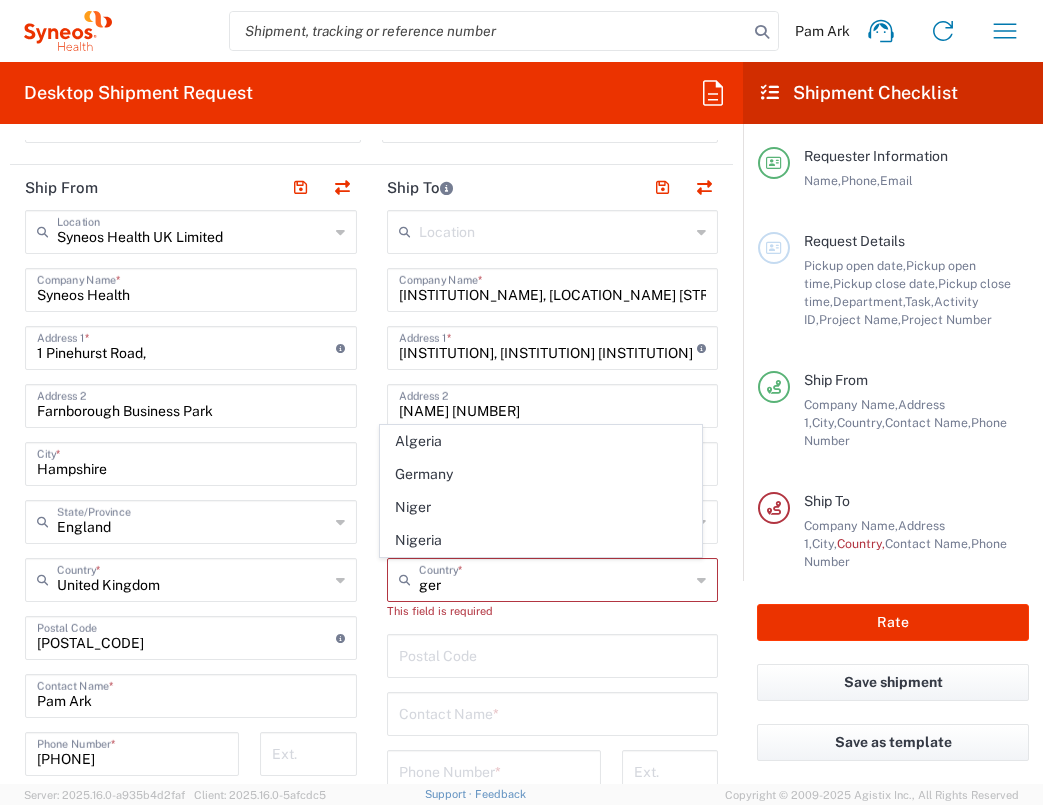 type on "Germany" 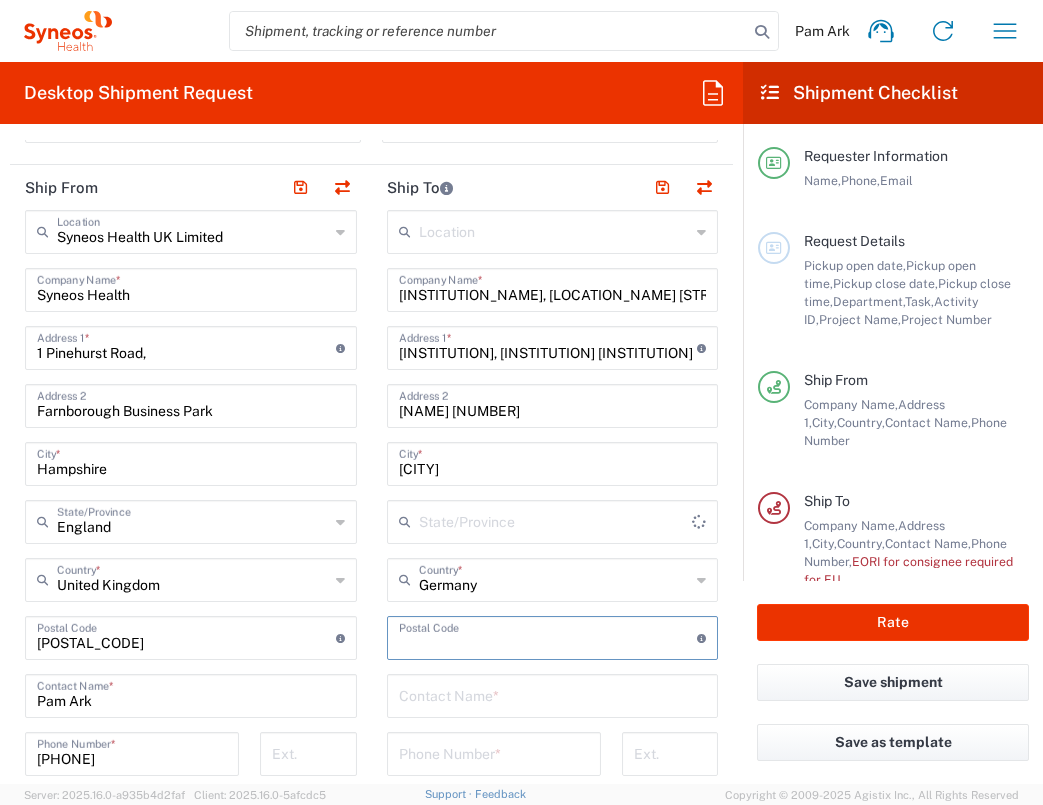 click at bounding box center (548, 636) 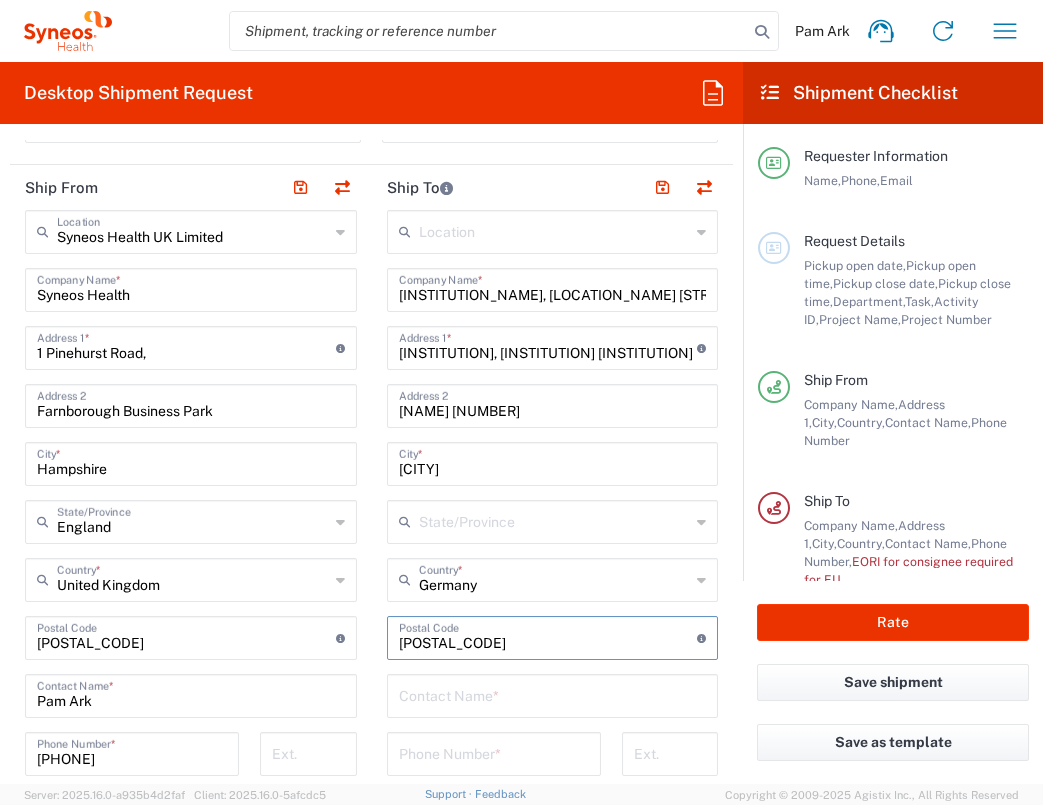 type on "[POSTAL_CODE]" 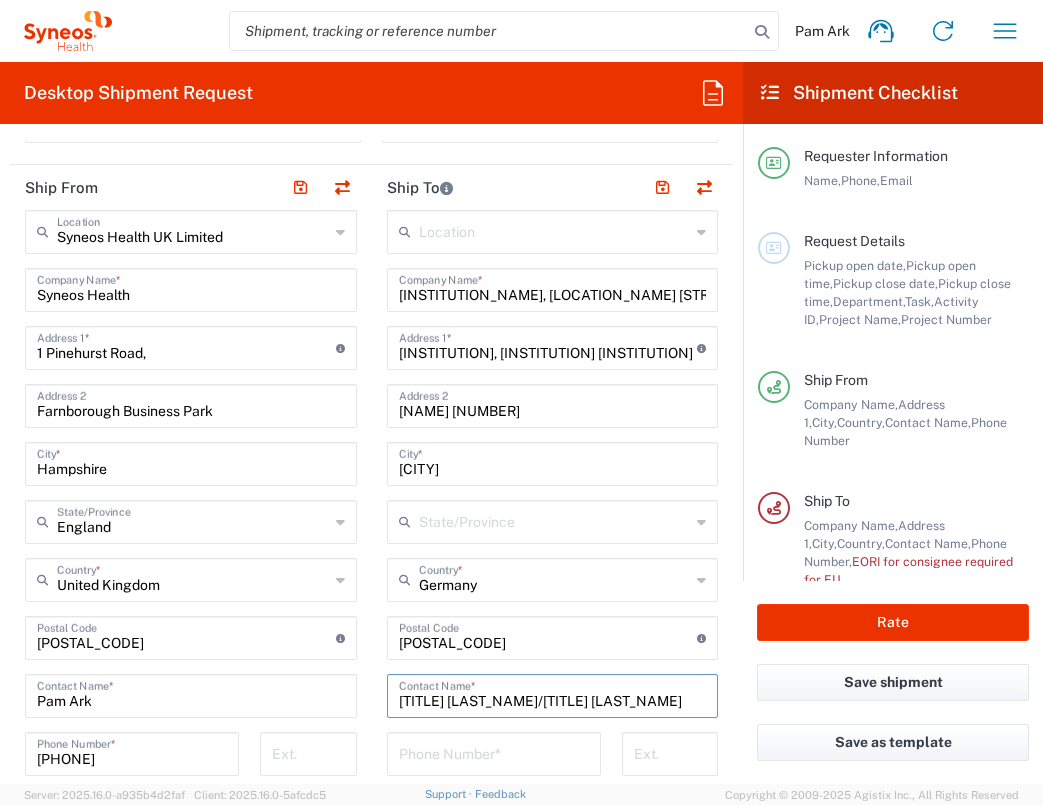 type on "[TITLE] [LAST_NAME]/[TITLE] [LAST_NAME]" 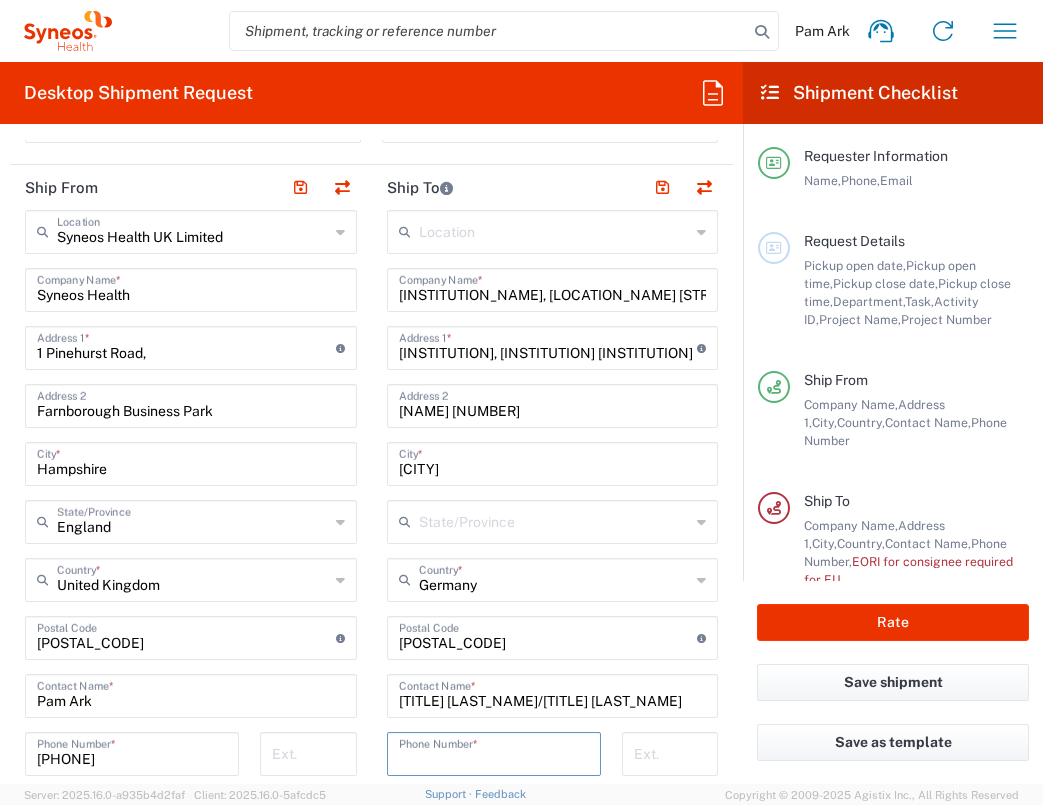 click at bounding box center [494, 752] 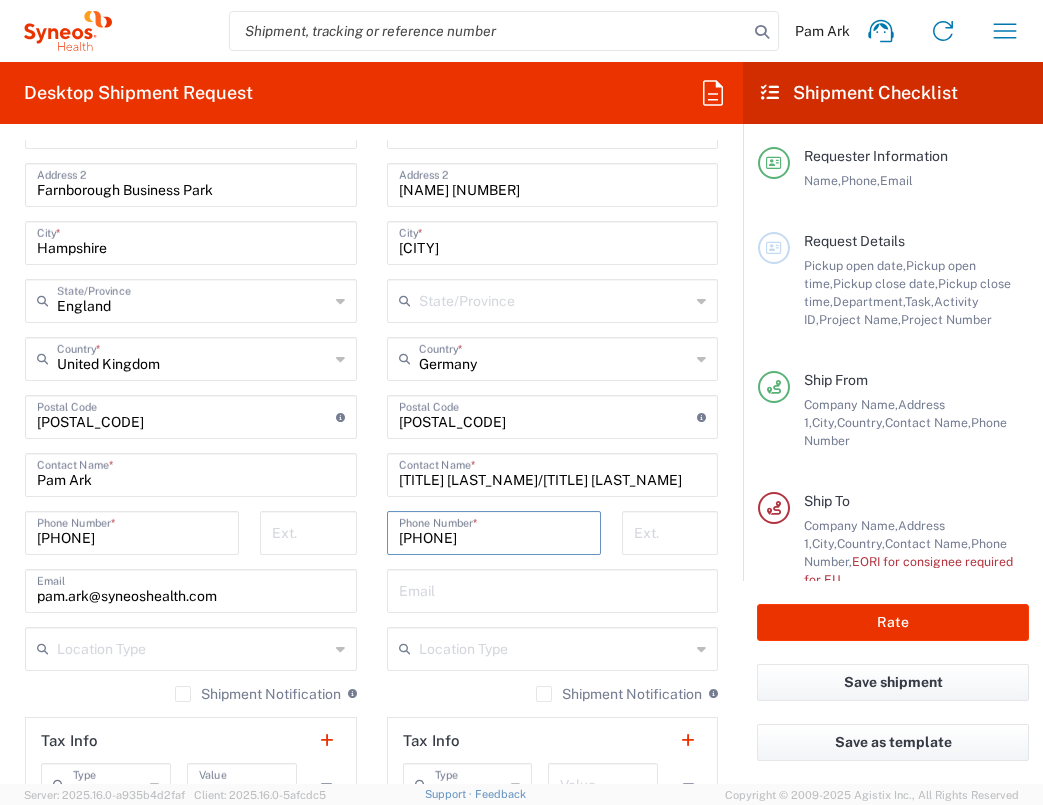 scroll, scrollTop: 1528, scrollLeft: 0, axis: vertical 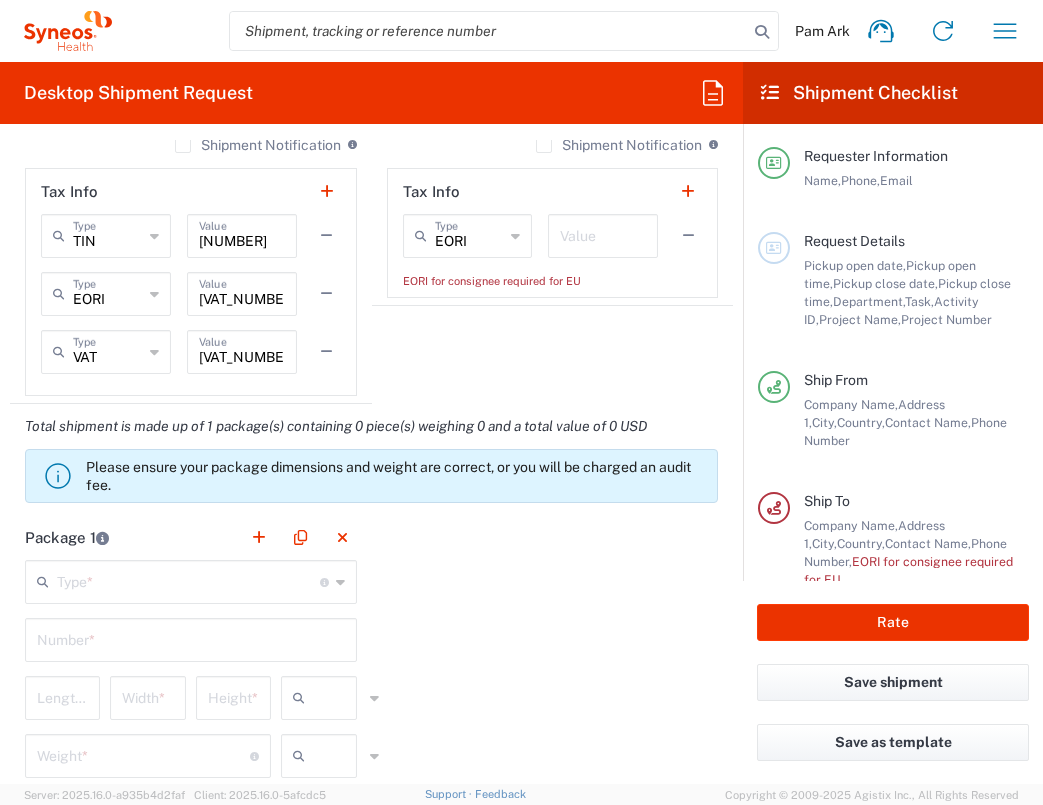 type on "[PHONE]" 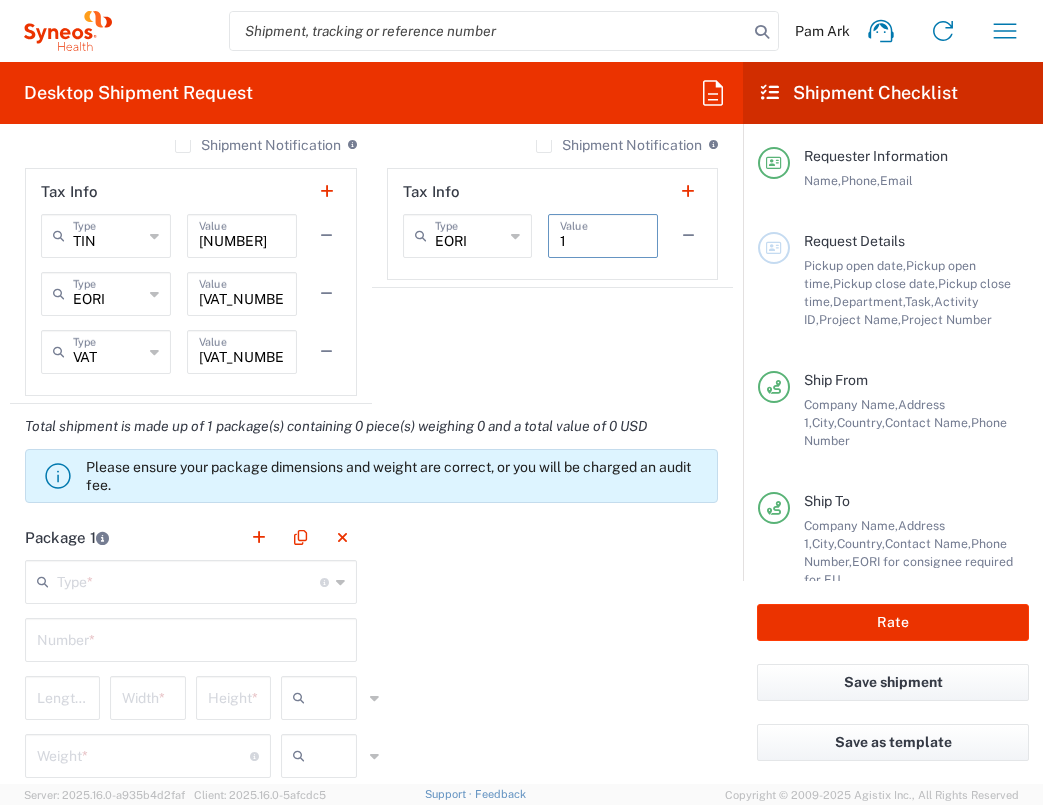 type on "1" 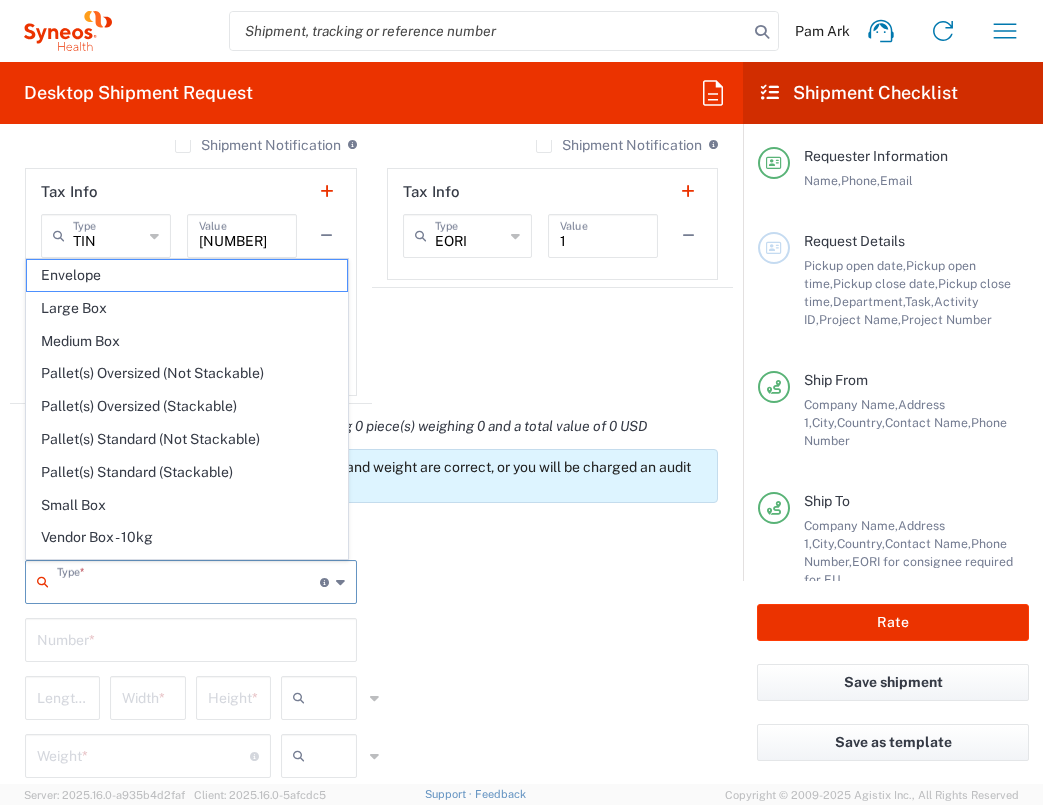 click at bounding box center [188, 580] 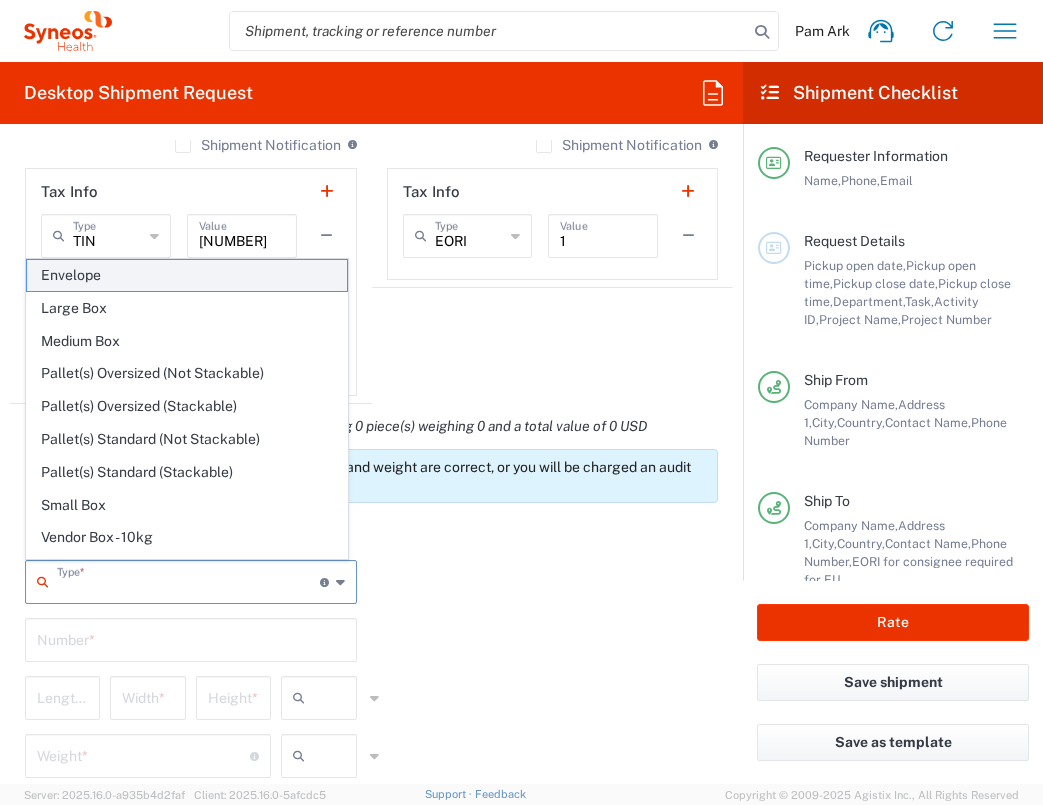 click on "Envelope" 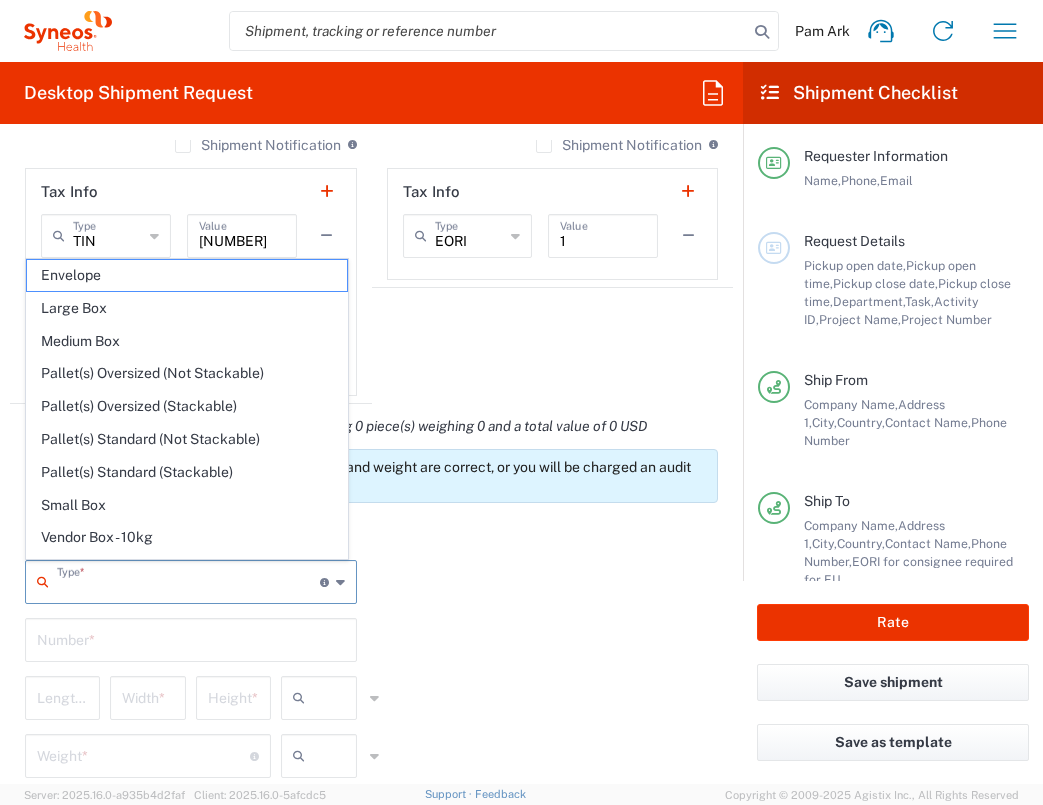 type on "Envelope" 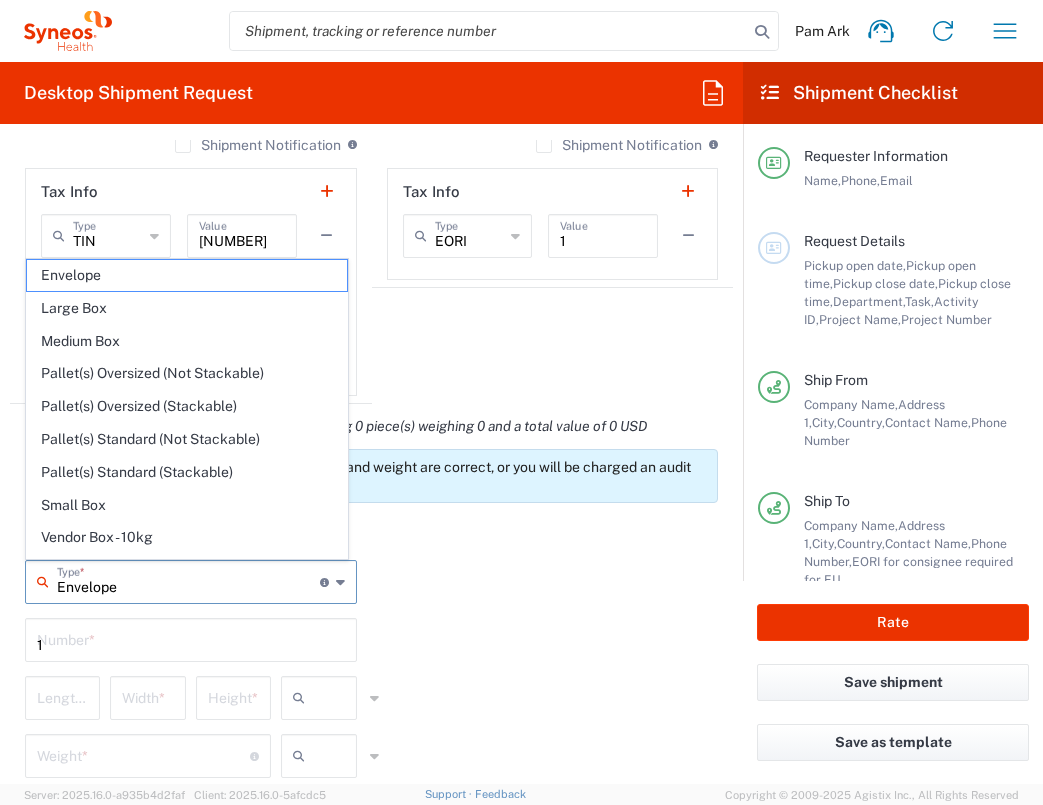 type on "9.5" 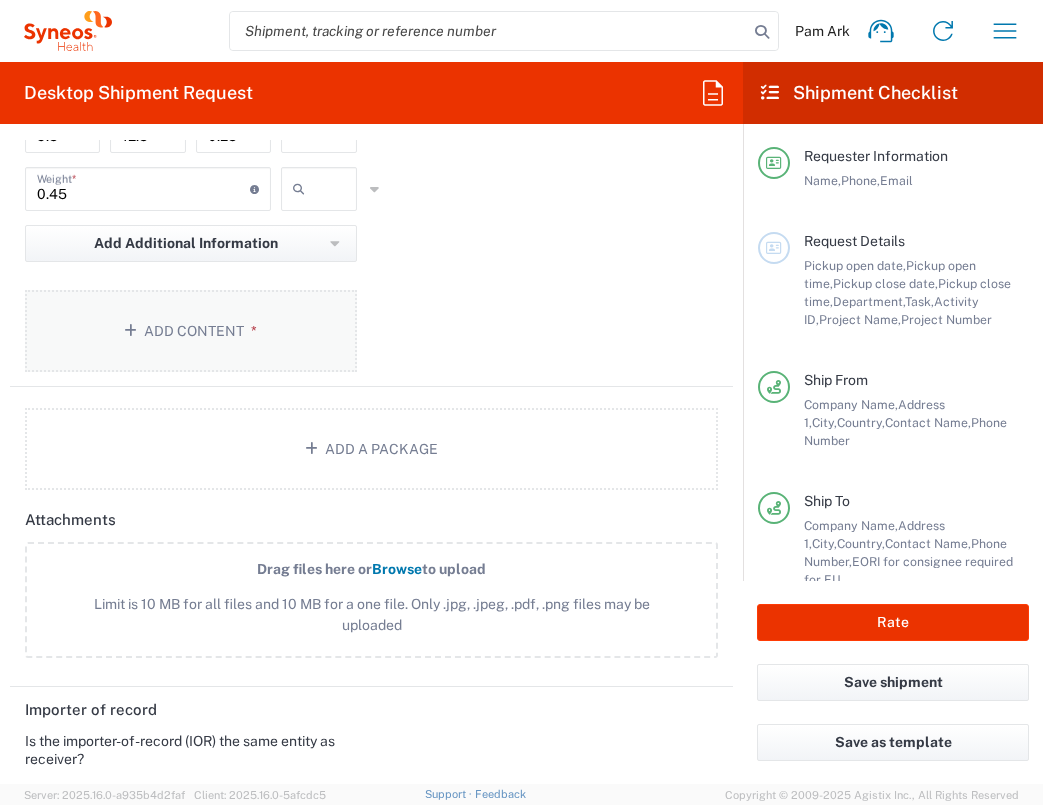 scroll, scrollTop: 2074, scrollLeft: 0, axis: vertical 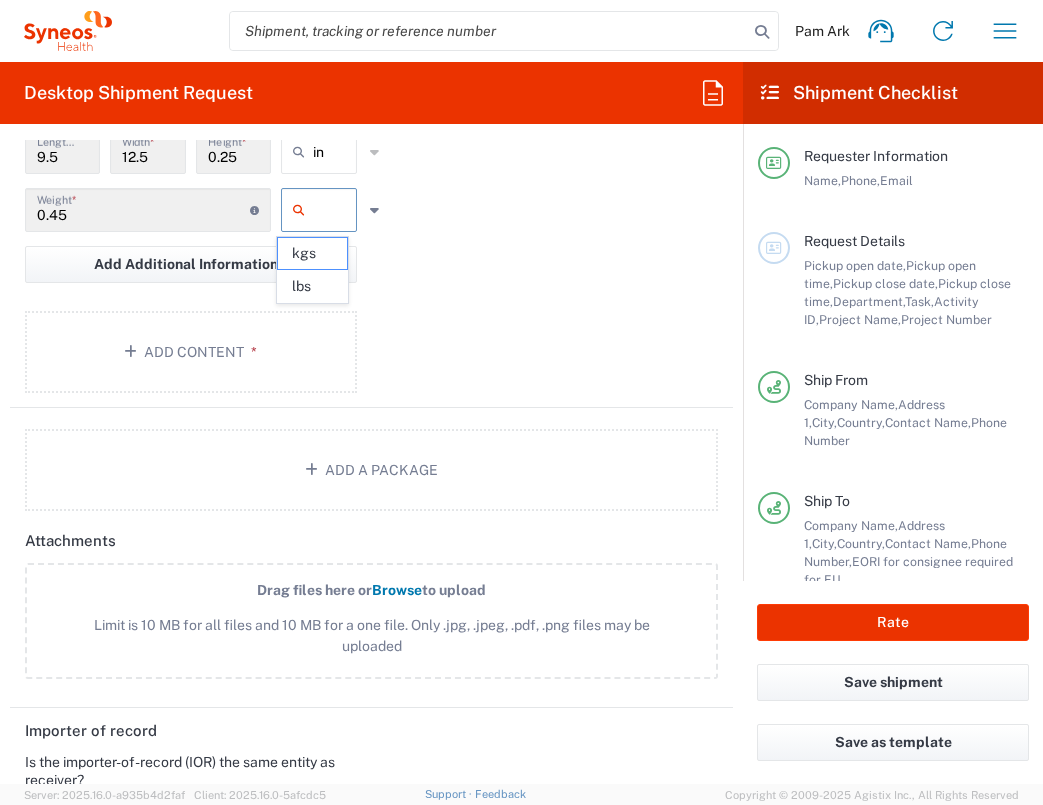click at bounding box center [338, 210] 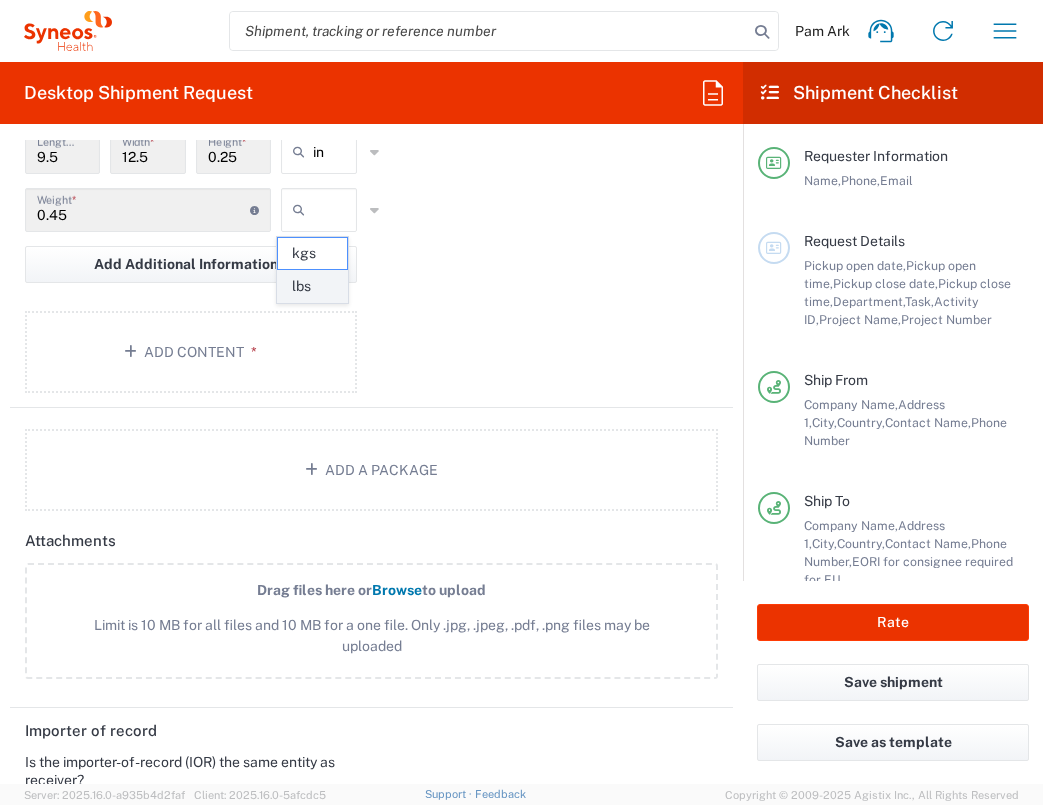 click on "lbs" 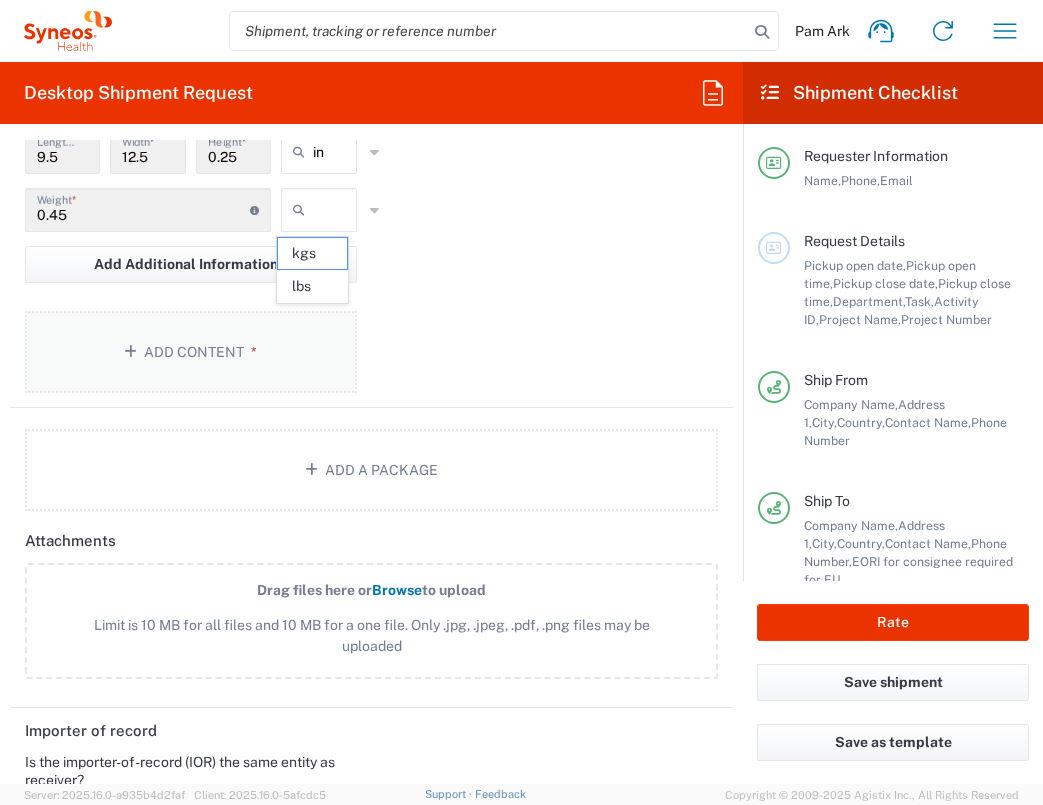 type on "lbs" 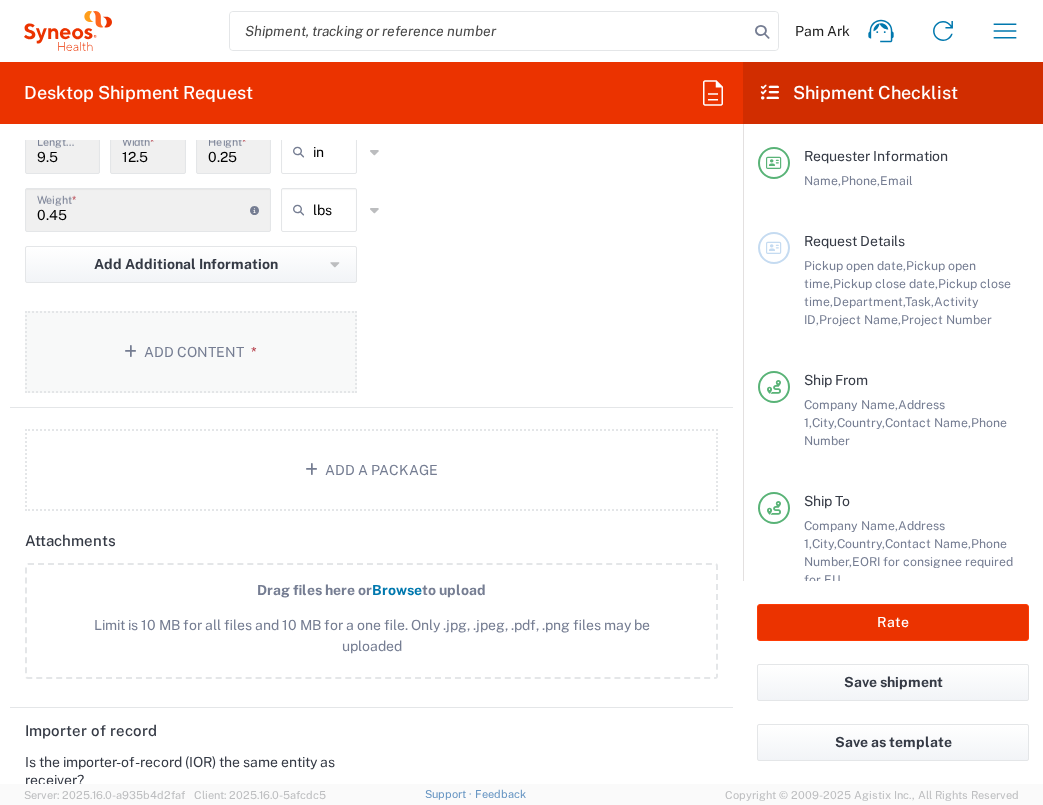 click on "*" 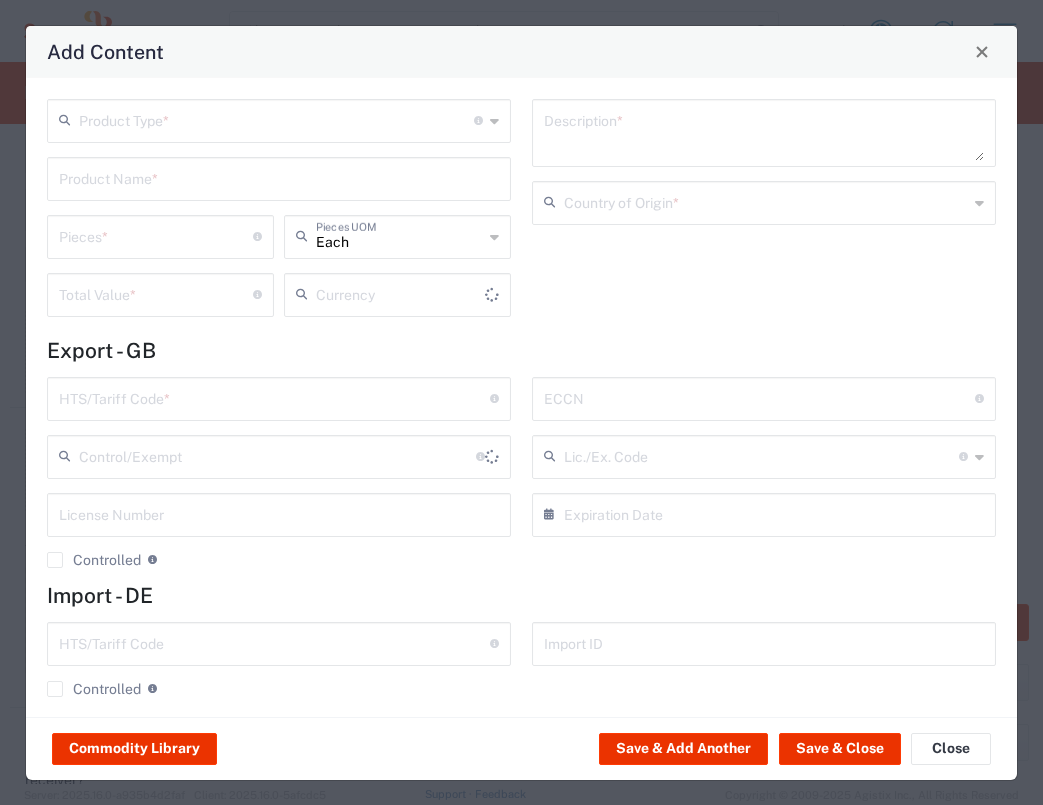 type on "US Dollar" 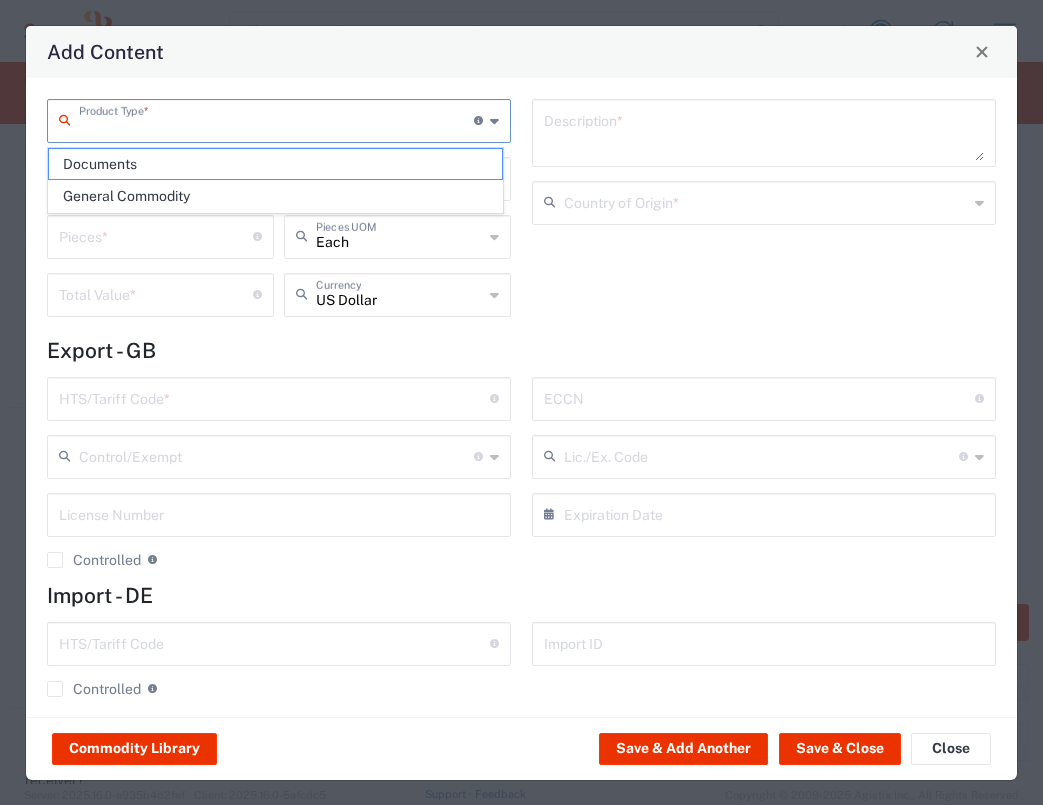 click at bounding box center (276, 119) 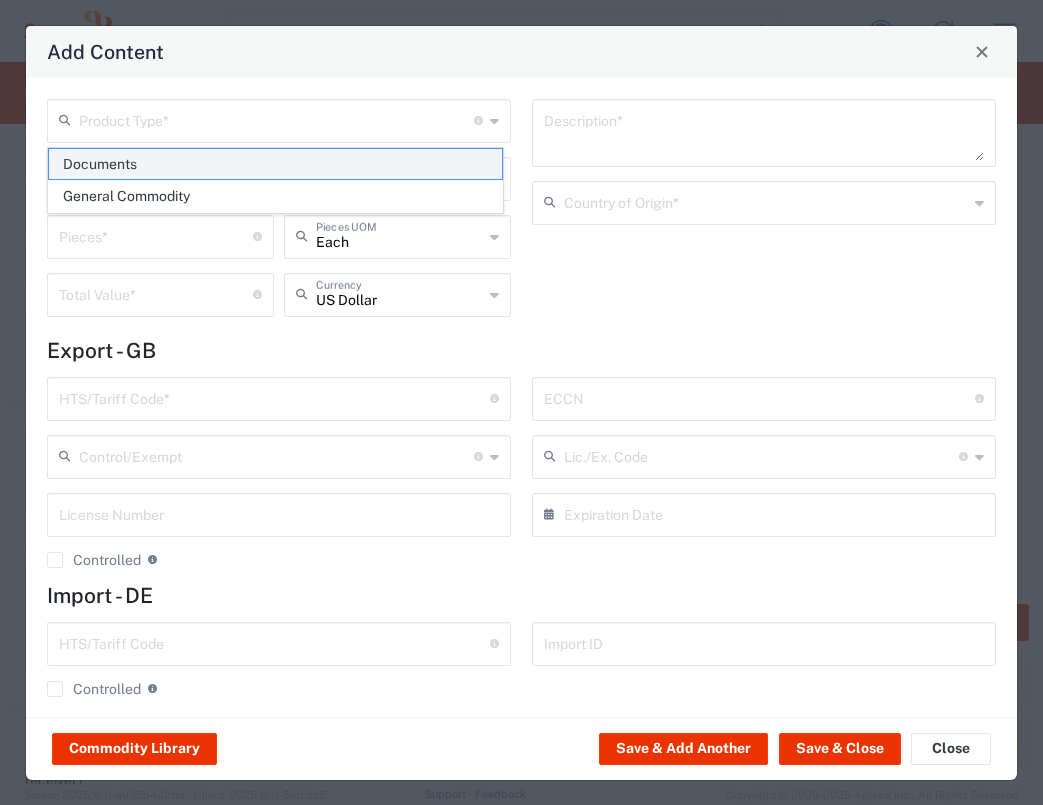 click on "Documents" 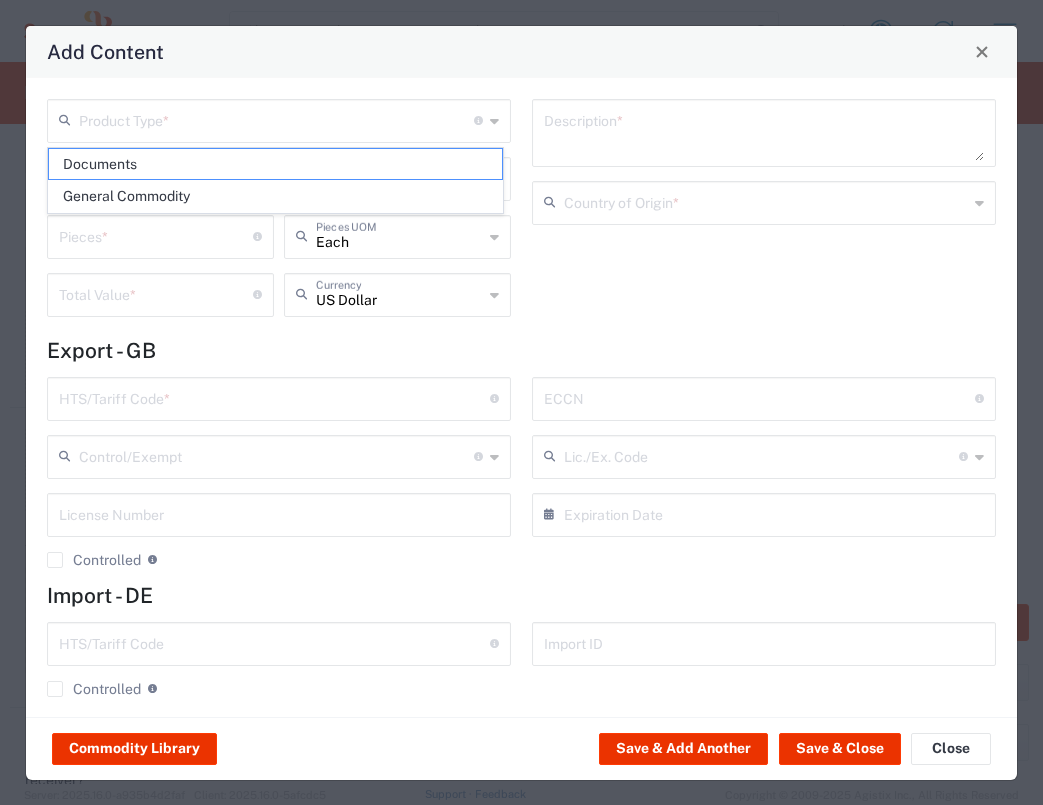 type on "Documents" 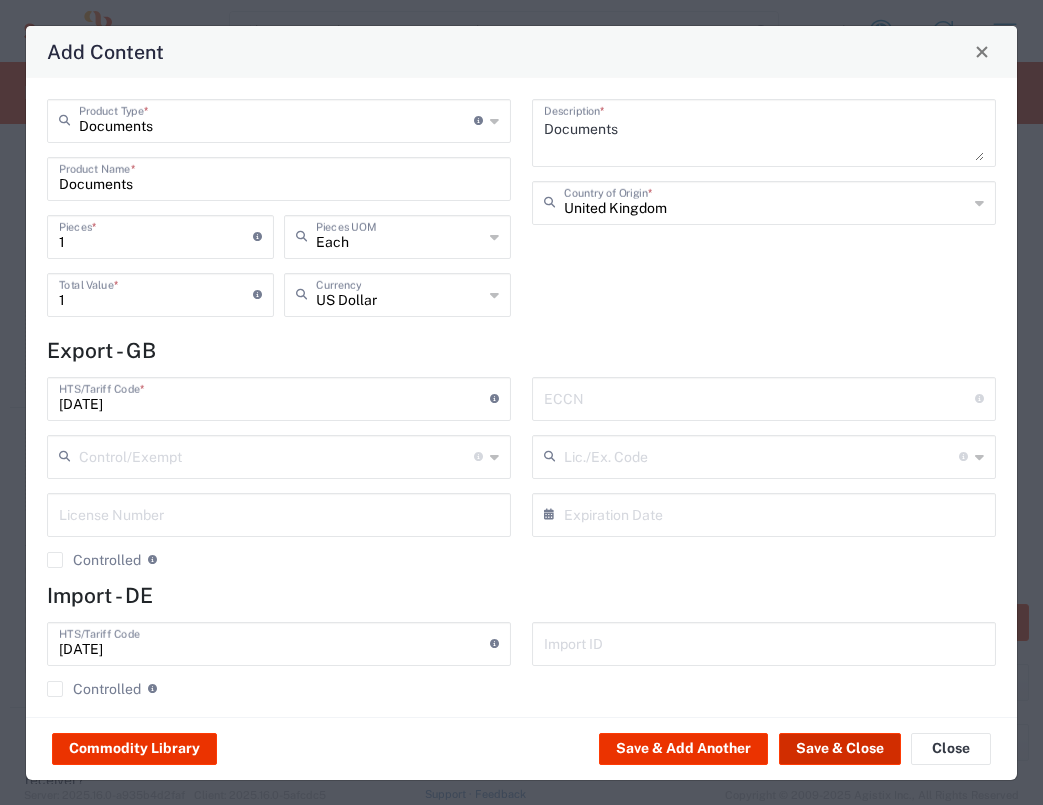 click on "Save & Close" 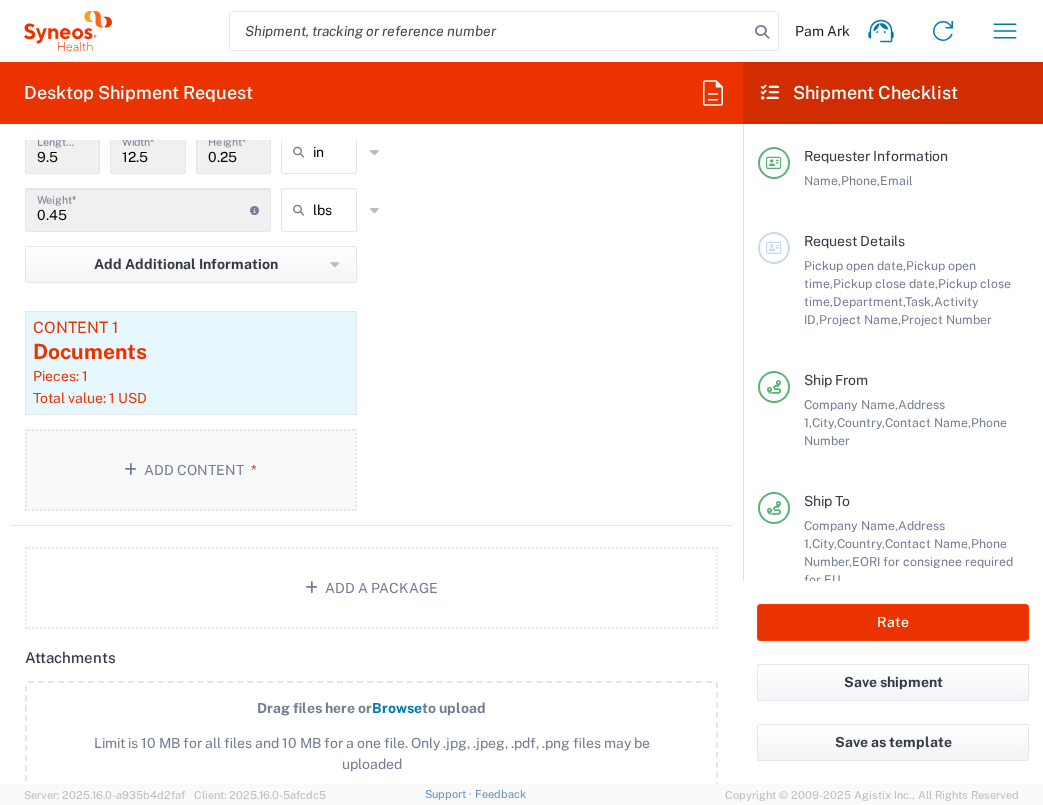 click on "Add Content *" 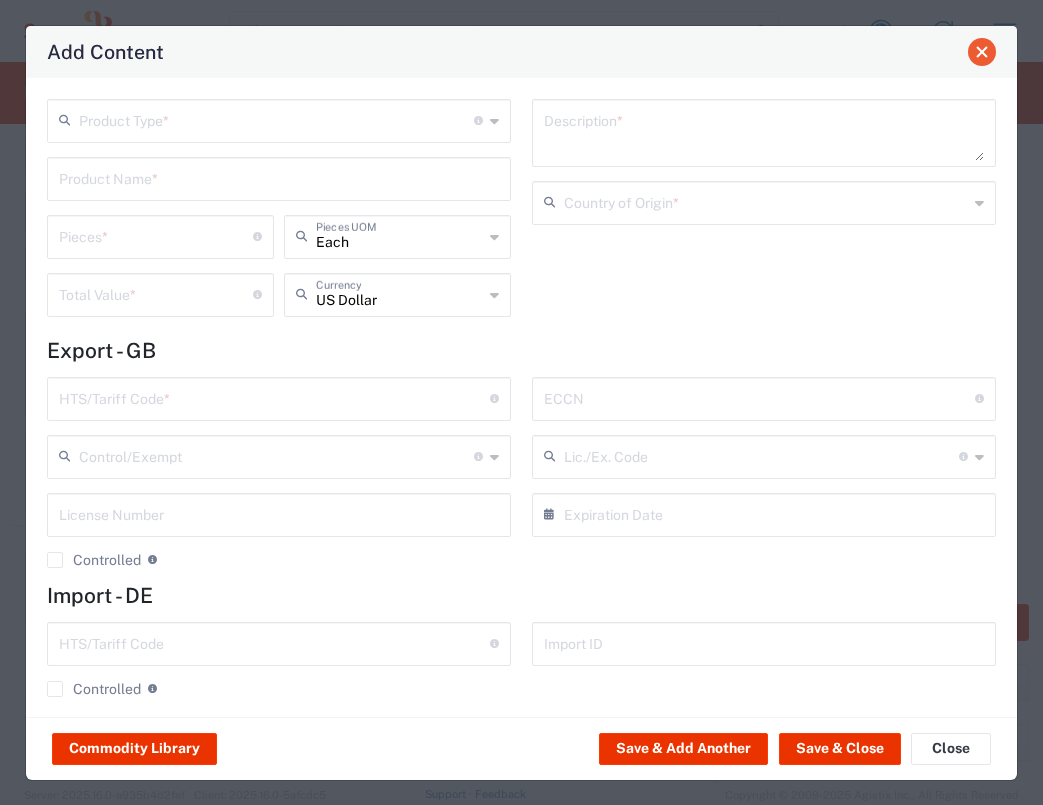 click 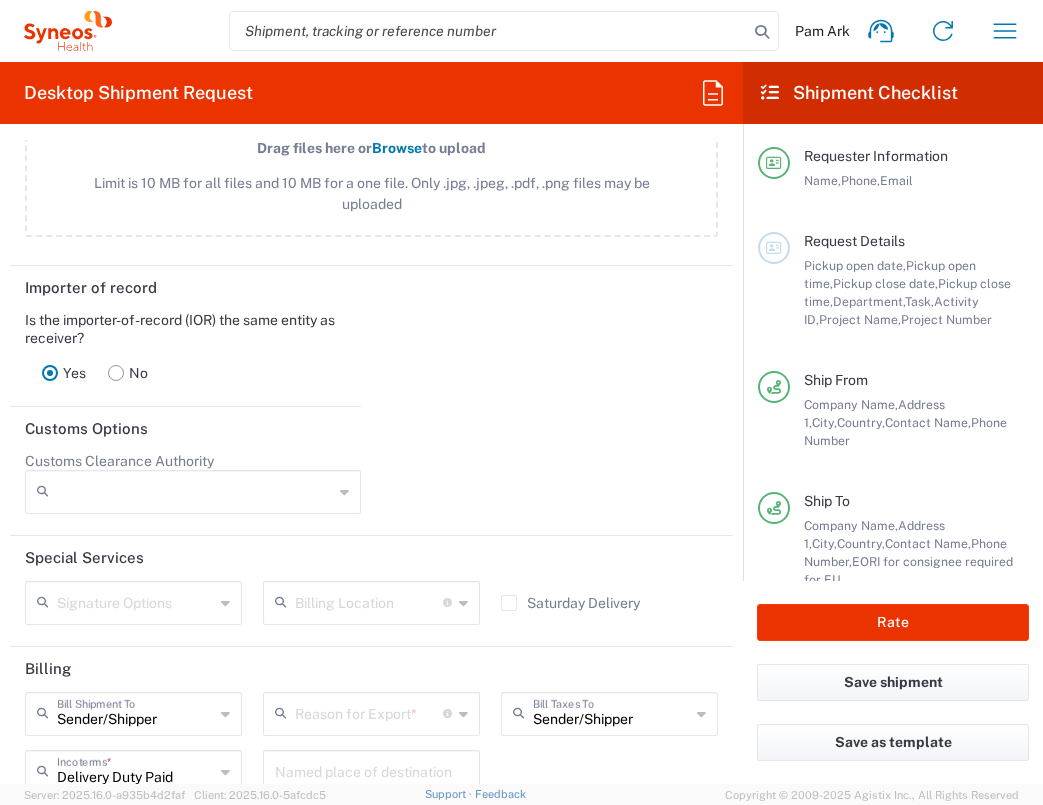 scroll, scrollTop: 2635, scrollLeft: 0, axis: vertical 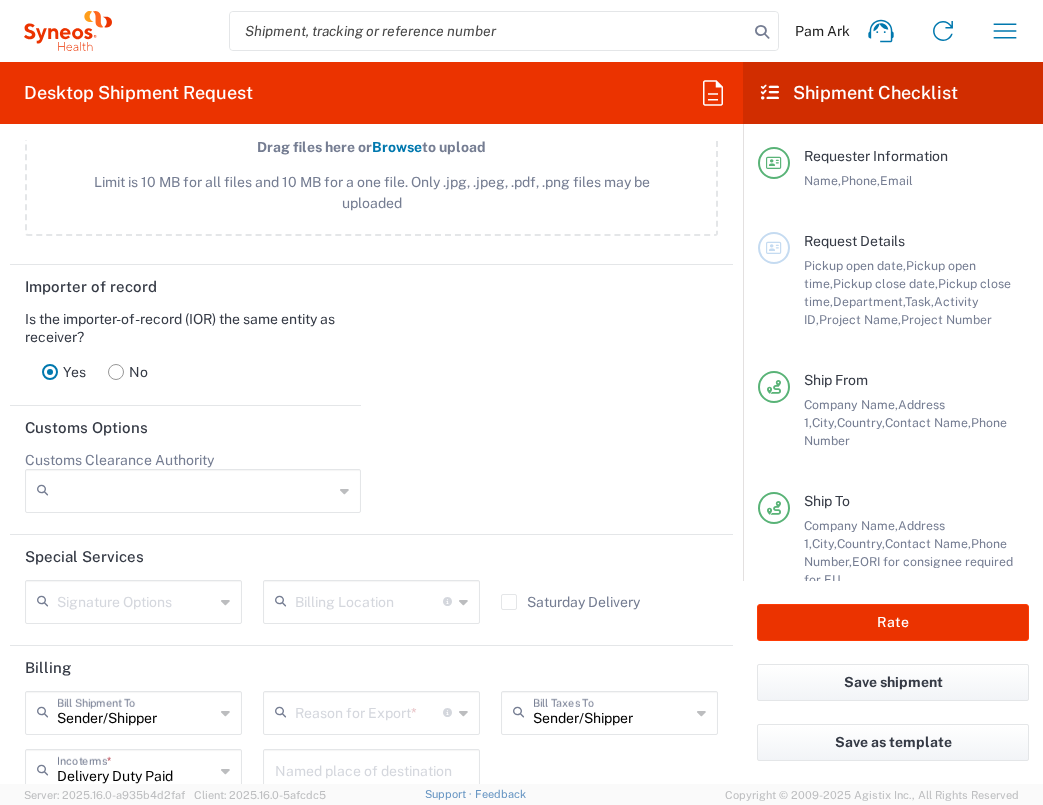 click at bounding box center [369, 711] 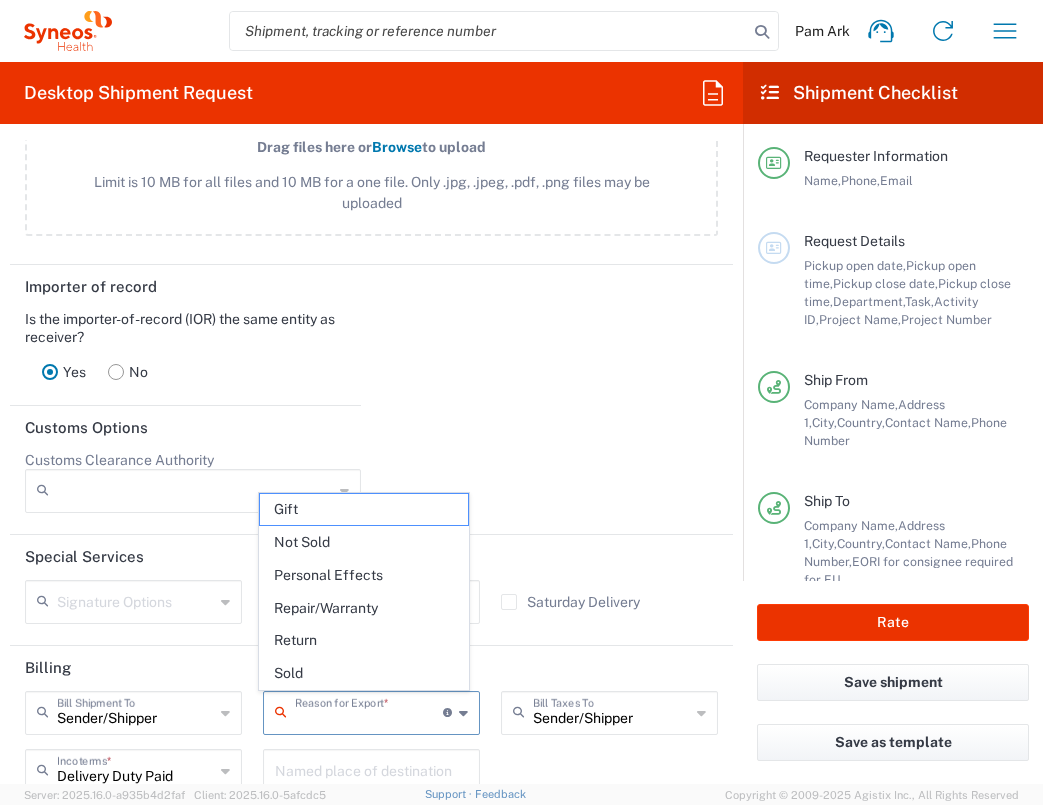click on "Not Sold" 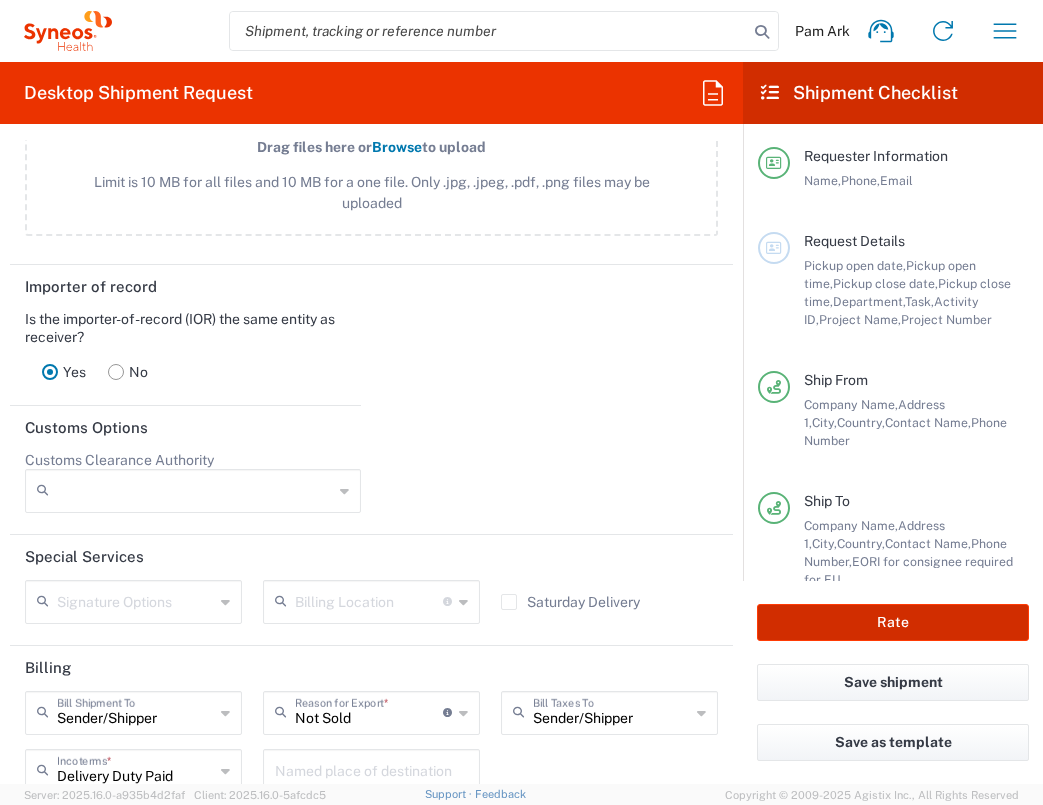 click on "Rate" 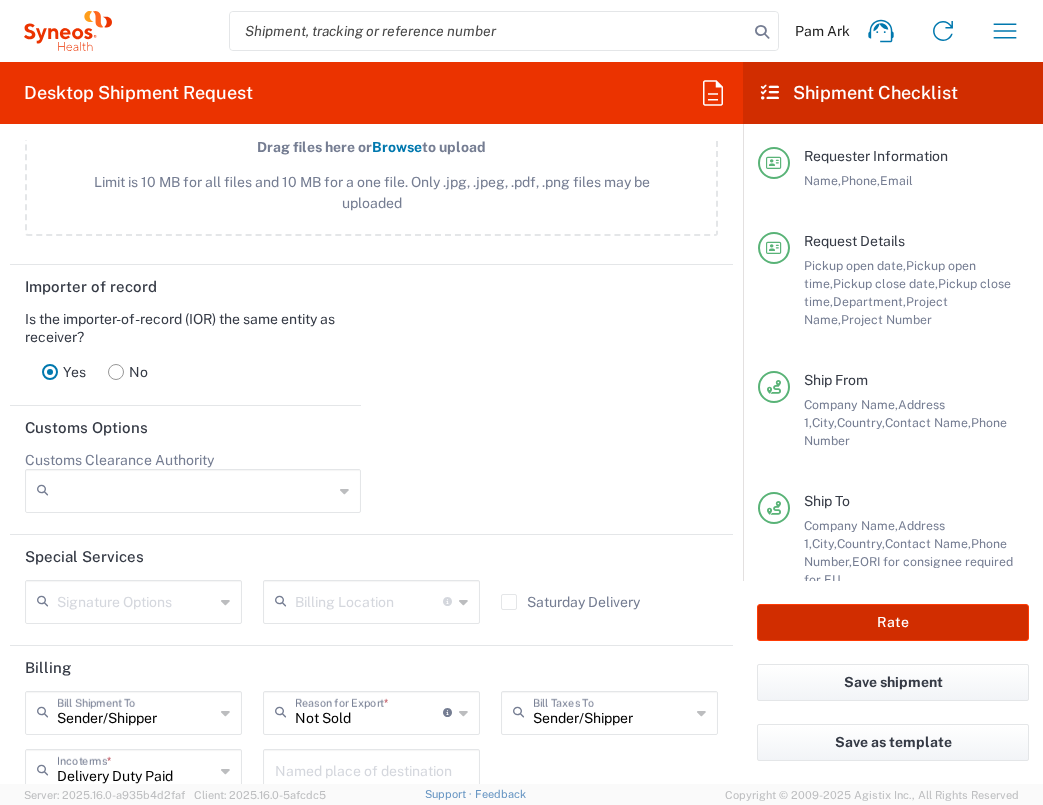 type on "7058454" 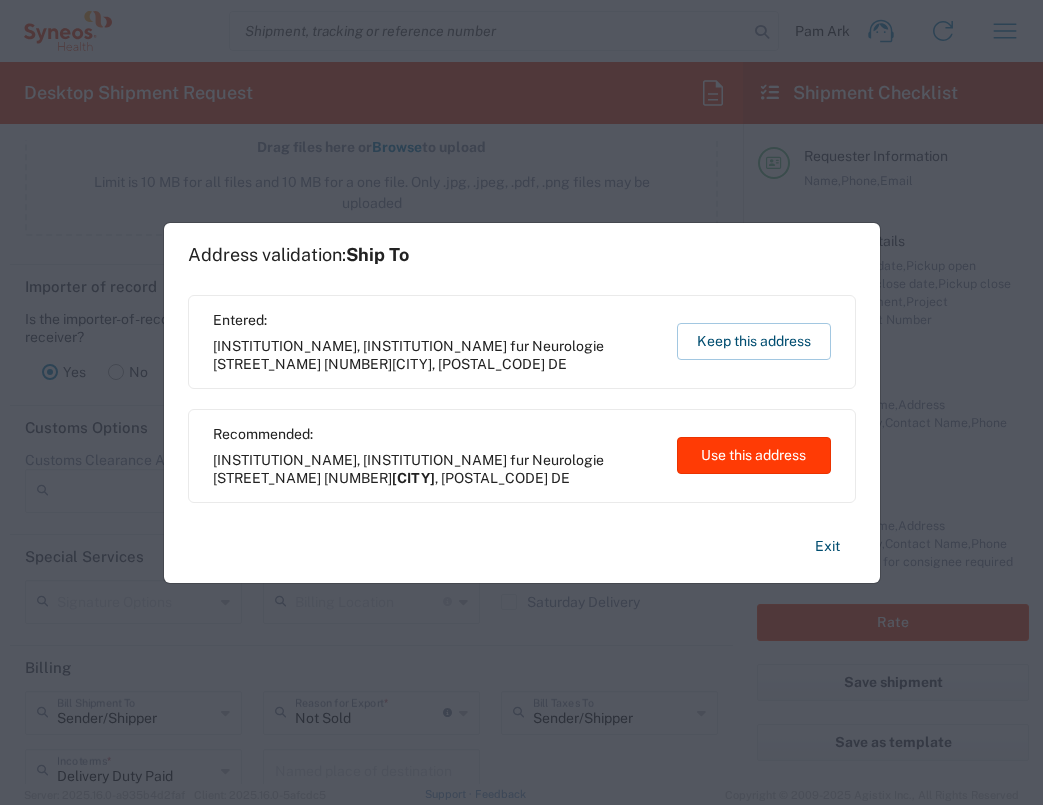 click on "Use this address" 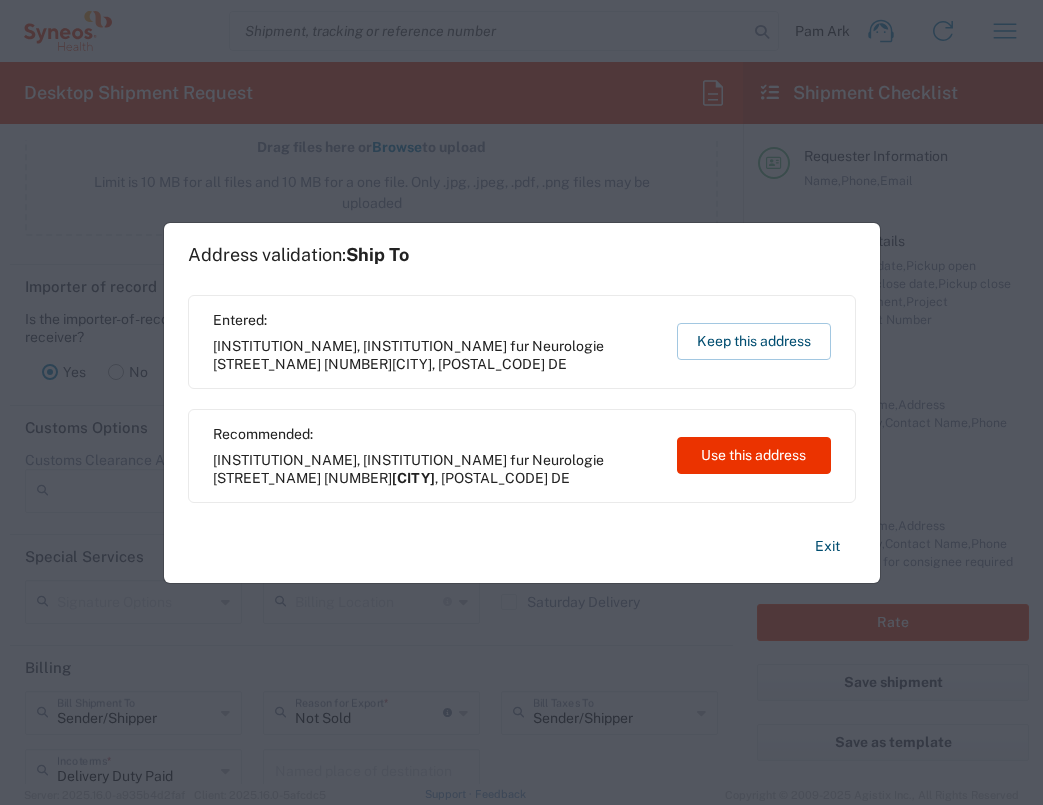 type on "[CITY]" 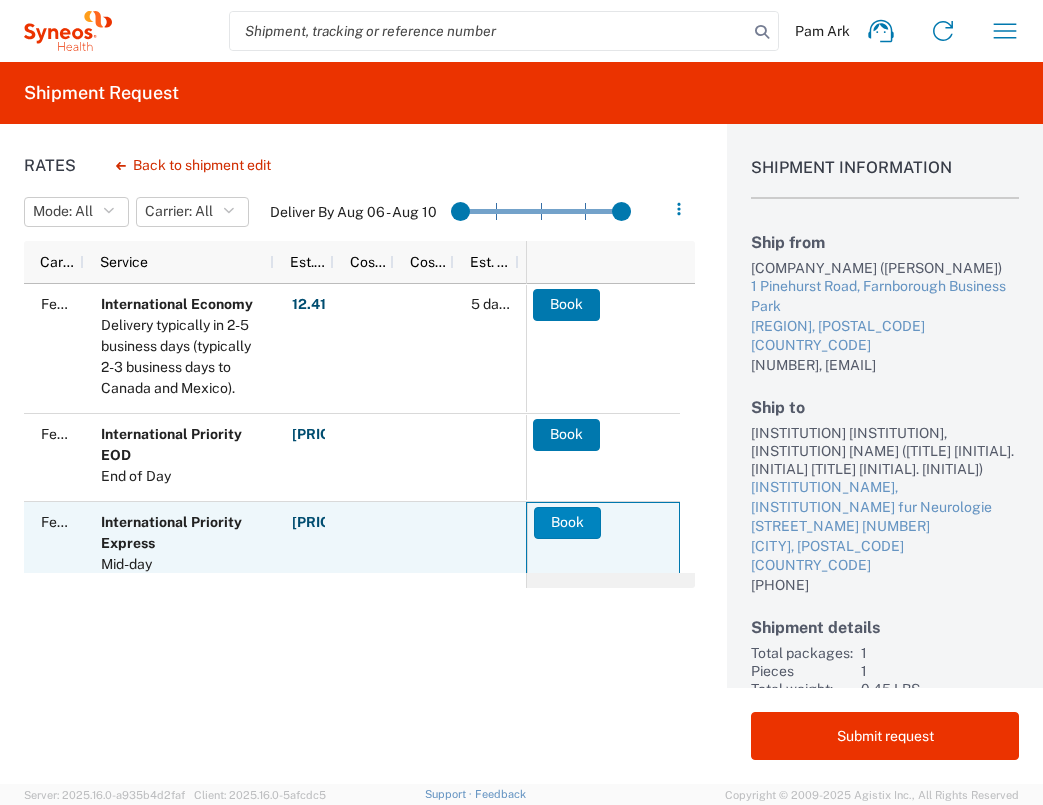 click on "Book" 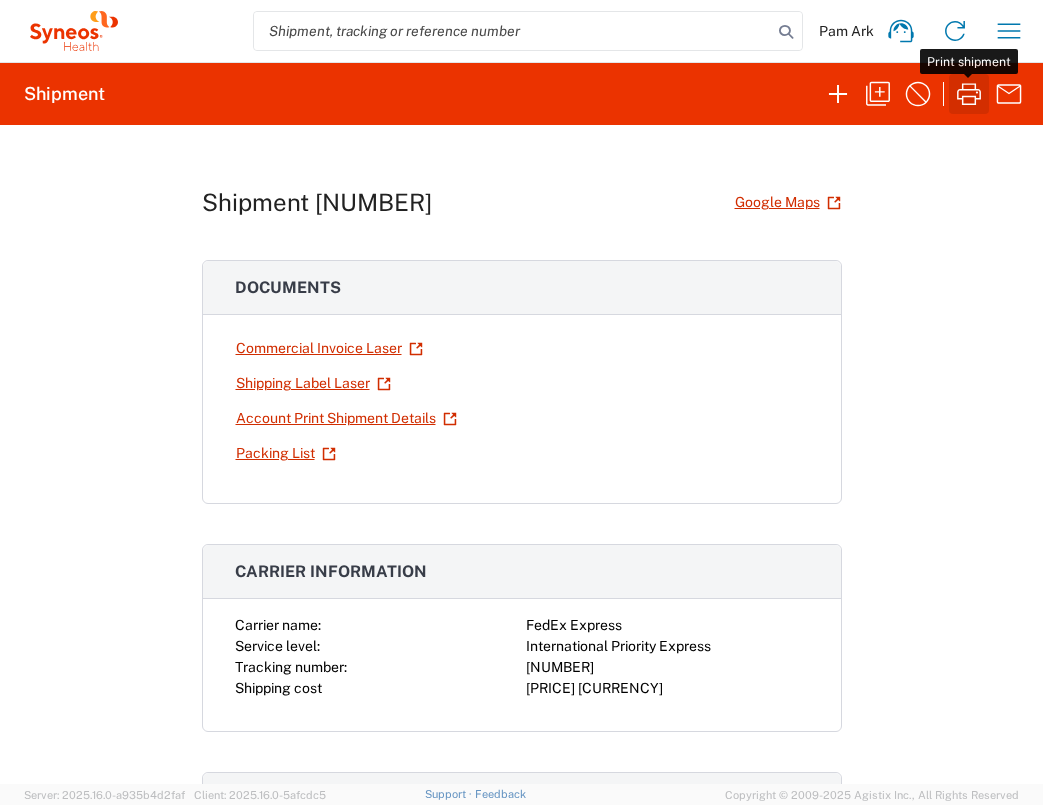 click 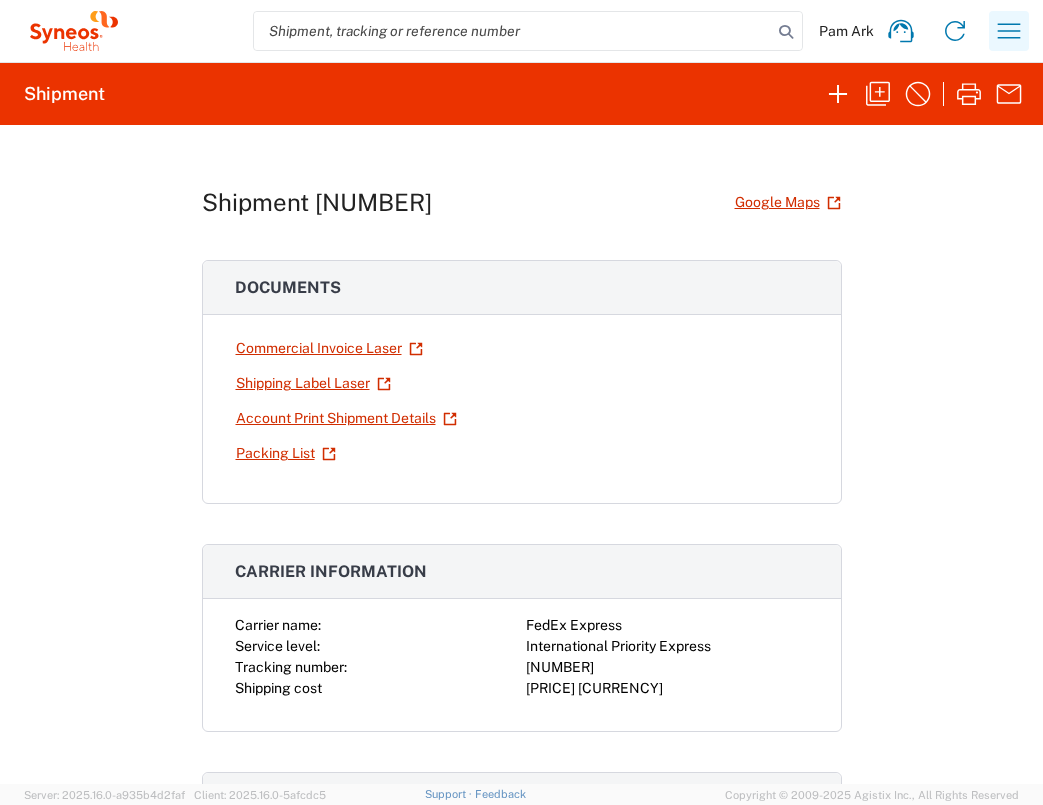 click 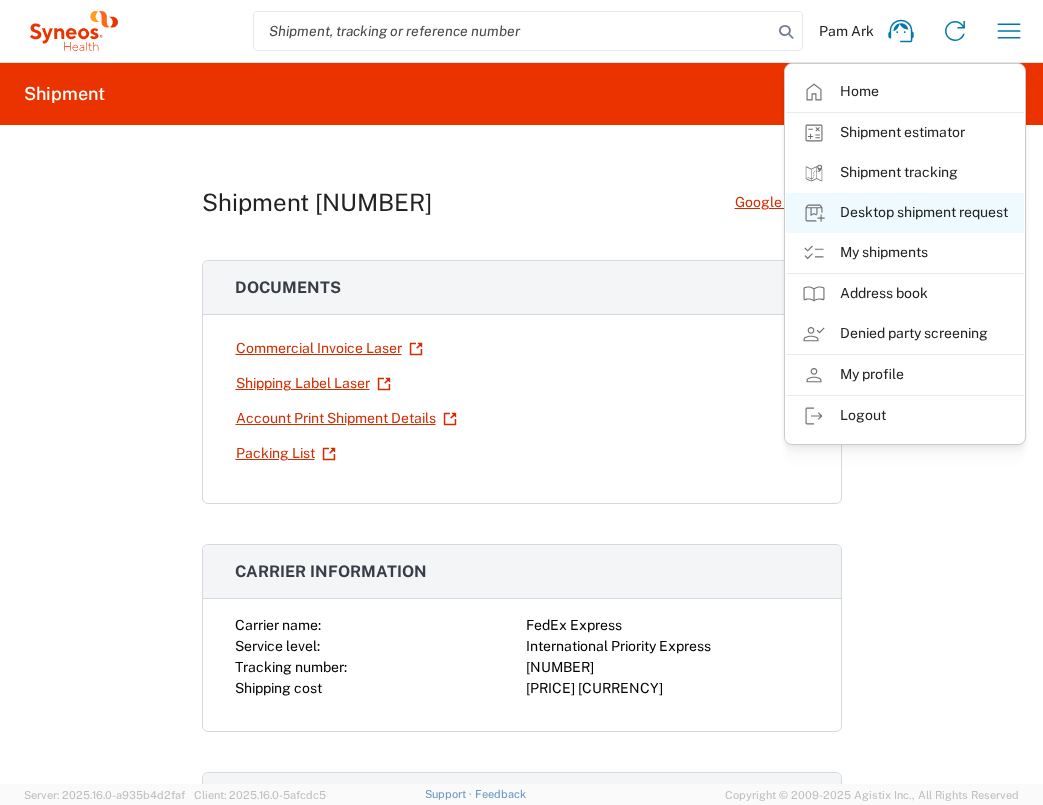 click on "Desktop shipment request" 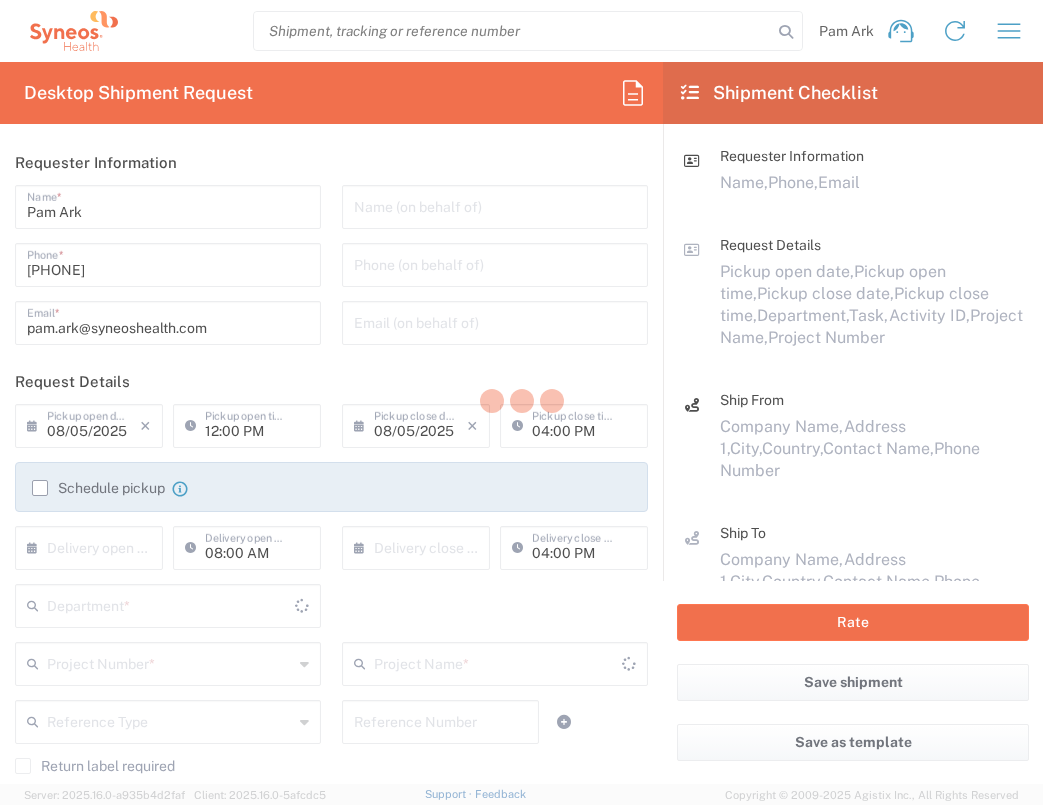 type on "3235" 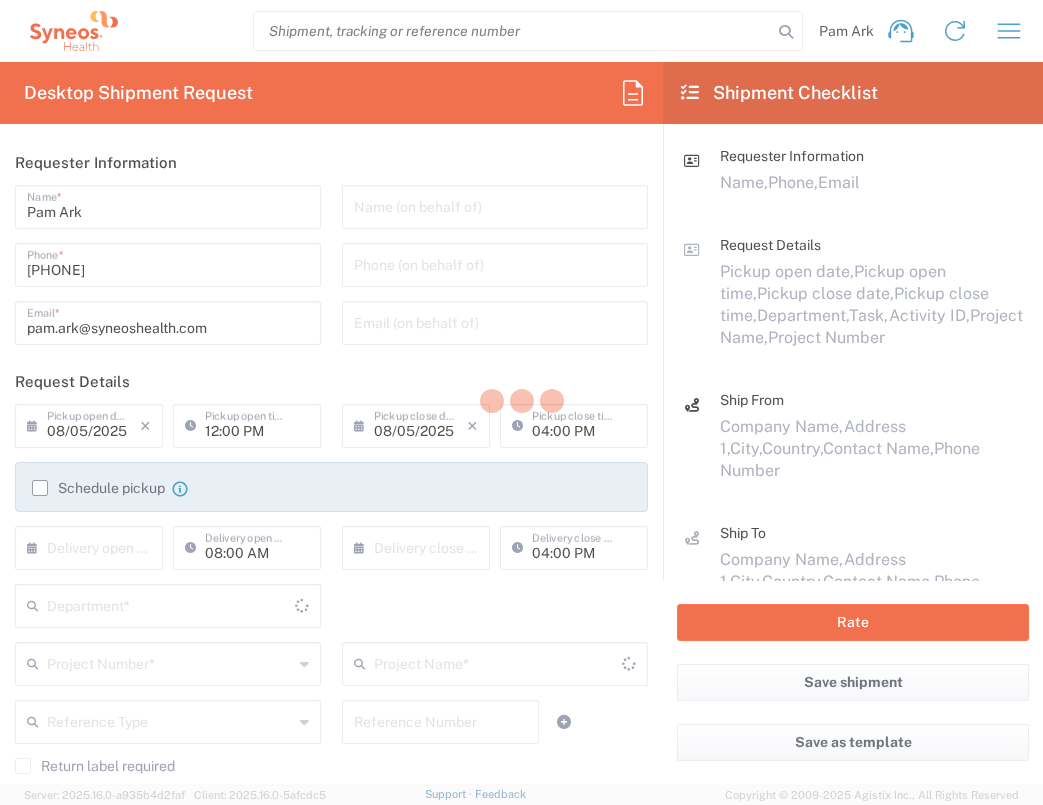 type on "England" 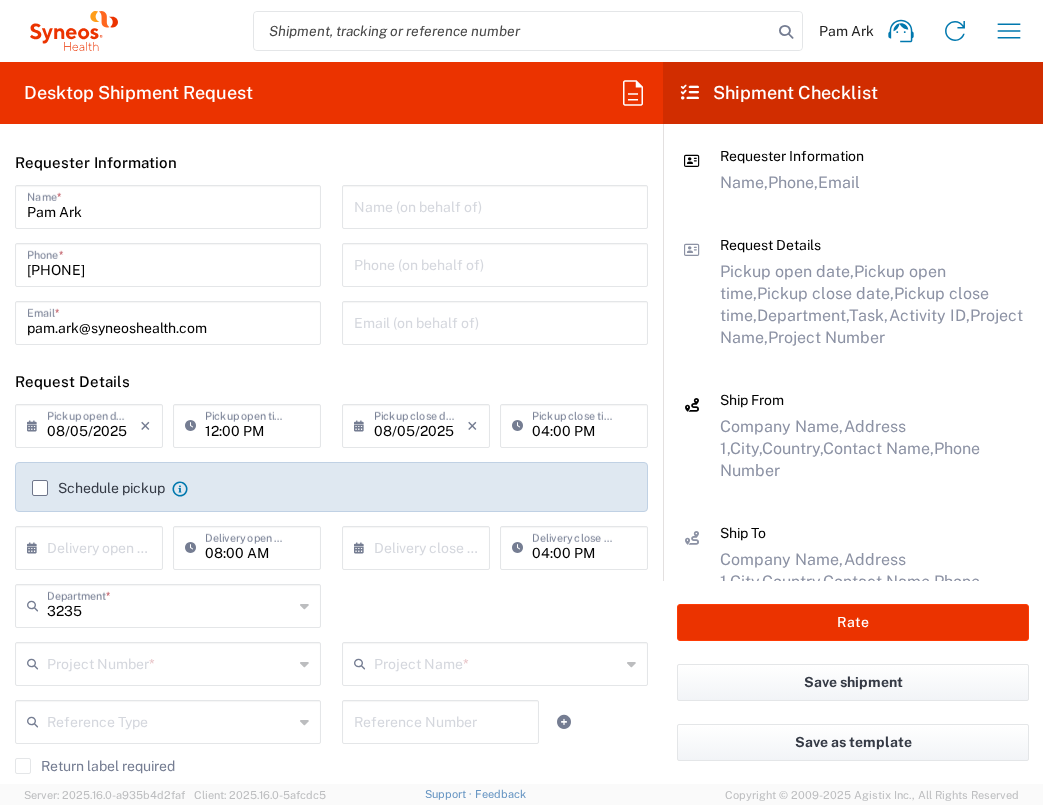 click at bounding box center (93, 546) 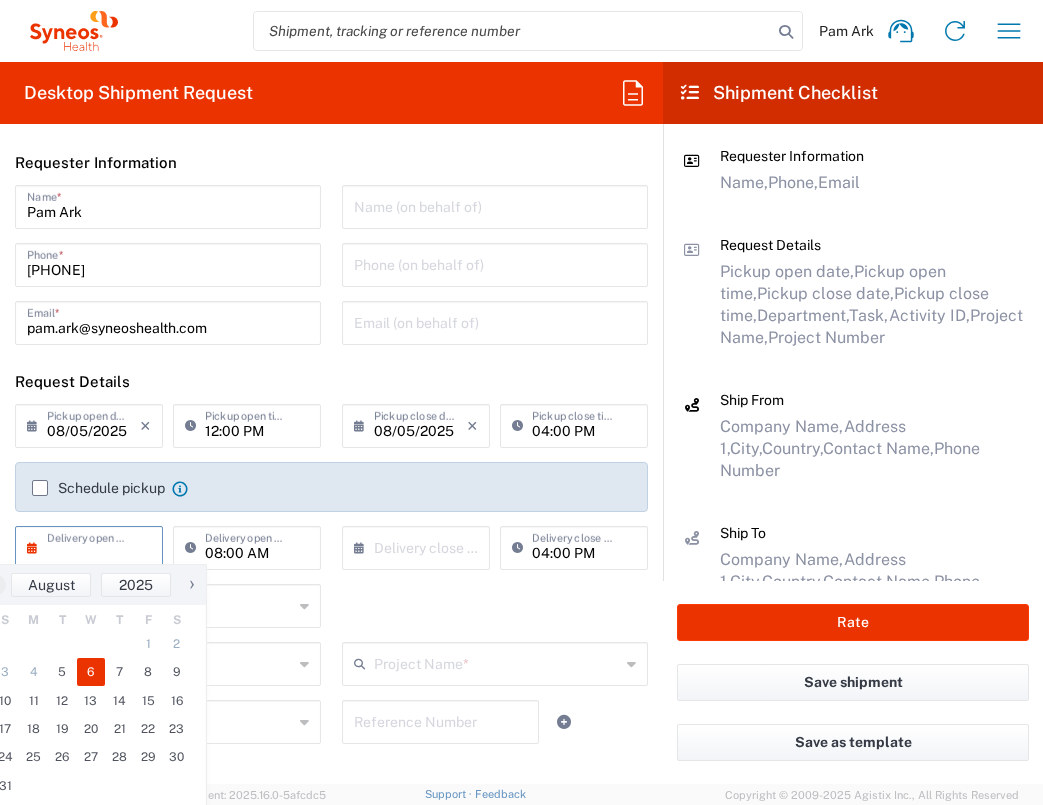 drag, startPoint x: 88, startPoint y: 670, endPoint x: 117, endPoint y: 665, distance: 29.427877 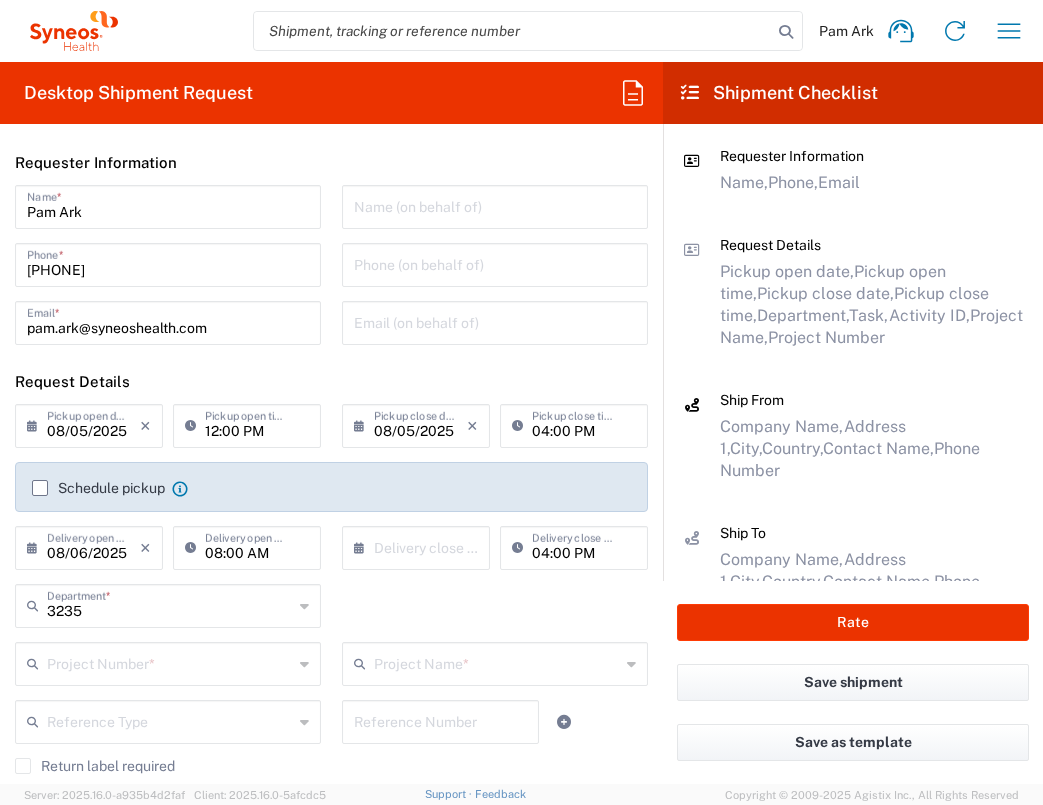 drag, startPoint x: 424, startPoint y: 533, endPoint x: 426, endPoint y: 546, distance: 13.152946 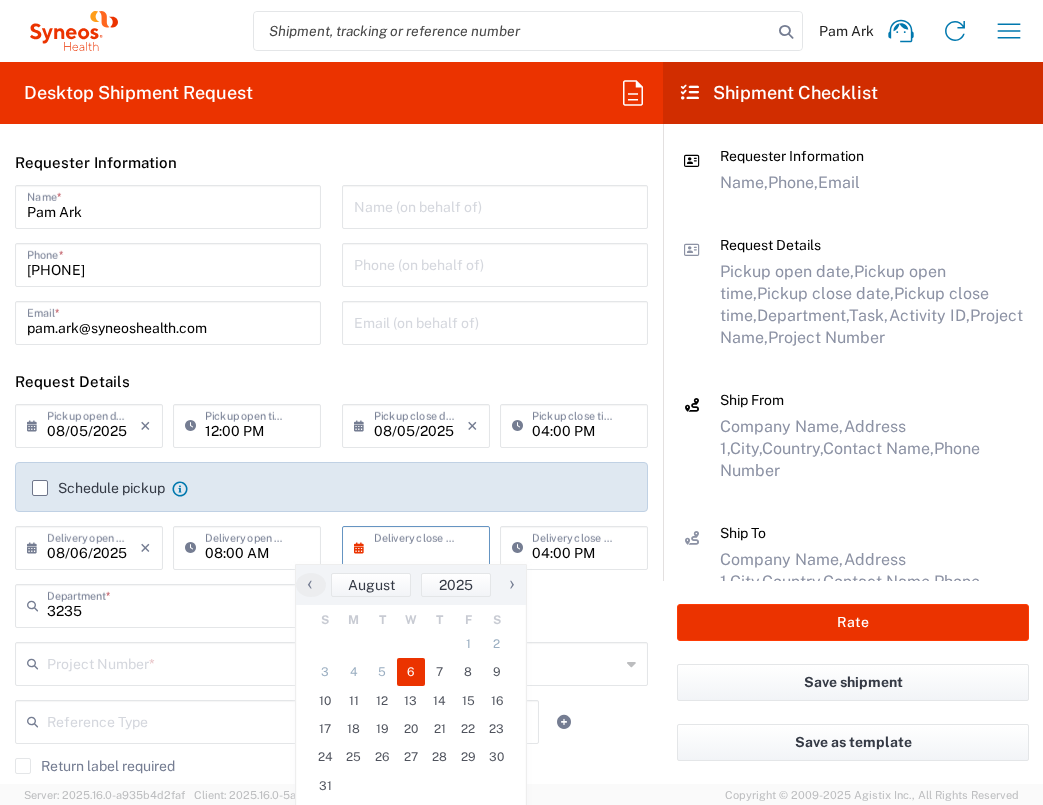 drag, startPoint x: 411, startPoint y: 671, endPoint x: 429, endPoint y: 674, distance: 18.248287 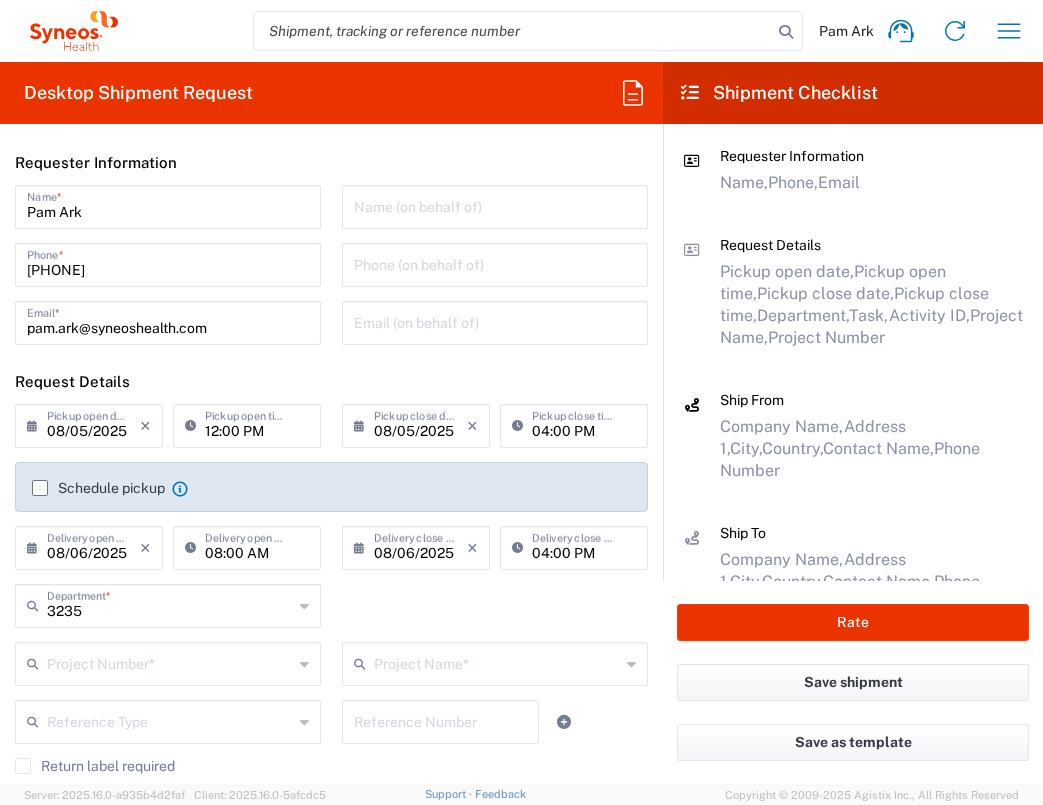 click at bounding box center [497, 662] 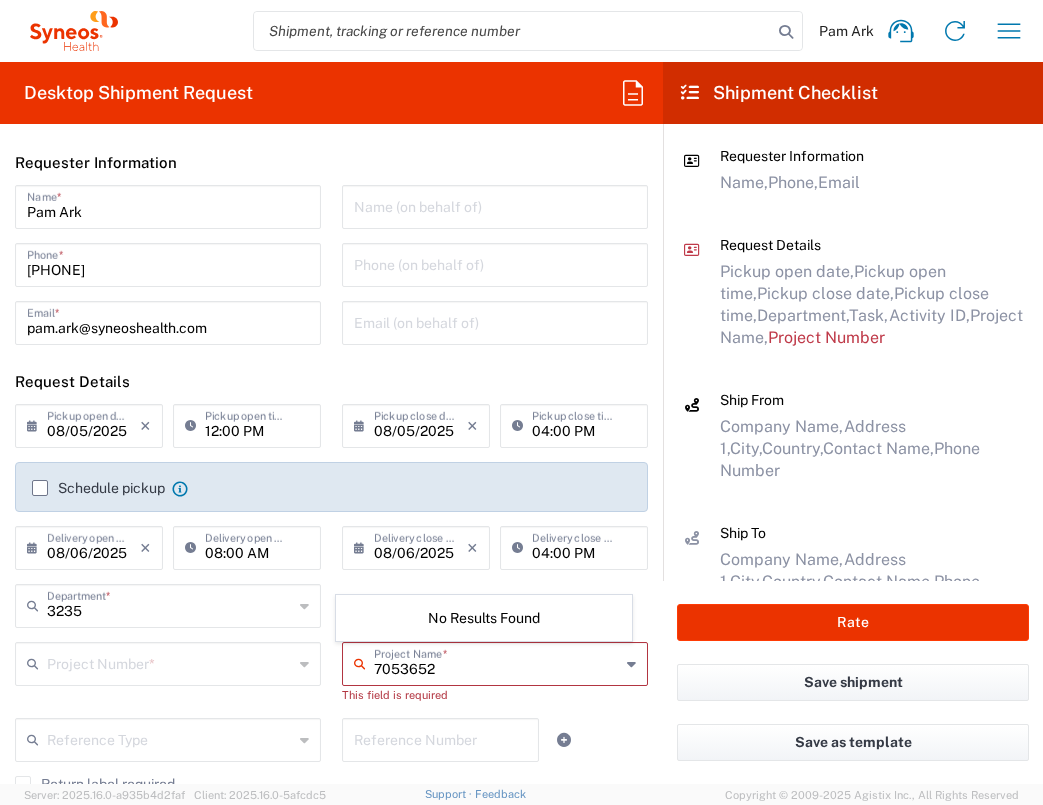 type on "7053652" 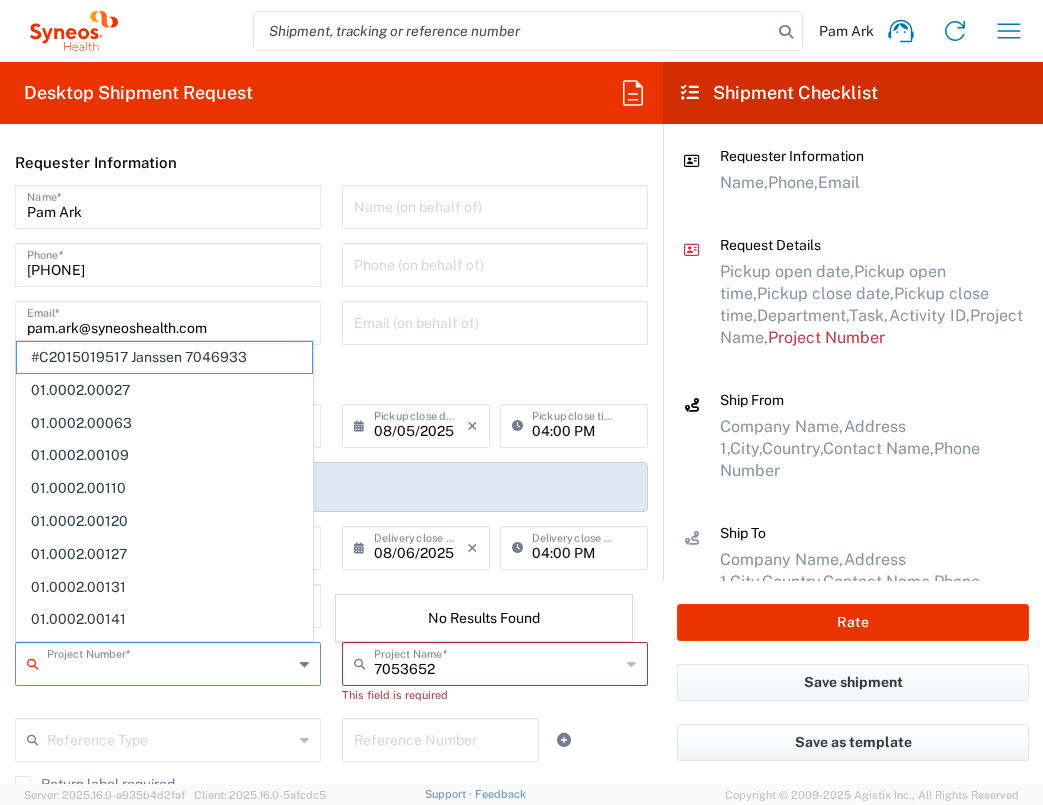 click at bounding box center (170, 662) 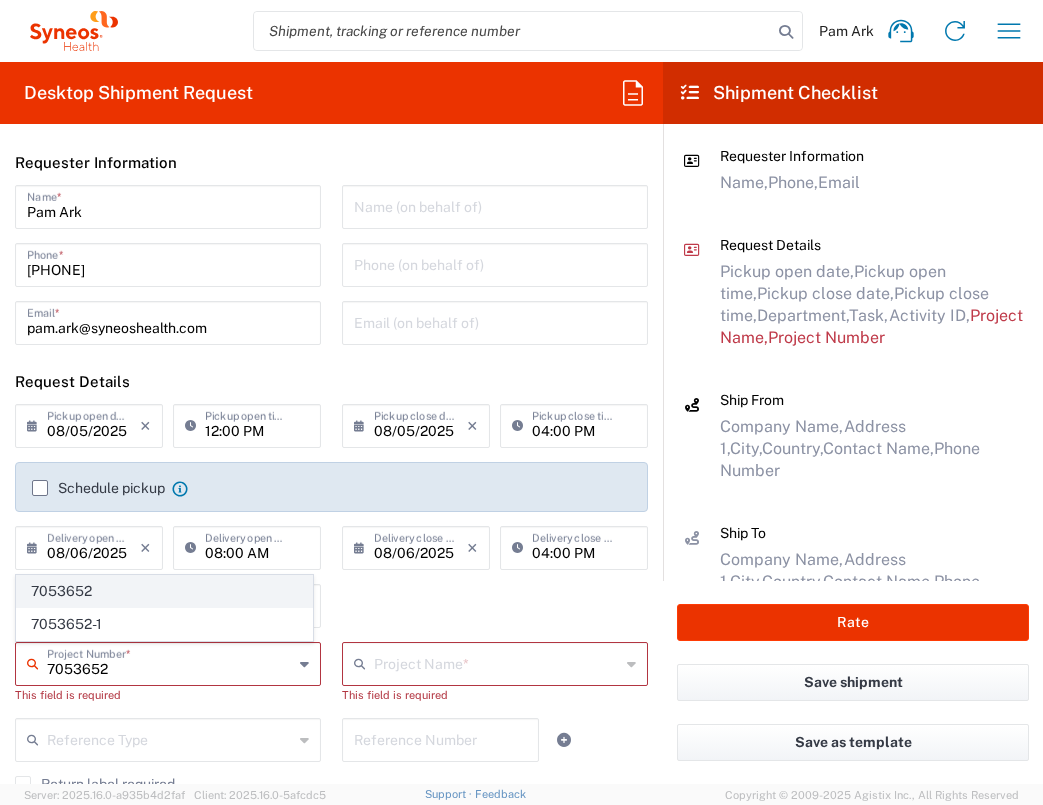 type on "7053652" 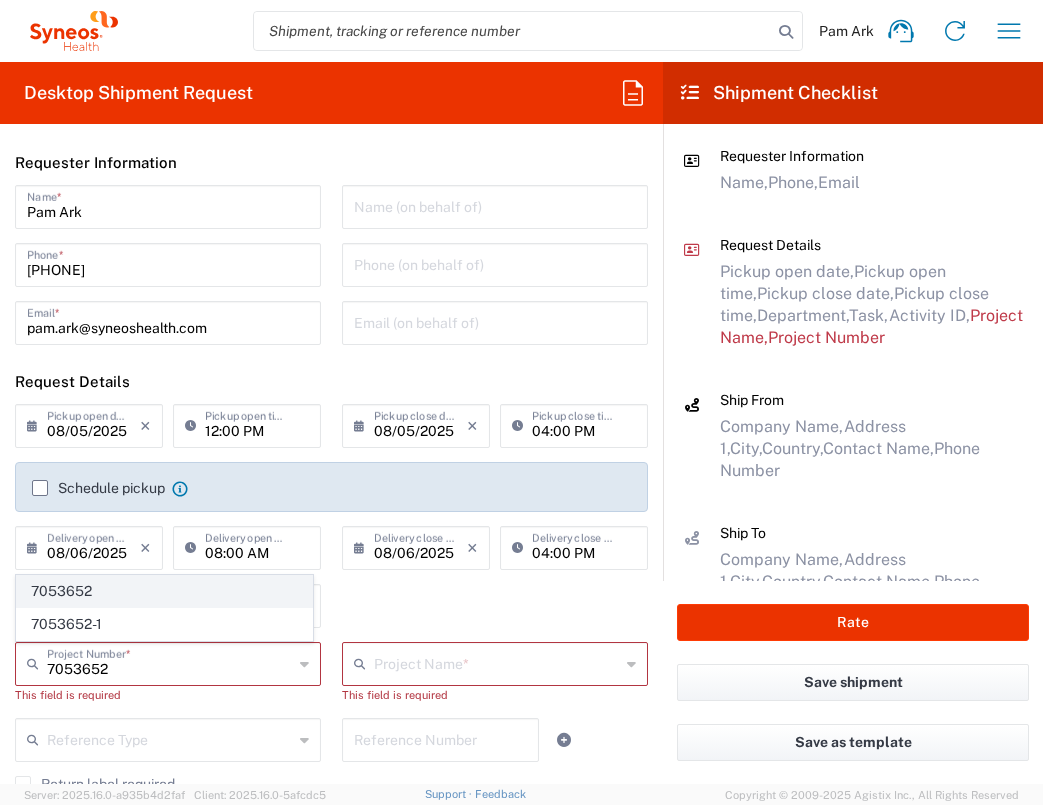 click on "7053652" 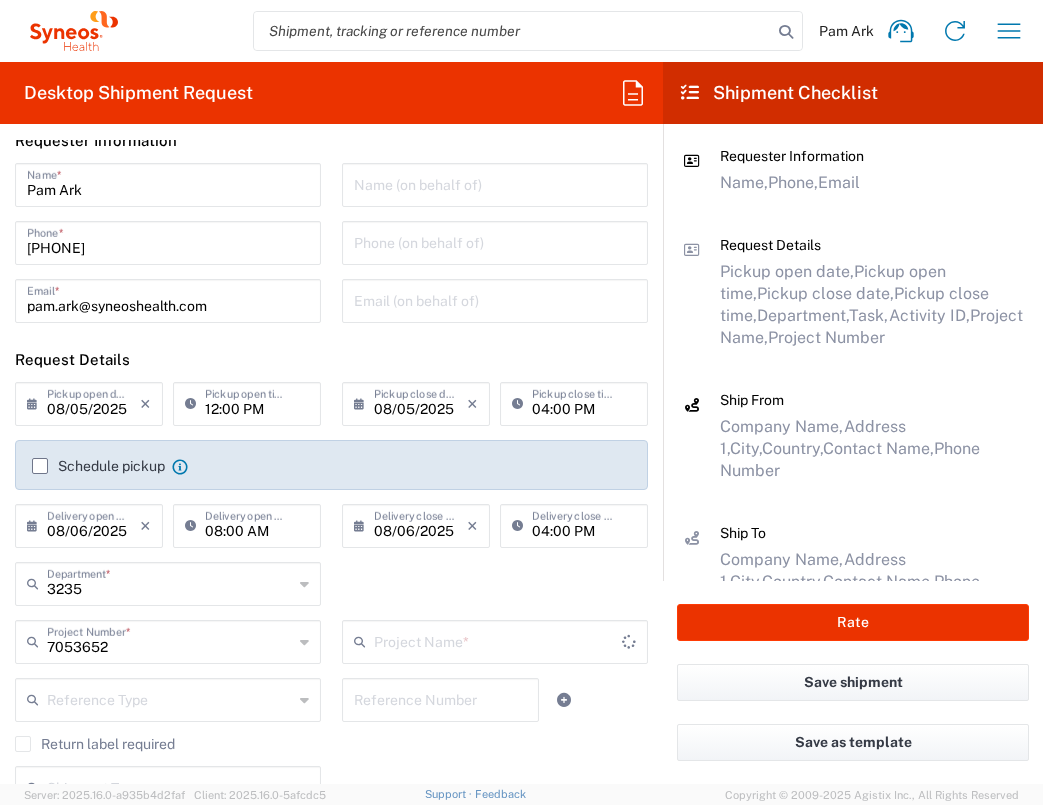 type on "ONL1204-GA-002" 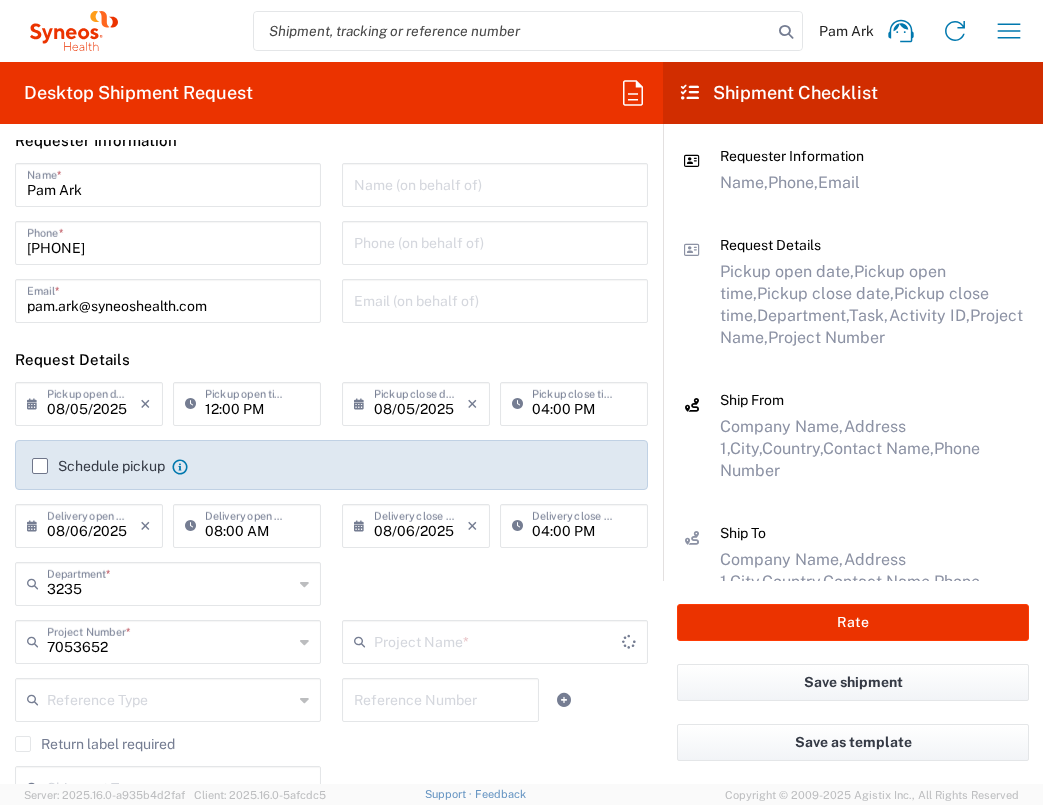 scroll, scrollTop: 293, scrollLeft: 0, axis: vertical 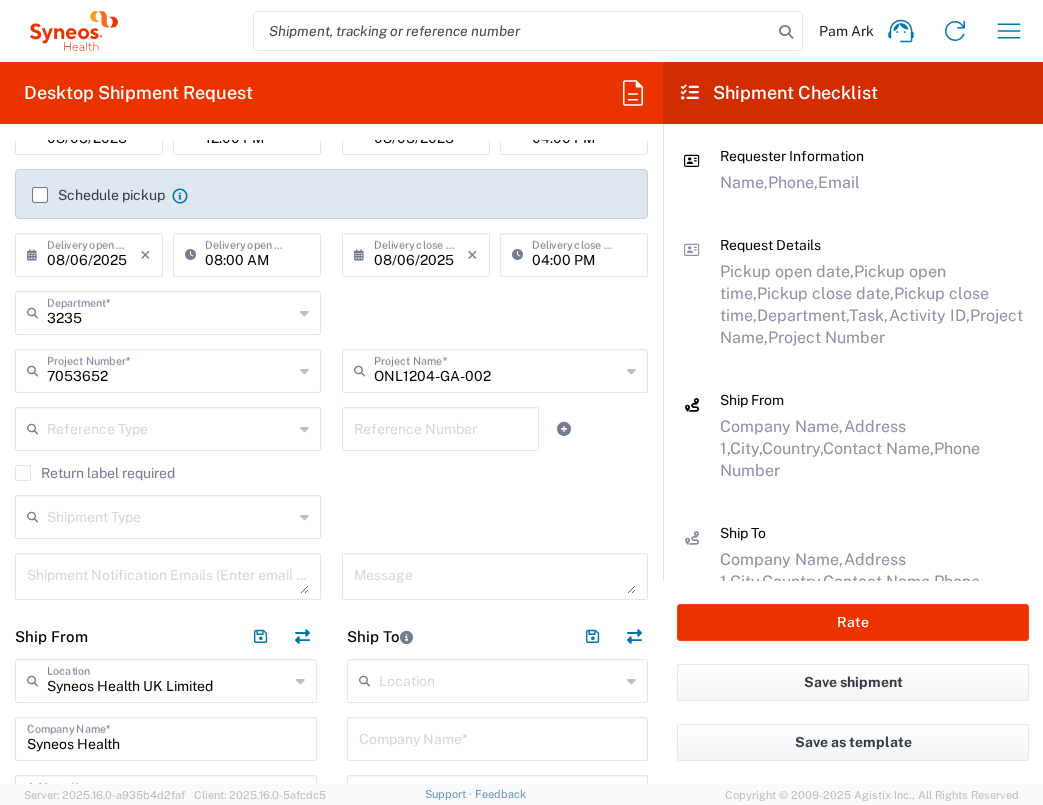 click at bounding box center (498, 737) 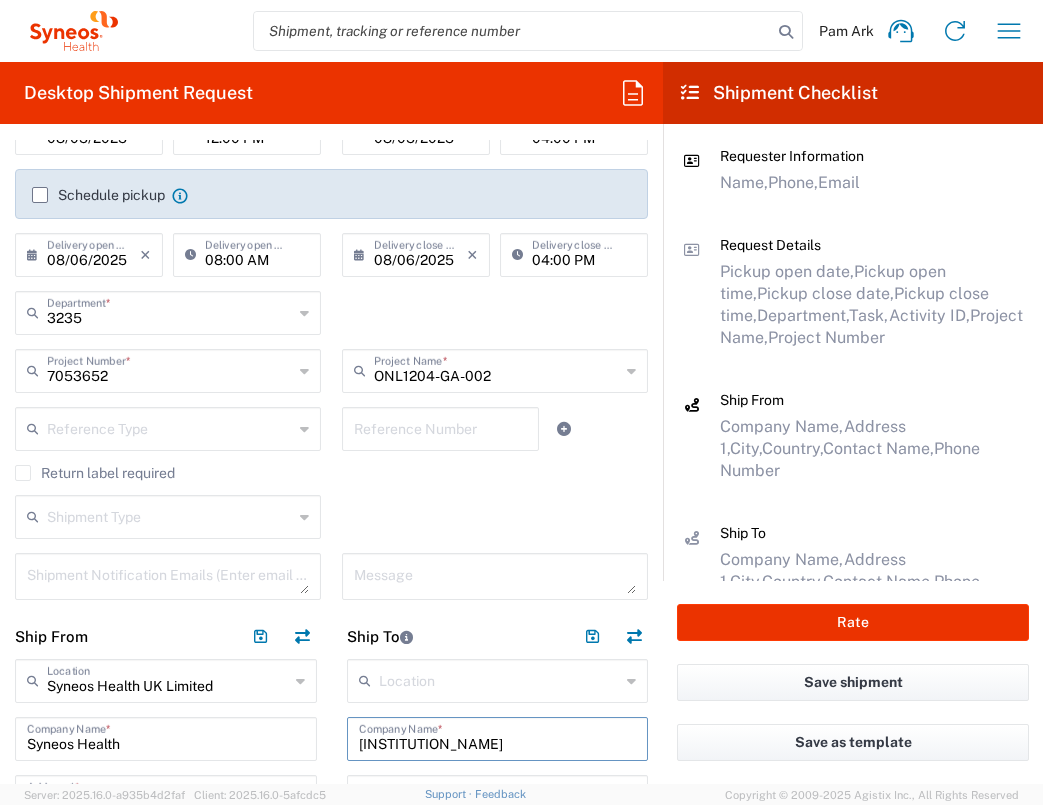 type on "[INSTITUTION_NAME]" 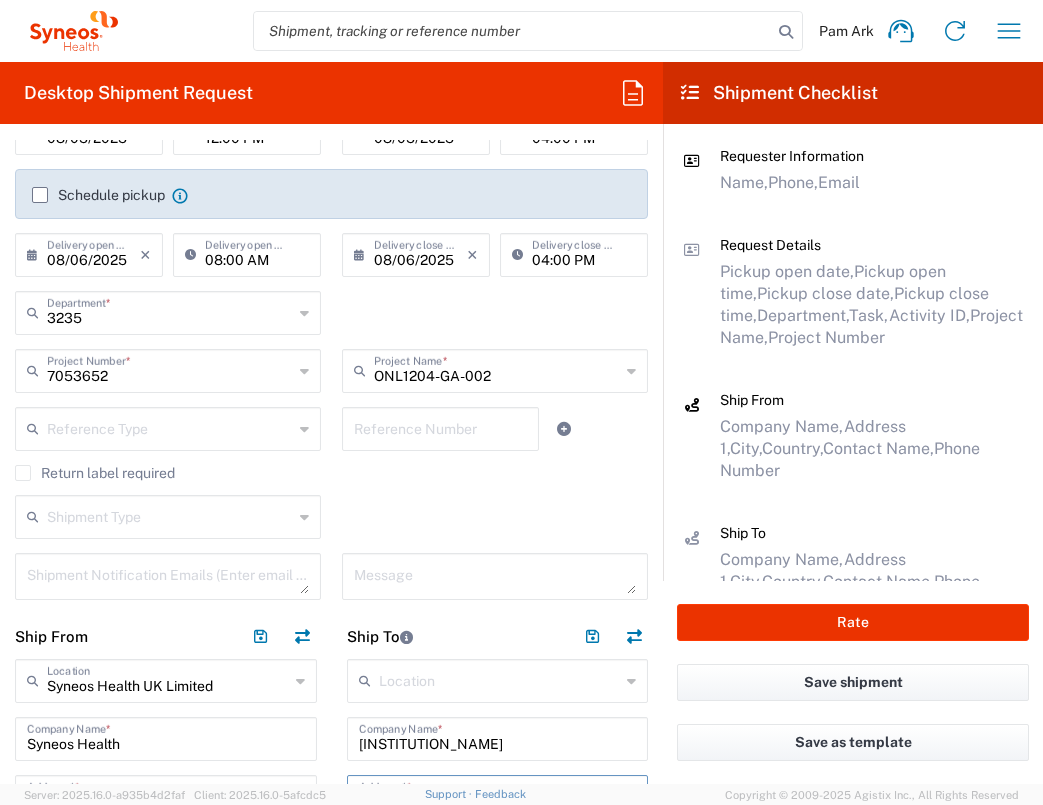 scroll, scrollTop: 322, scrollLeft: 0, axis: vertical 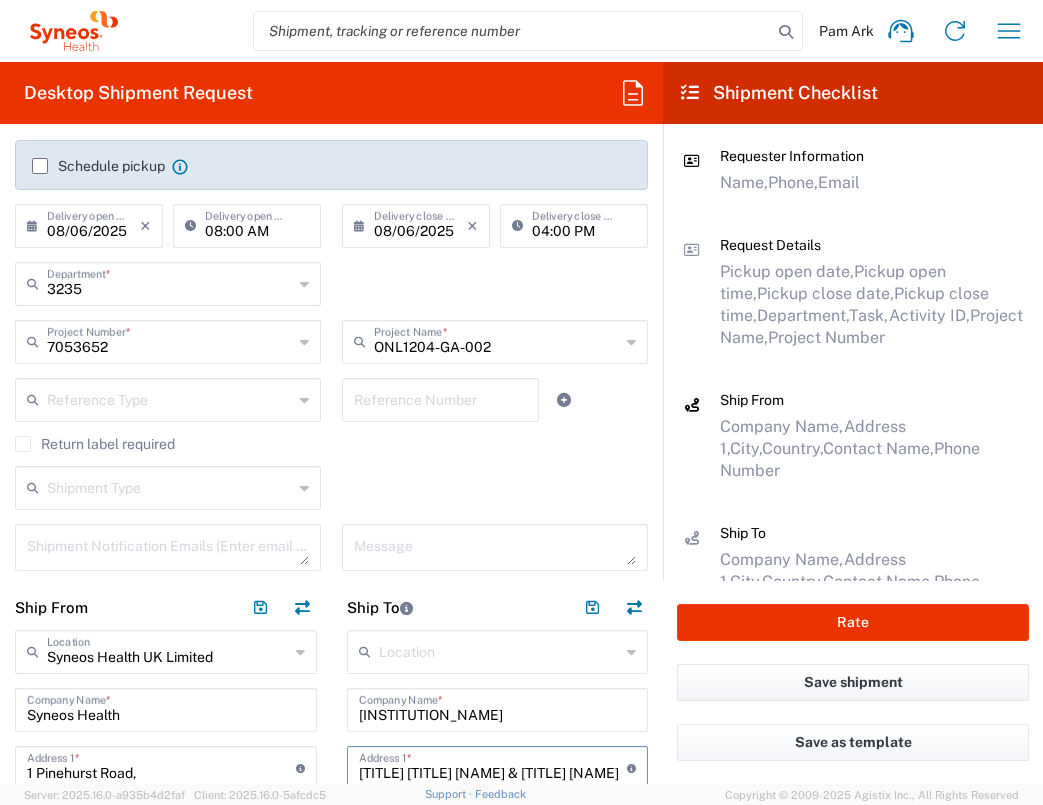 type on "[TITLE] [TITLE] [NAME] & [TITLE] [NAME]" 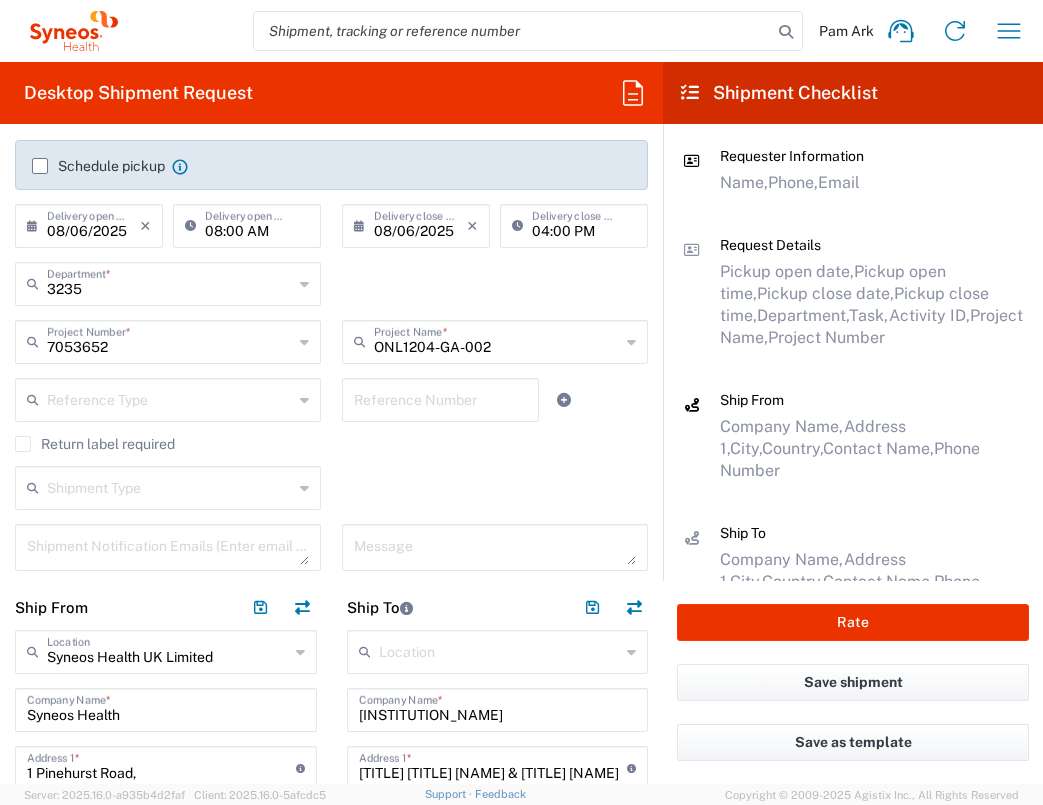 scroll, scrollTop: 684, scrollLeft: 0, axis: vertical 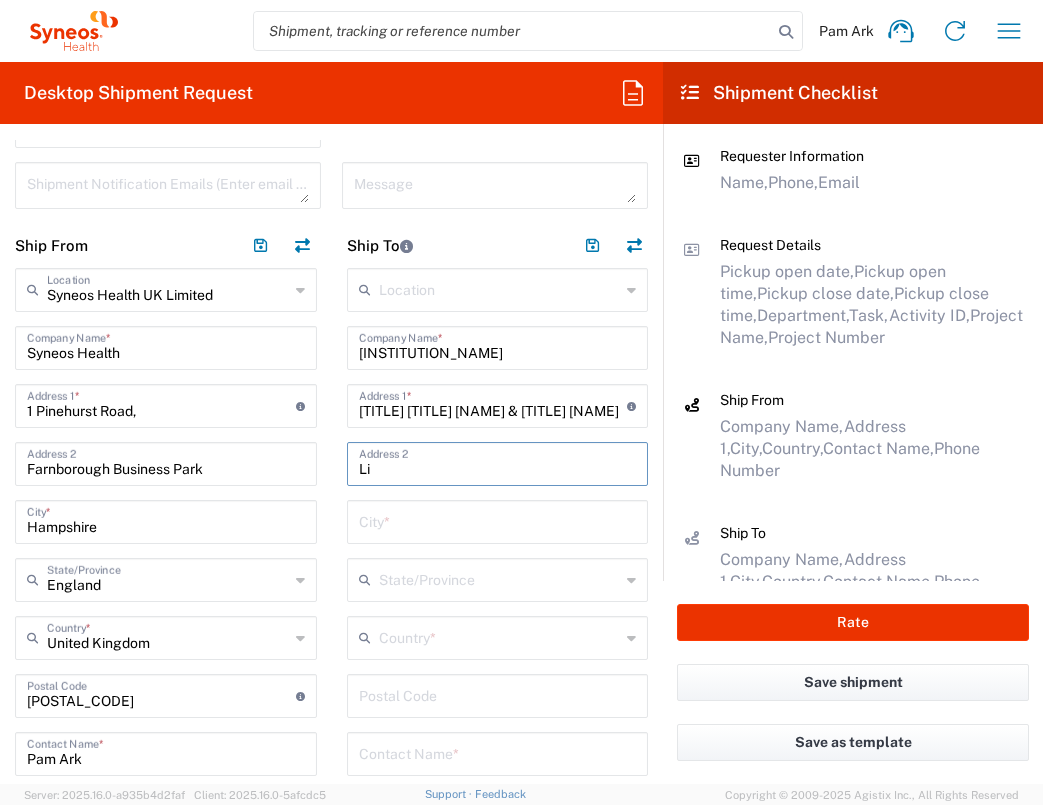 type on "L" 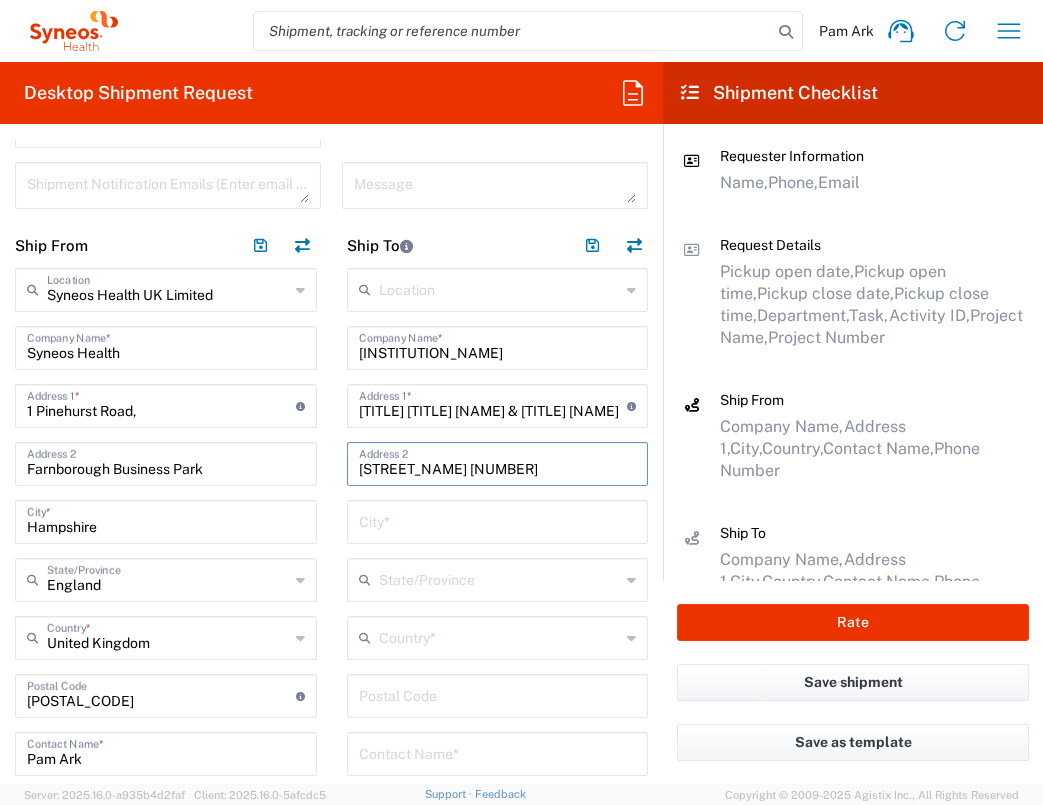 type on "[STREET_NAME] [NUMBER]" 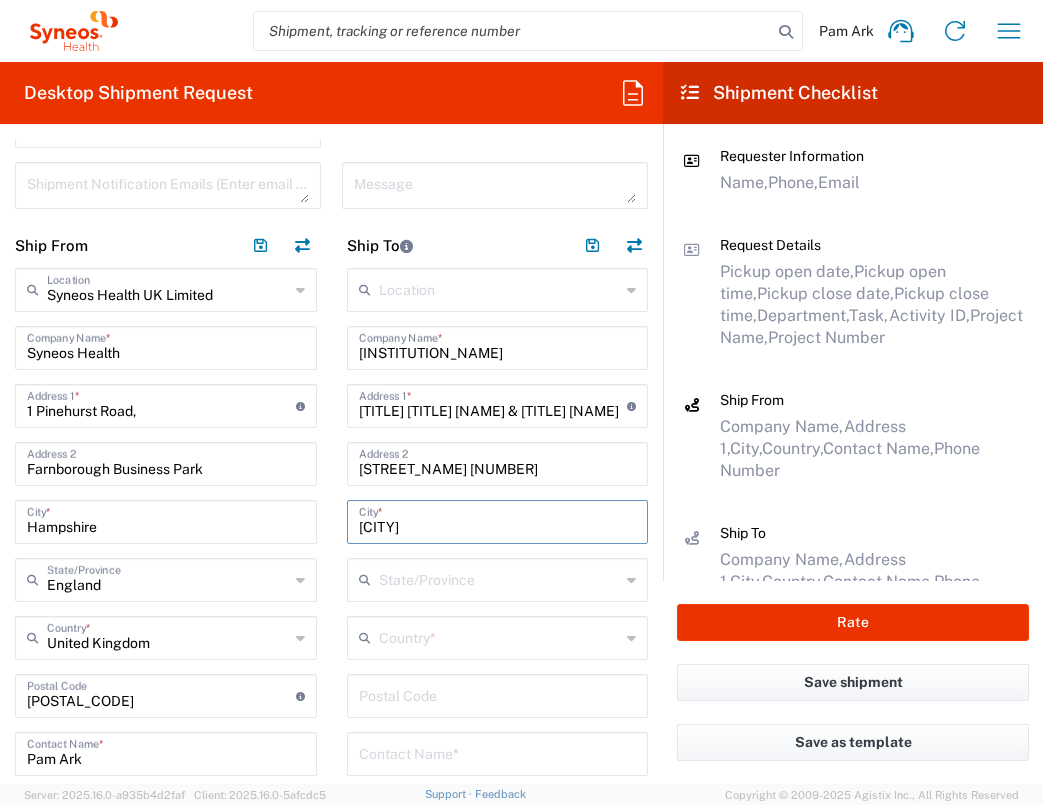 type on "[CITY]" 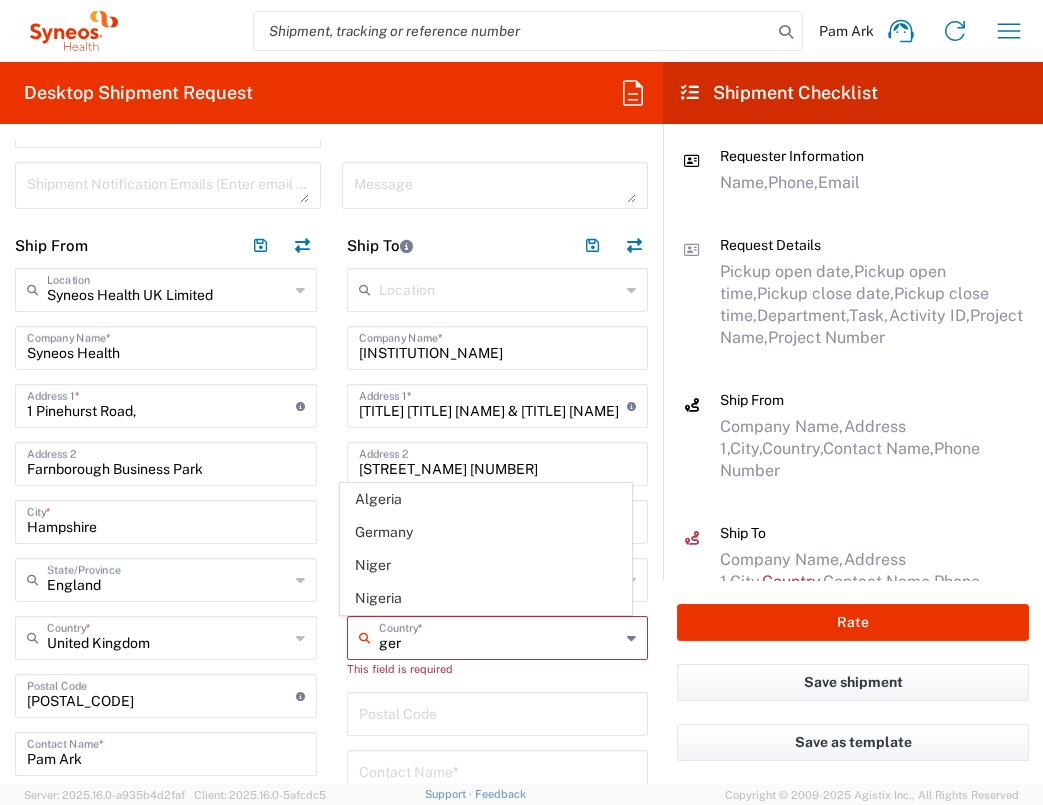 click on "Germany" 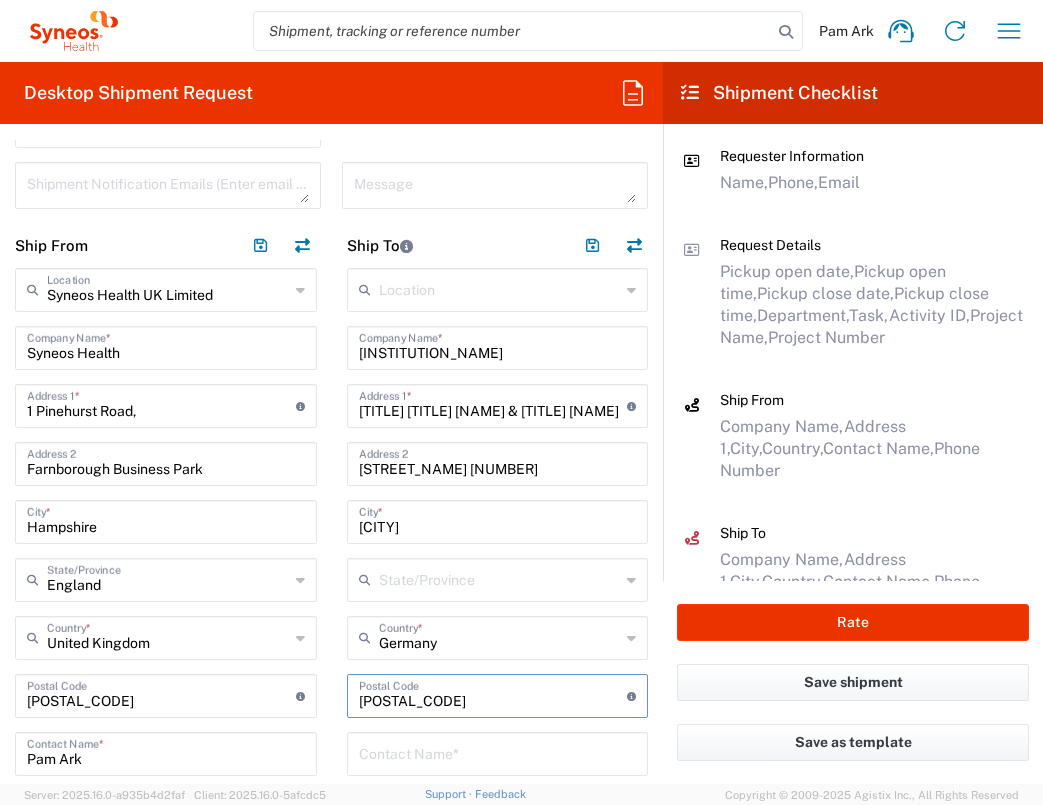 type on "[POSTAL_CODE]" 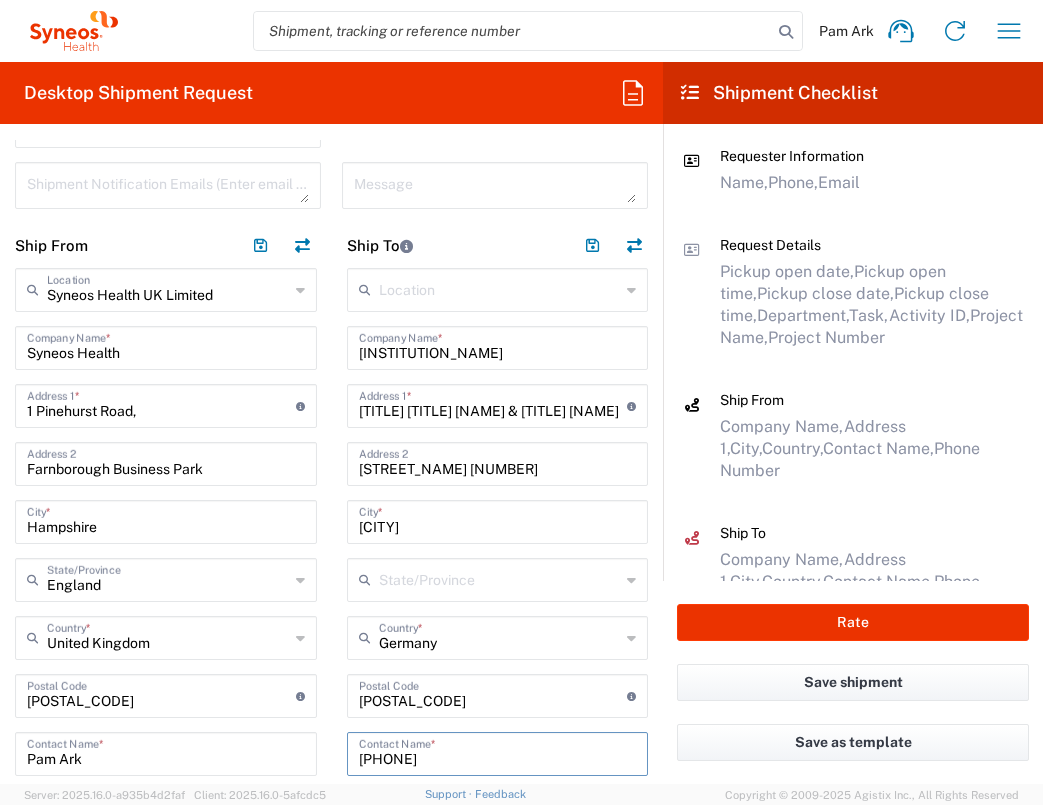type on "[PHONE]" 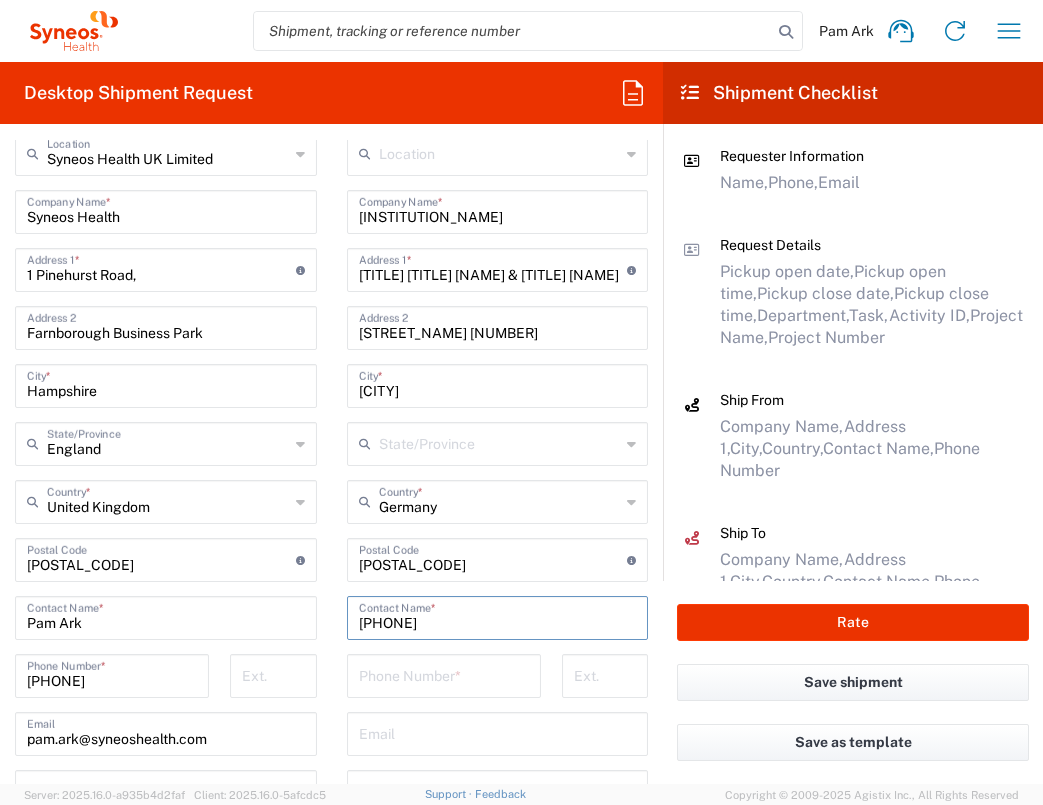scroll, scrollTop: 990, scrollLeft: 0, axis: vertical 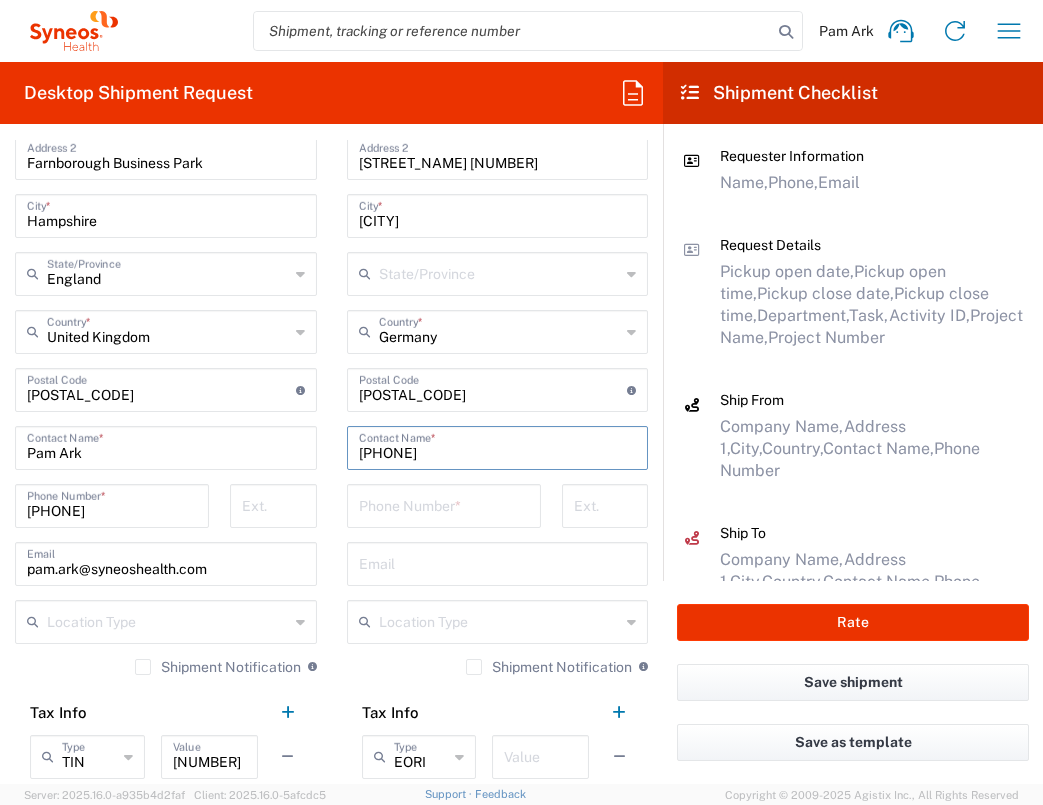 drag, startPoint x: 482, startPoint y: 453, endPoint x: 350, endPoint y: 452, distance: 132.00378 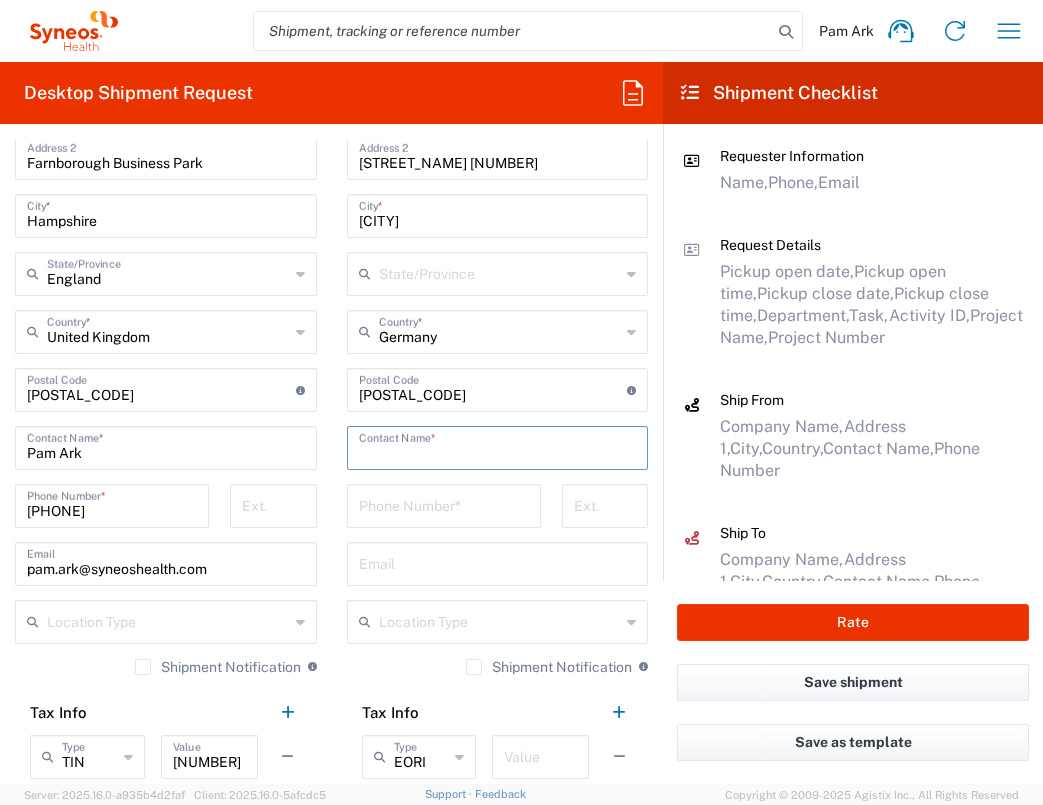 click on "Location  Addison Whitney LLC-Morrisvile NC US Barcelona-Syneos Health BioSector 2 LLC- New York US Boco Digital Media Caerus Marketing Group LLC-Morrisville NC US Chamberlain Communications LLC-New York US Chandler Chicco Agency, LLC-New York US Genico, LLC Gerbig Snell/Weisheimer Advert- Westerville OH Haas & Health Partner Public Relations GmbH Illingworth Research Group Ltd-Macclesfield UK Illingworth Rsrch Grp (France) Illingworth Rsrch Grp (Italy) Illingworth Rsrch Grp (Spain) Illingworth Rsrch Grp (USA) In Illingworth Rsrch Grp(Australi INC Research Clin Svcs Mexico inVentiv Health Philippines, Inc. IRG - Morrisville Warehouse IVH IPS Pvt Ltd- India IVH Mexico SA de CV NAVICOR GROUP, LLC- New York US PALIO + IGNITE, LLC- Westerville OH US Pharmaceutical Institute LLC- Morrisville NC US PT Syneos Health Indonesia Rx dataScience Inc-Morrisville NC US RxDataScience India Private Lt Syneos Health (Beijing) Inc.Lt Syneos Health (Shanghai) Inc. Ltd. Syneos Health (Thailand) Limit Syneos Health Argentina SA" 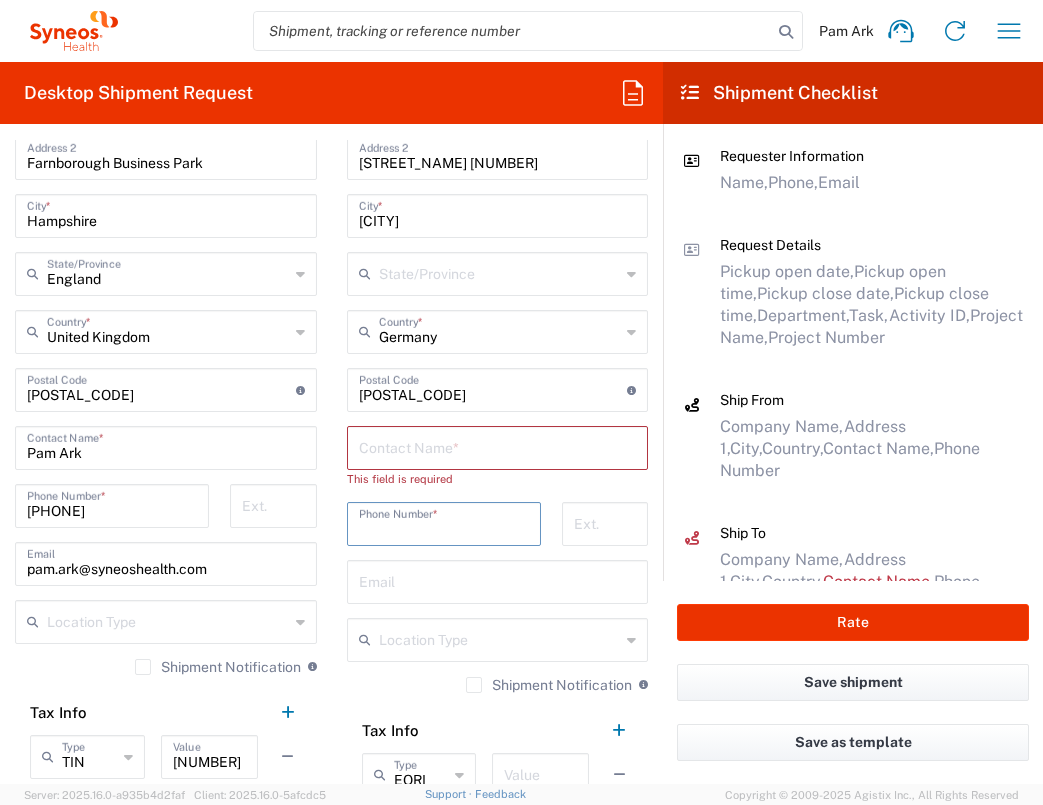 paste on "[PHONE]" 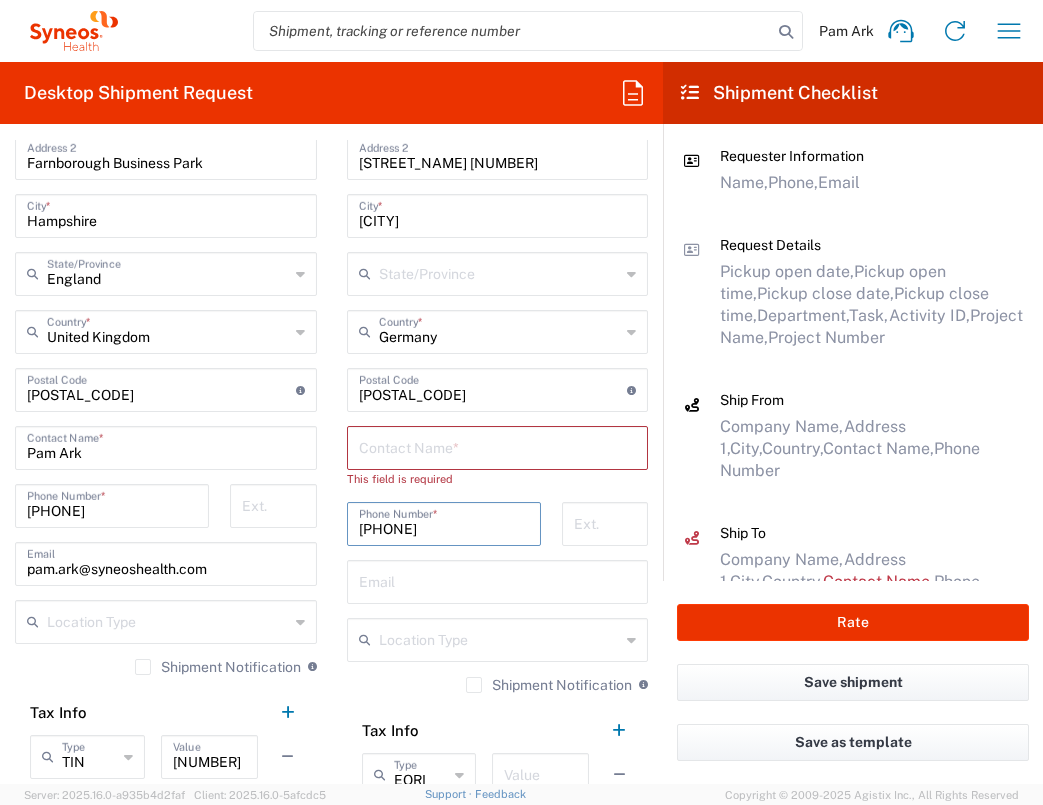 type on "[PHONE]" 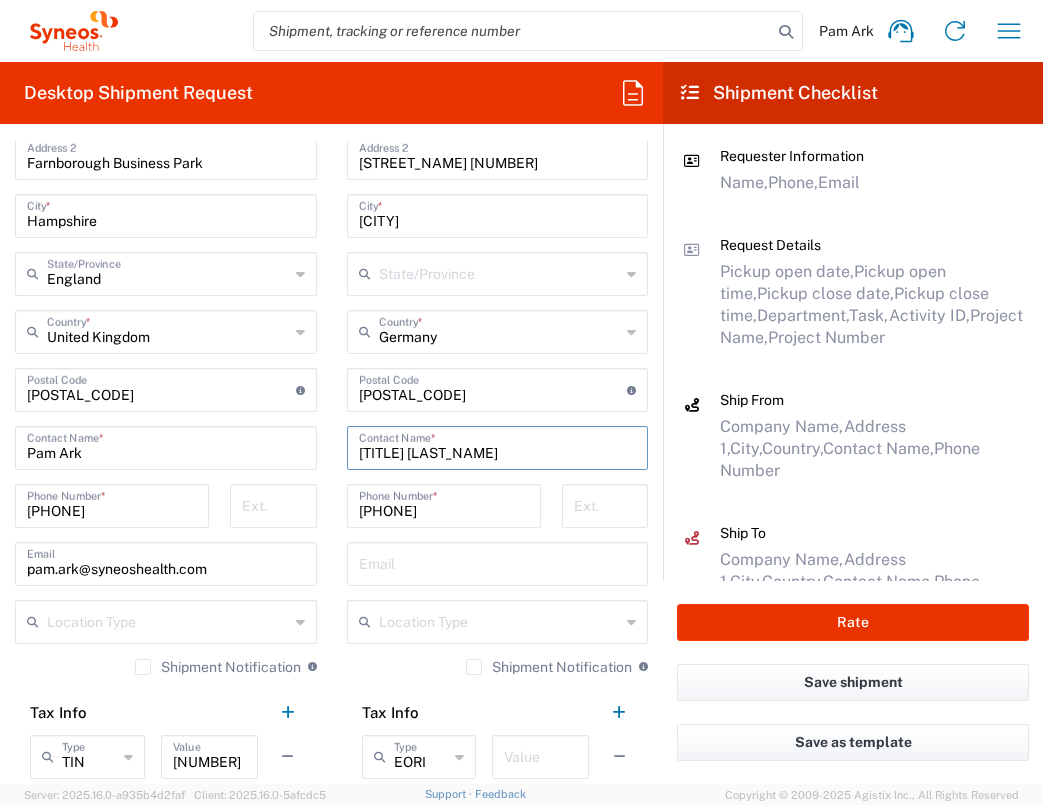 type on "[TITLE] [LAST_NAME]" 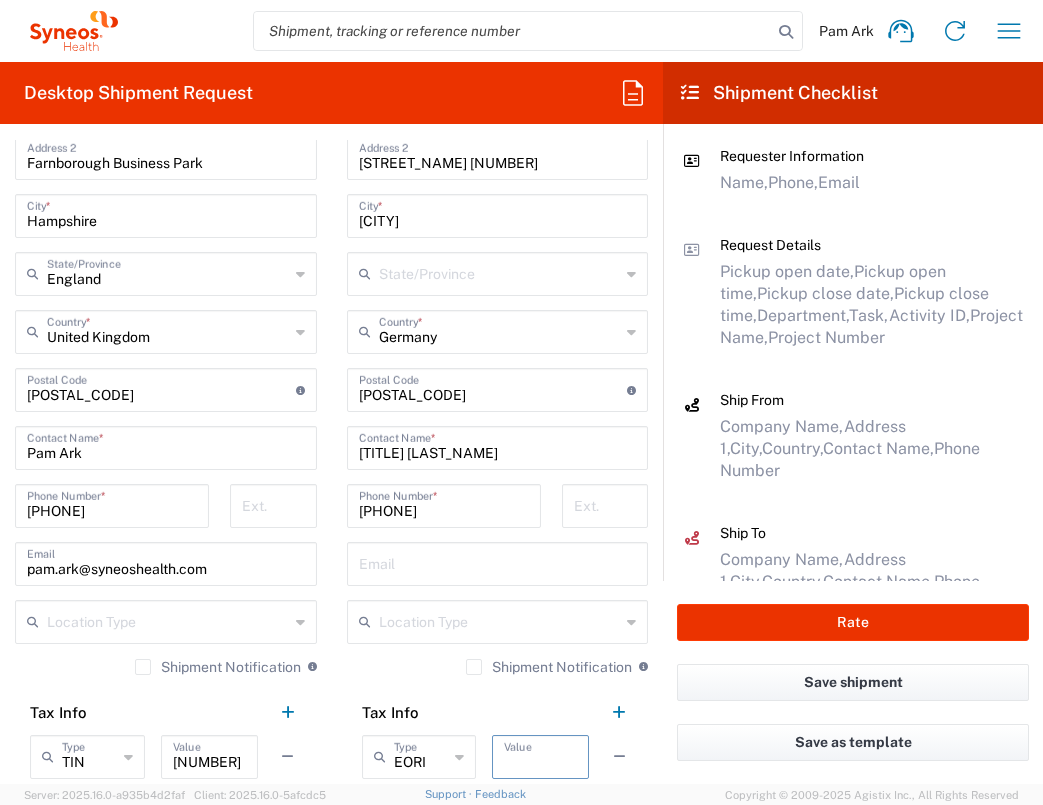 click at bounding box center [540, 755] 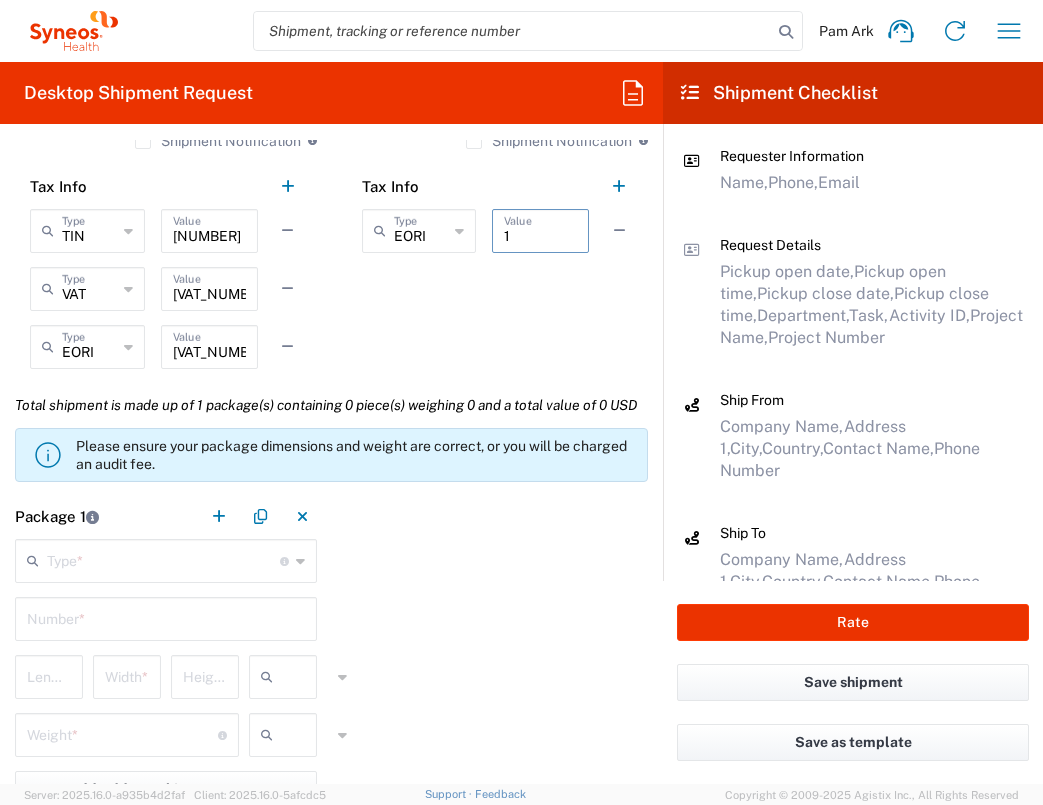 scroll, scrollTop: 1604, scrollLeft: 0, axis: vertical 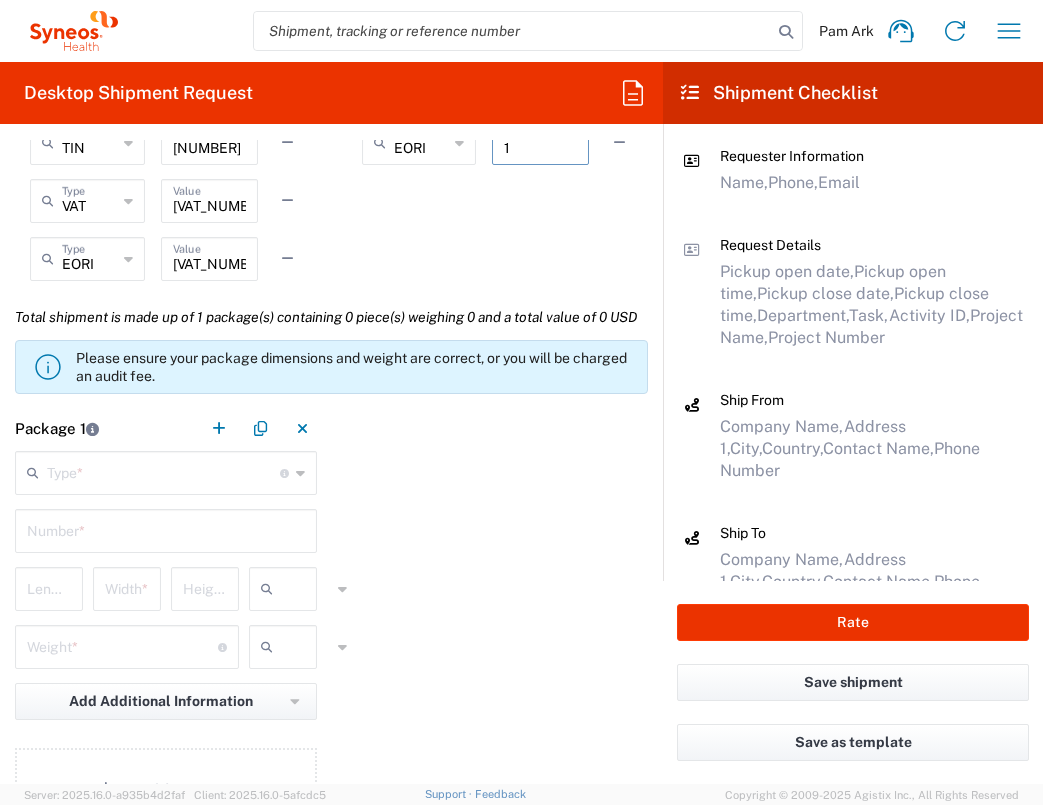 type on "1" 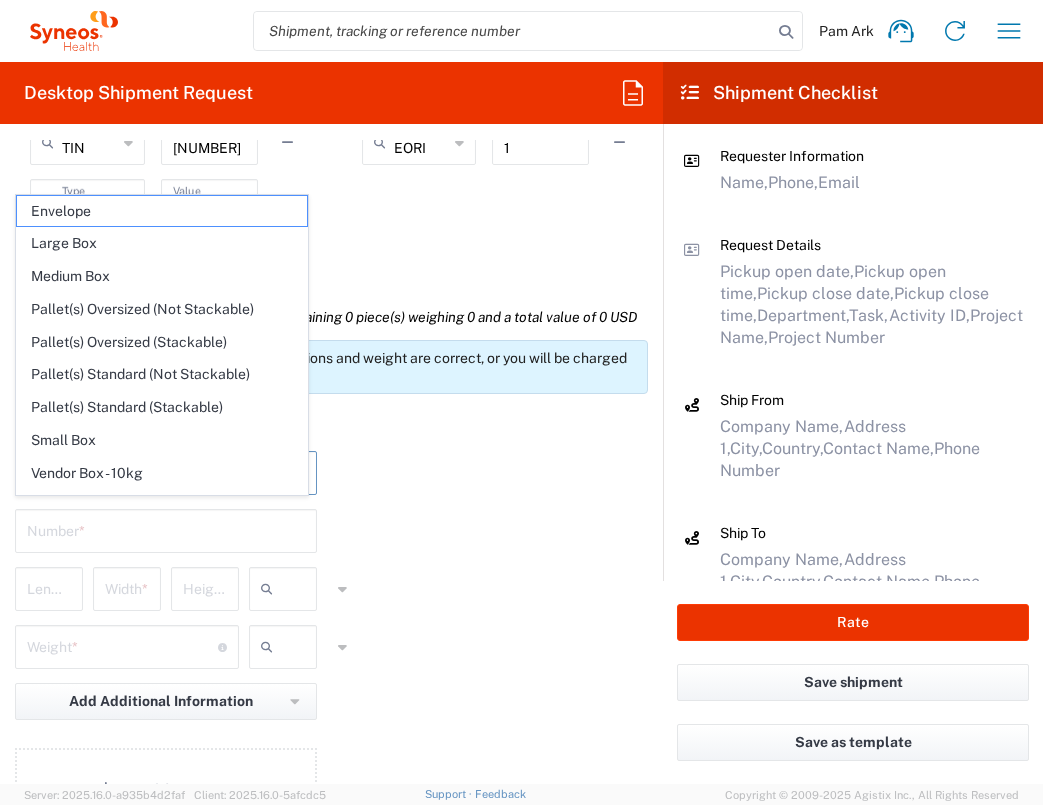 click at bounding box center [163, 471] 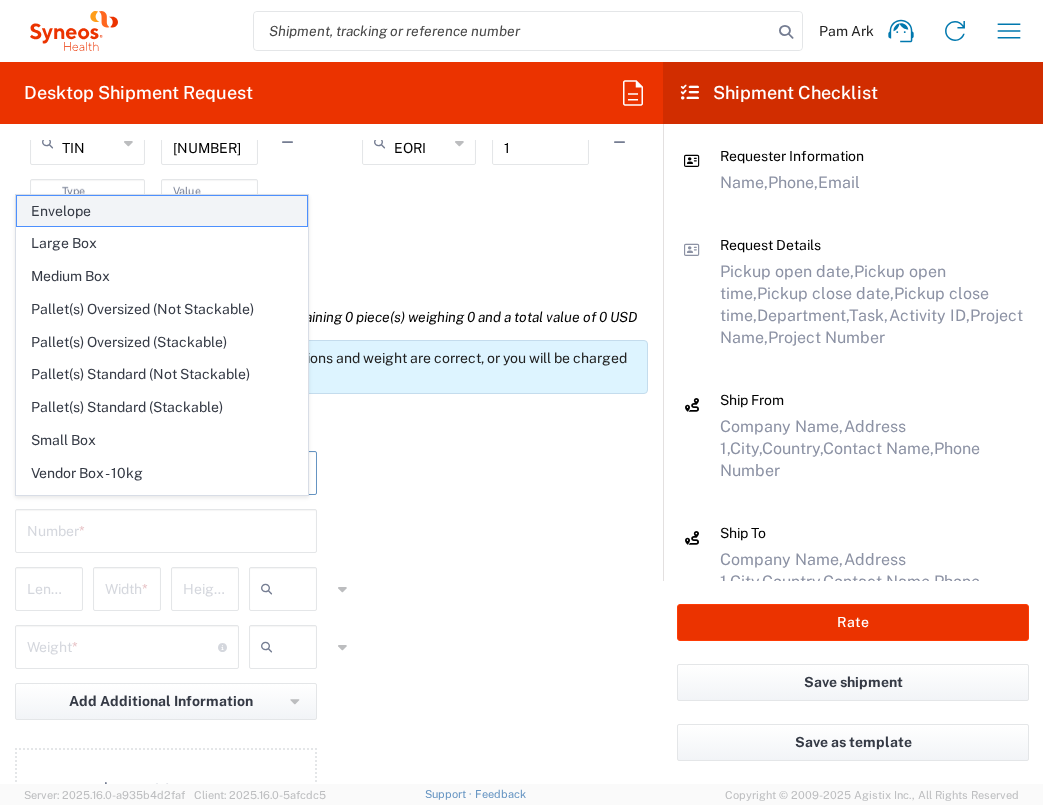 click on "Envelope" 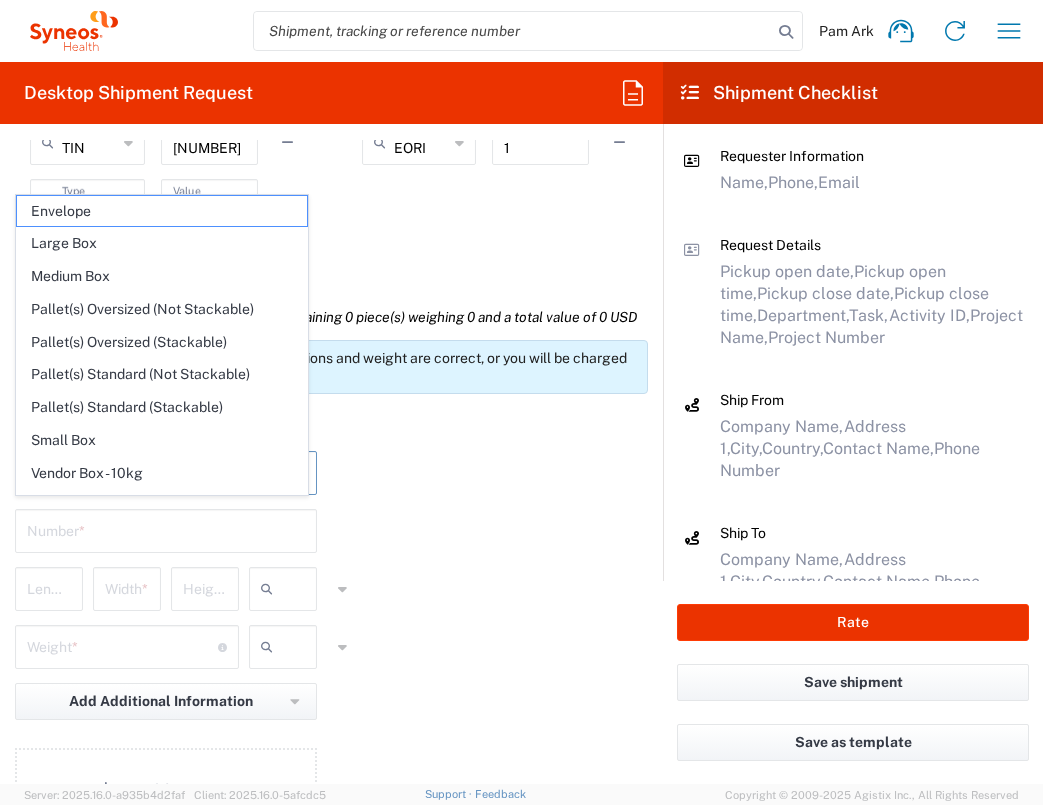 type on "Envelope" 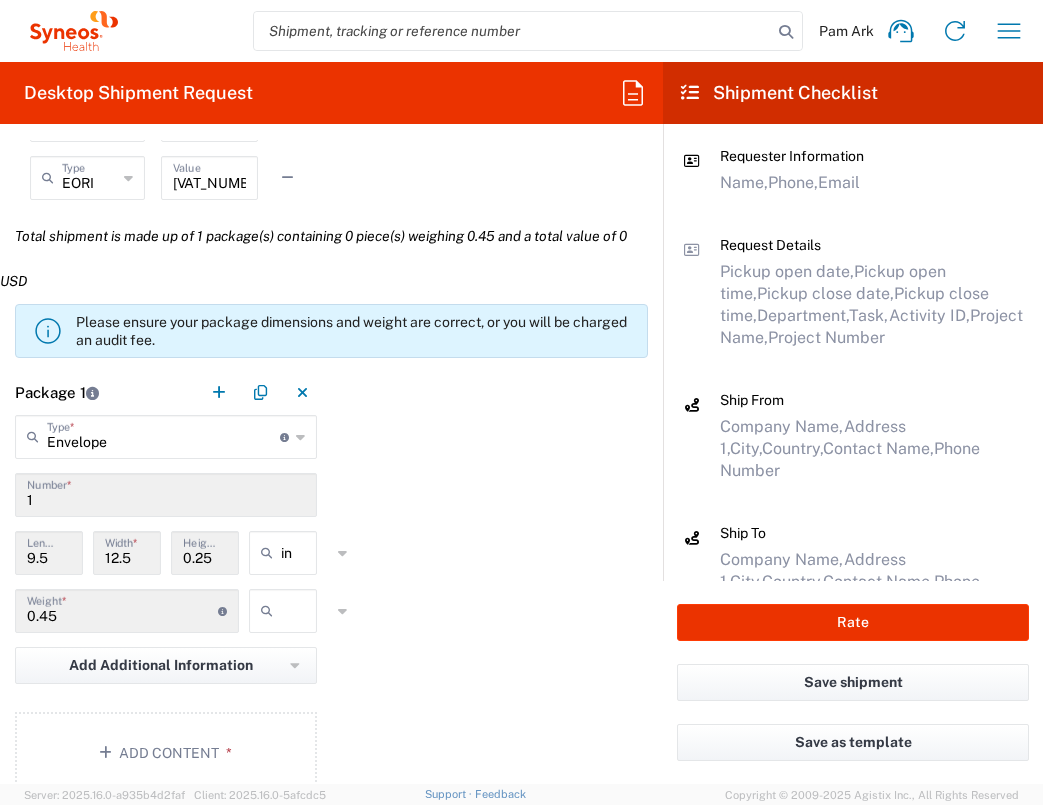 scroll, scrollTop: 1879, scrollLeft: 0, axis: vertical 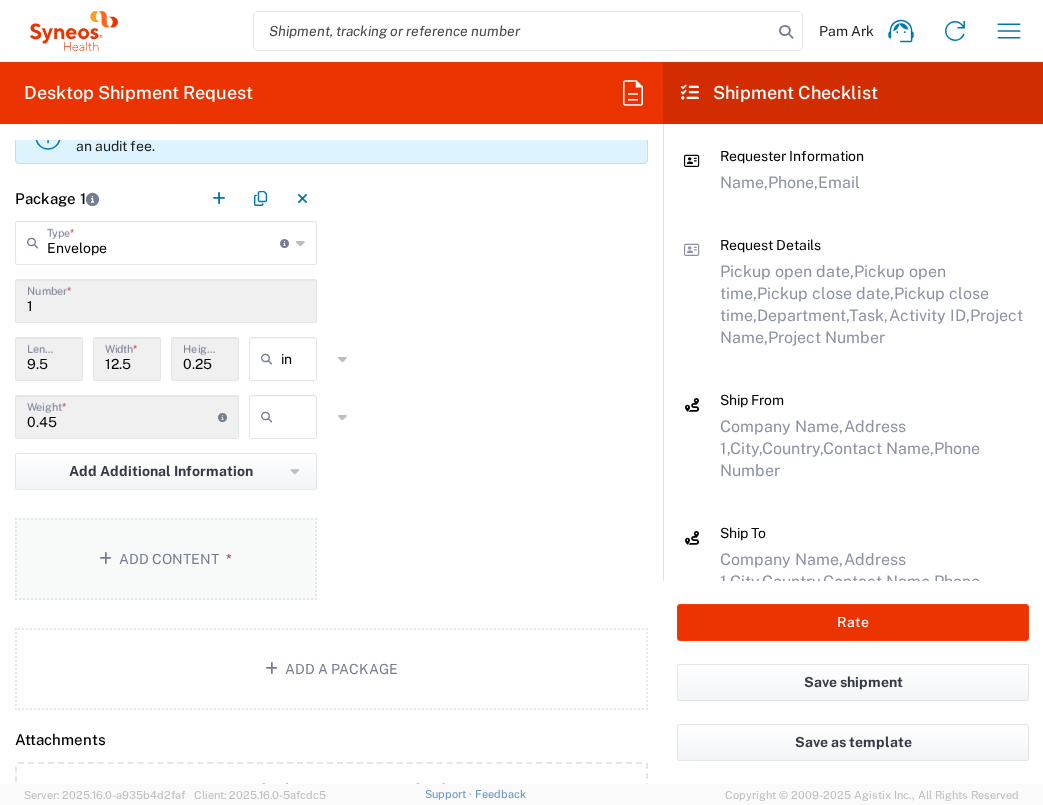 click on "Add Content *" 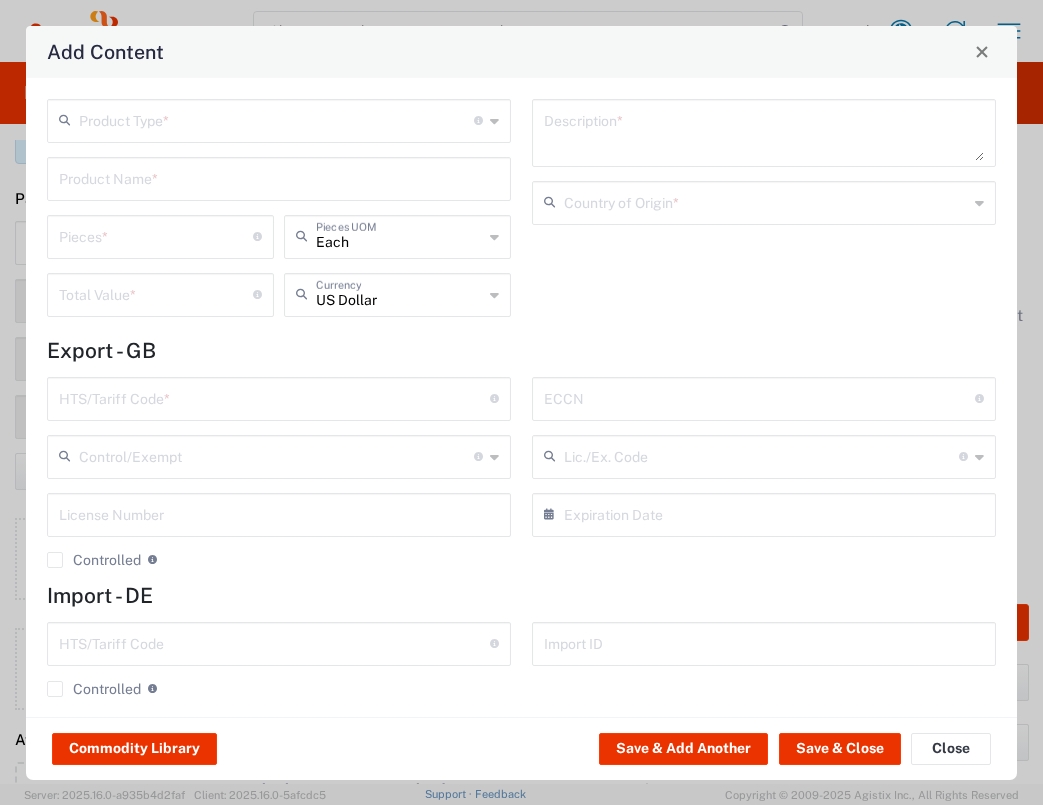 click at bounding box center [276, 119] 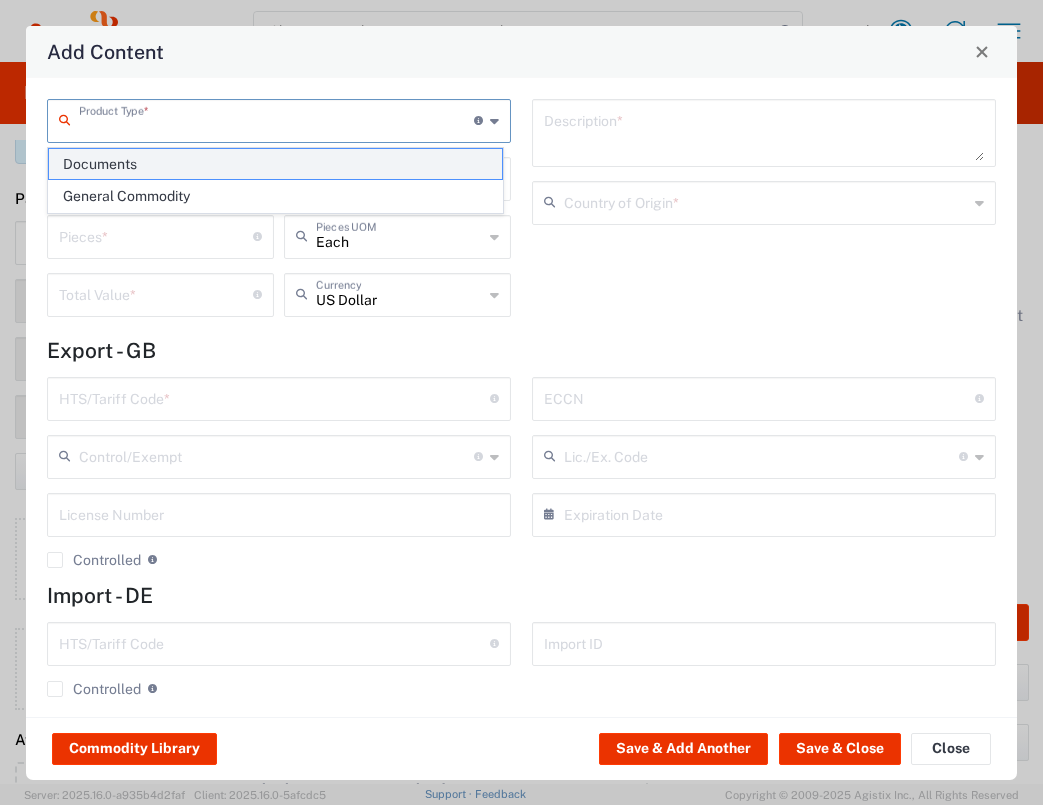 click on "Documents" 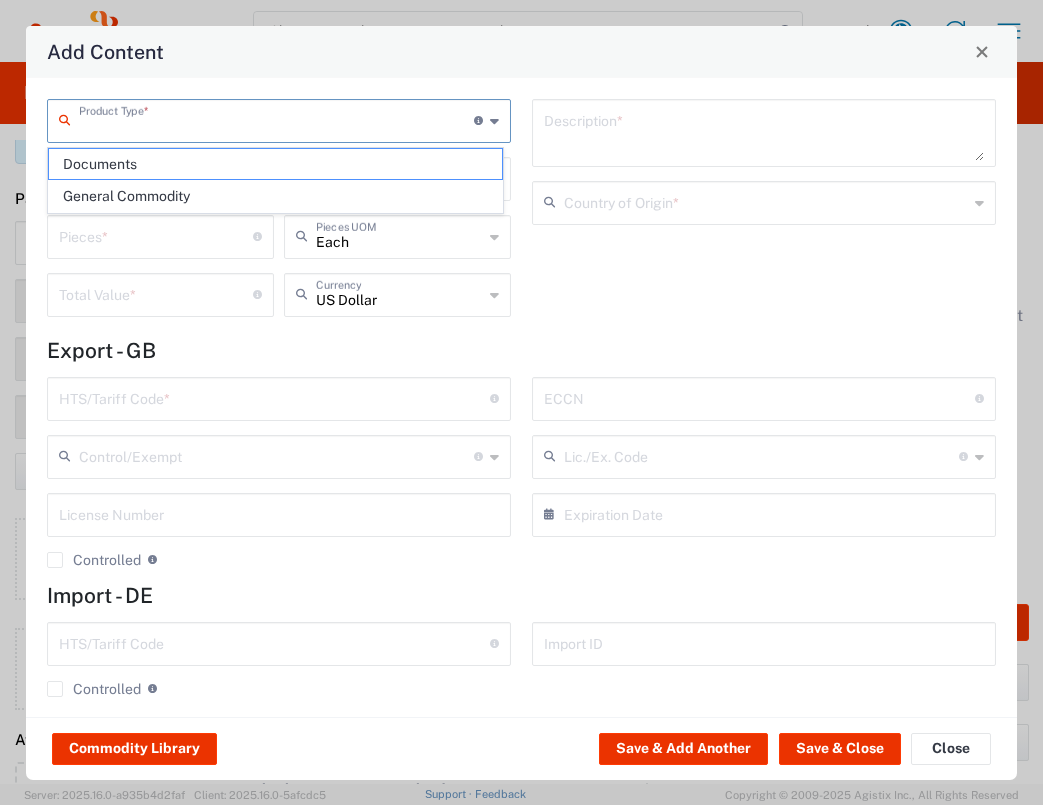 type on "Documents" 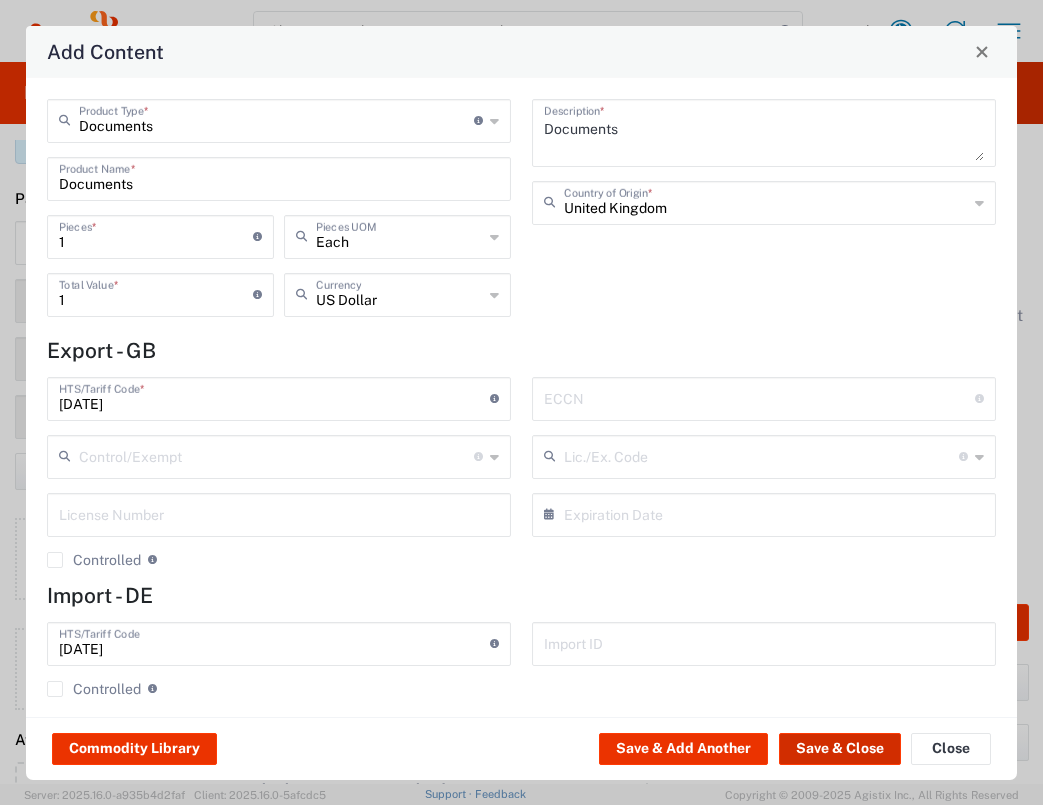 click on "Save & Close" 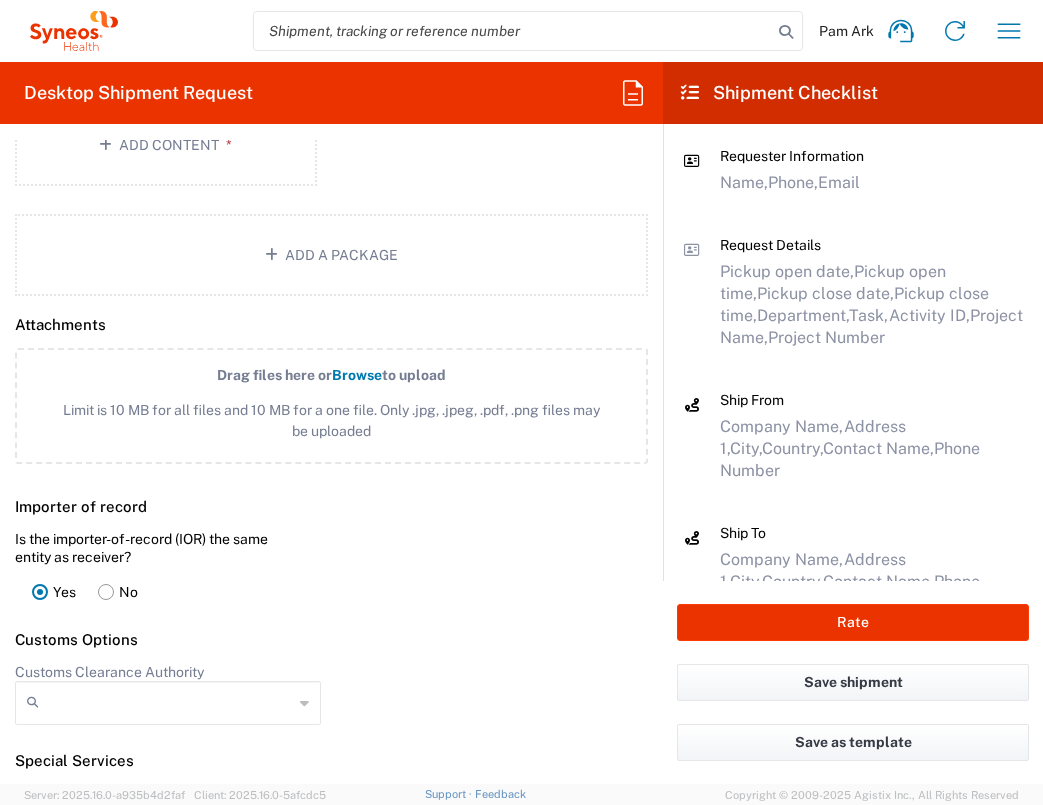 scroll, scrollTop: 2593, scrollLeft: 0, axis: vertical 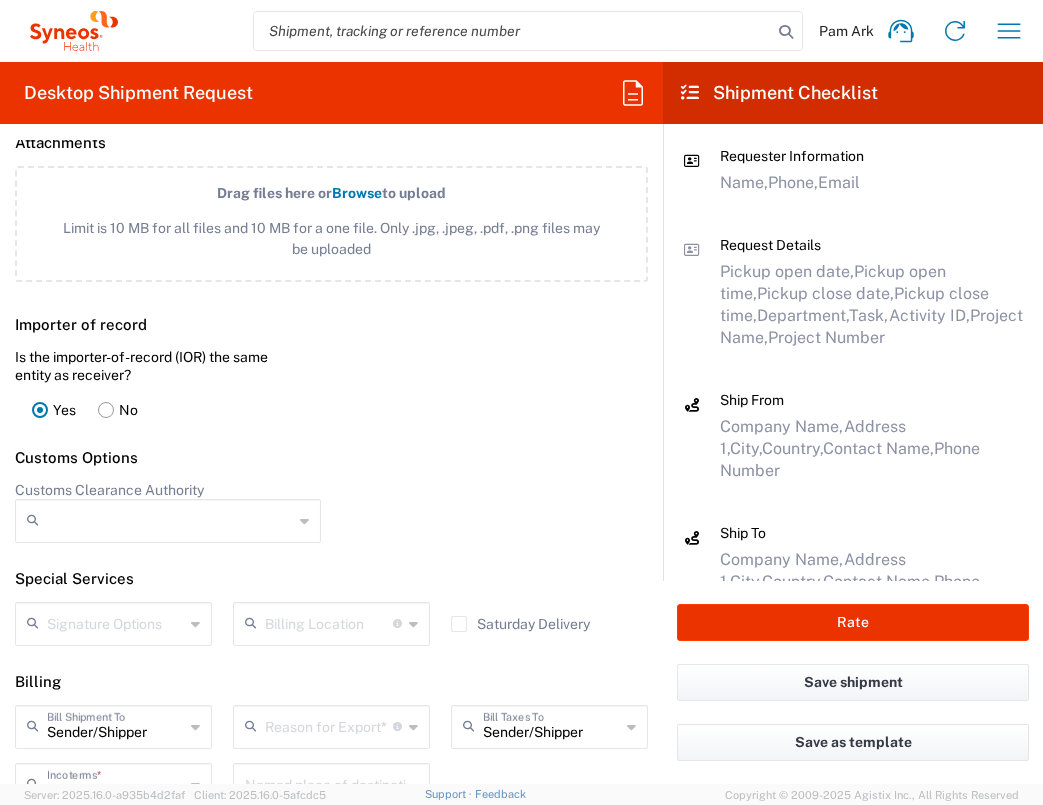 click at bounding box center [329, 725] 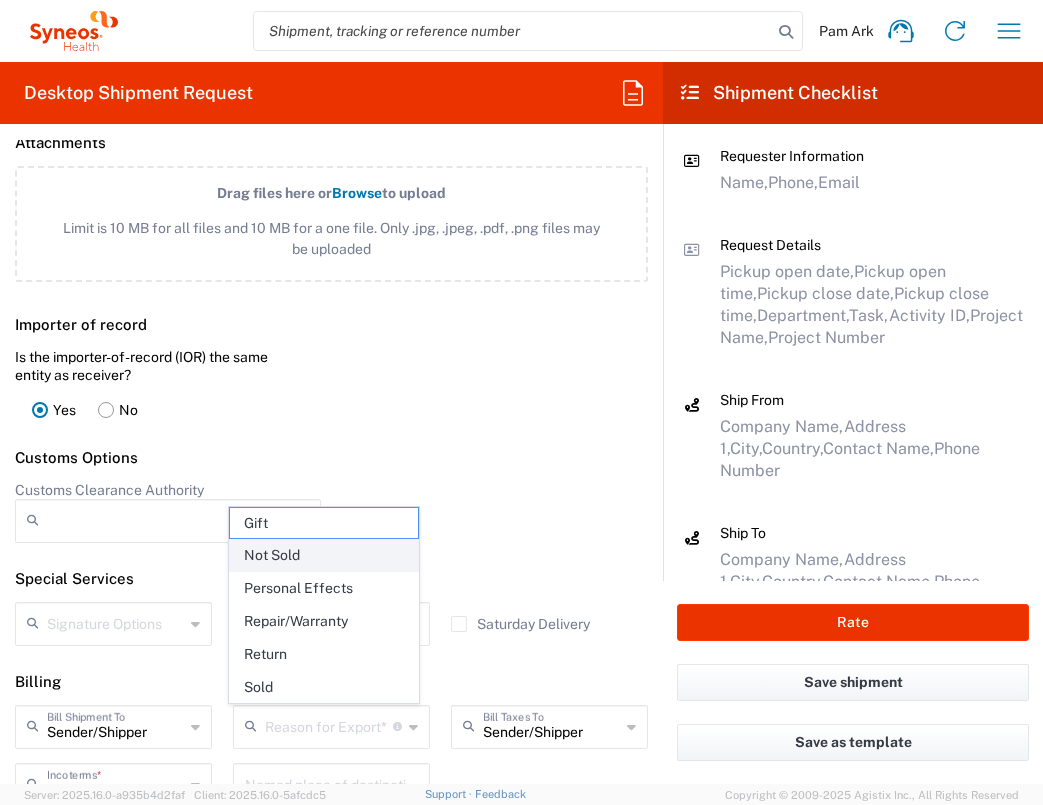 click on "Not Sold" 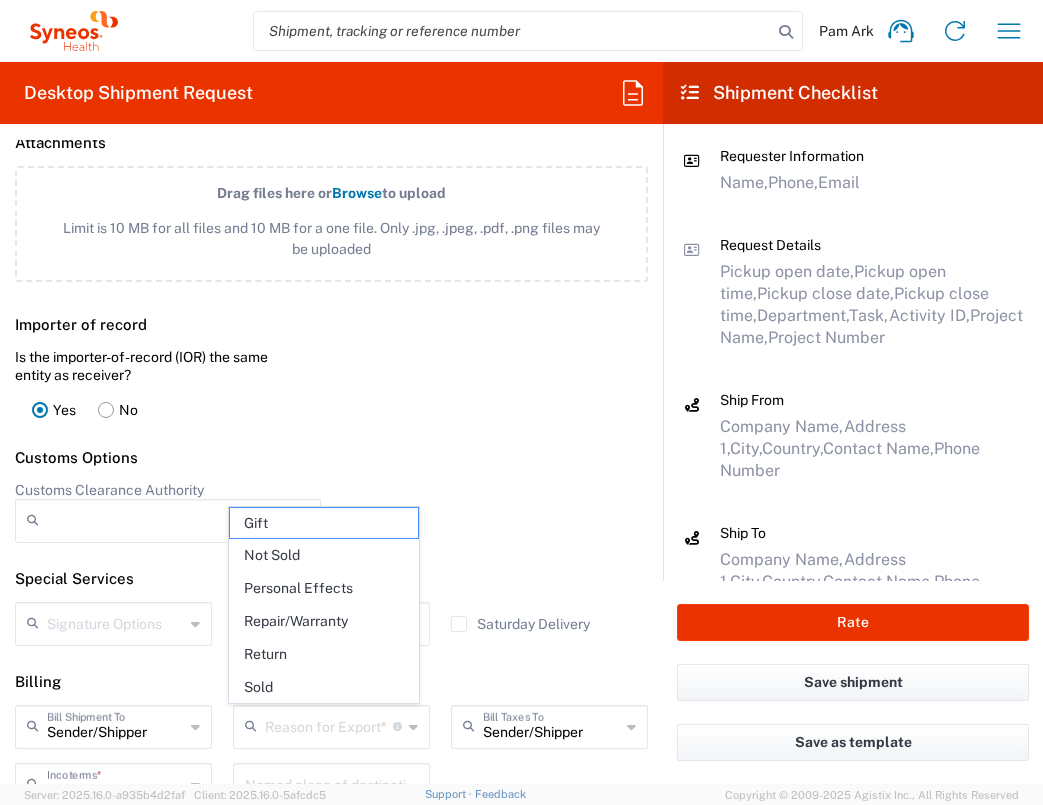 type on "Not Sold" 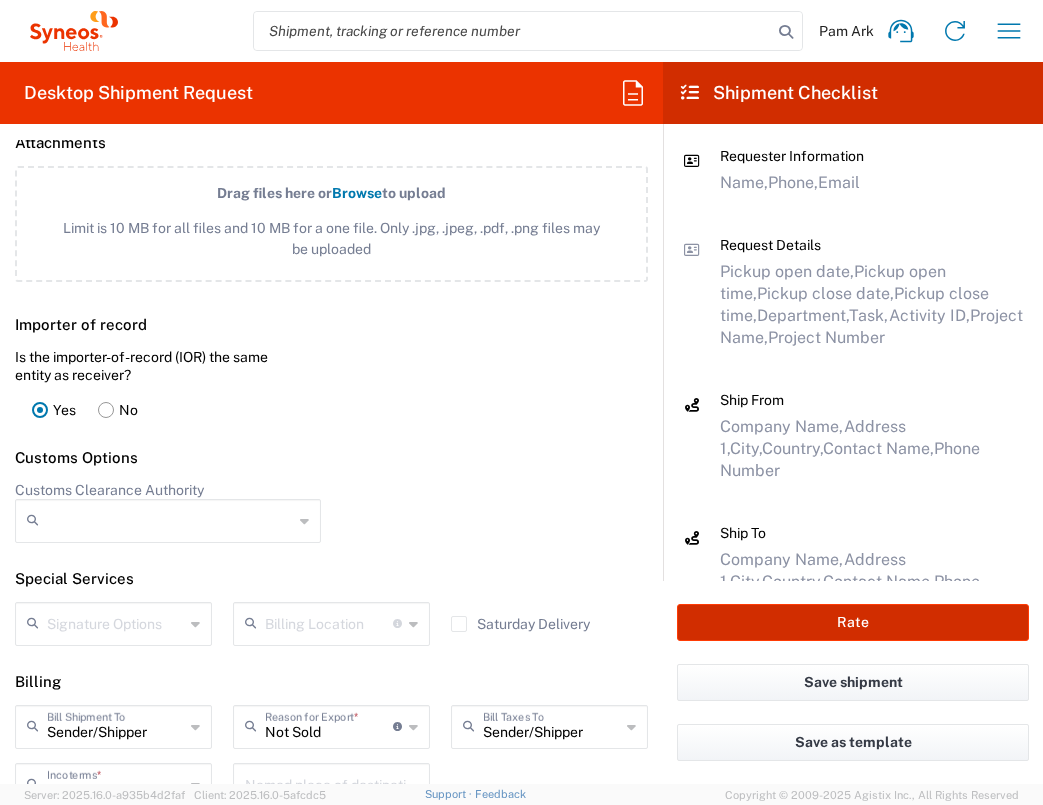 click on "Rate" 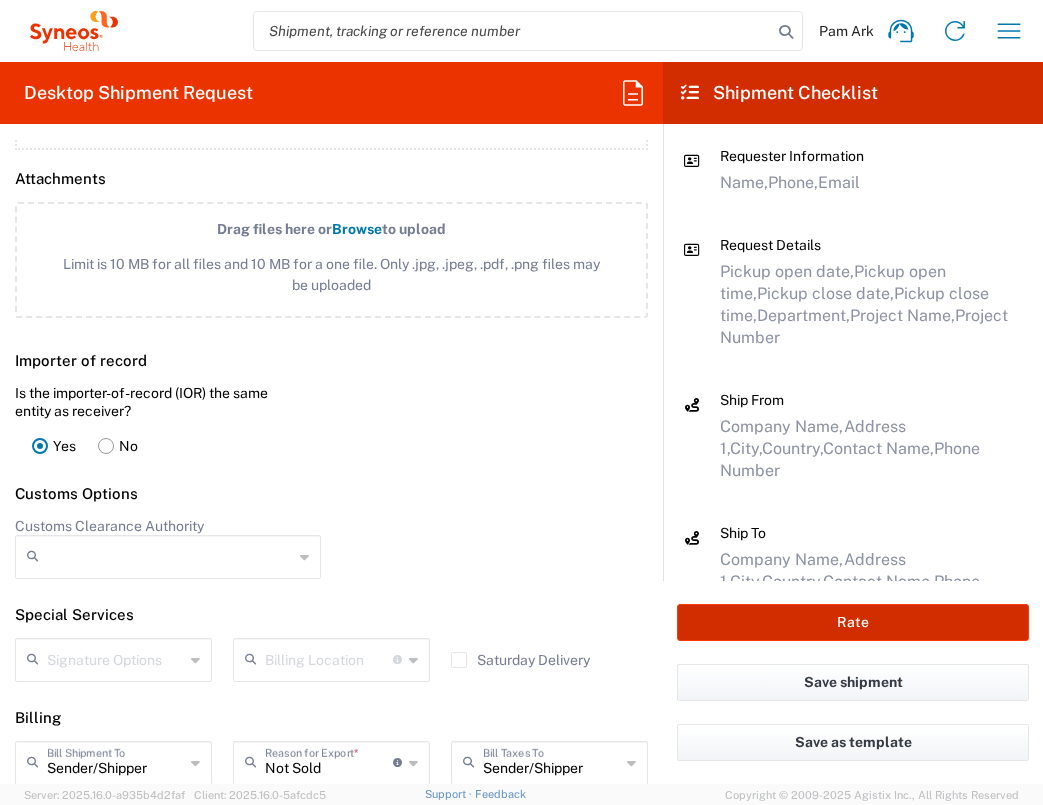 scroll, scrollTop: 2629, scrollLeft: 0, axis: vertical 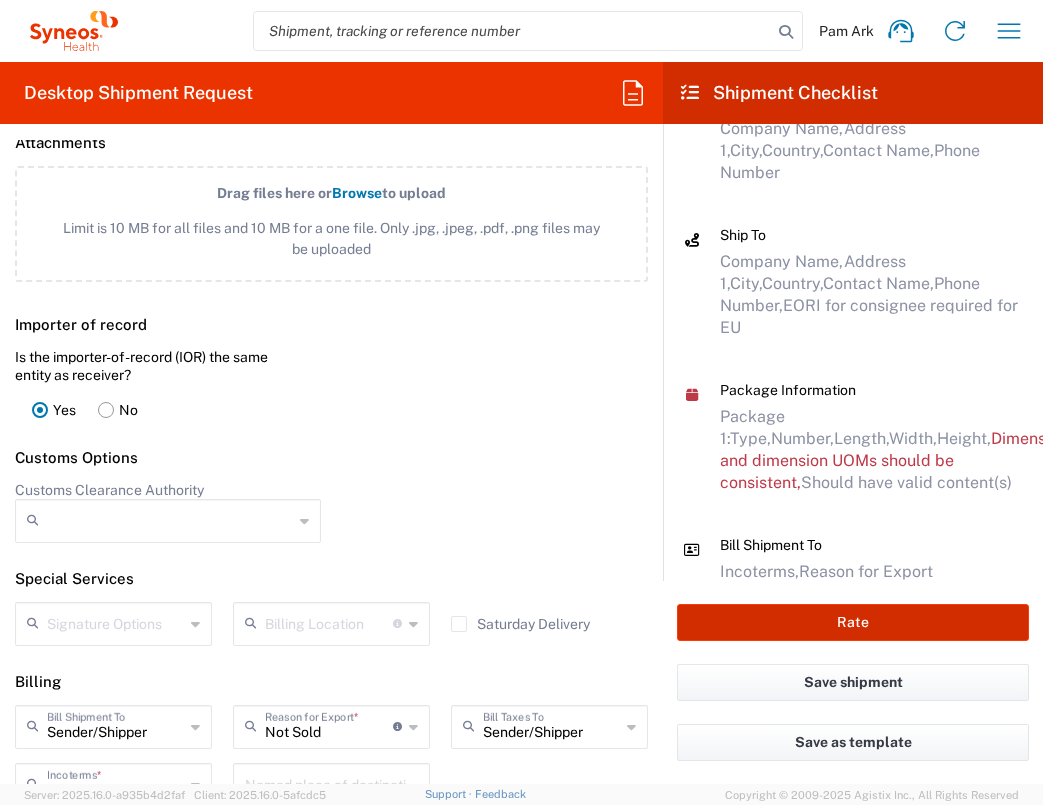 type on "7053652" 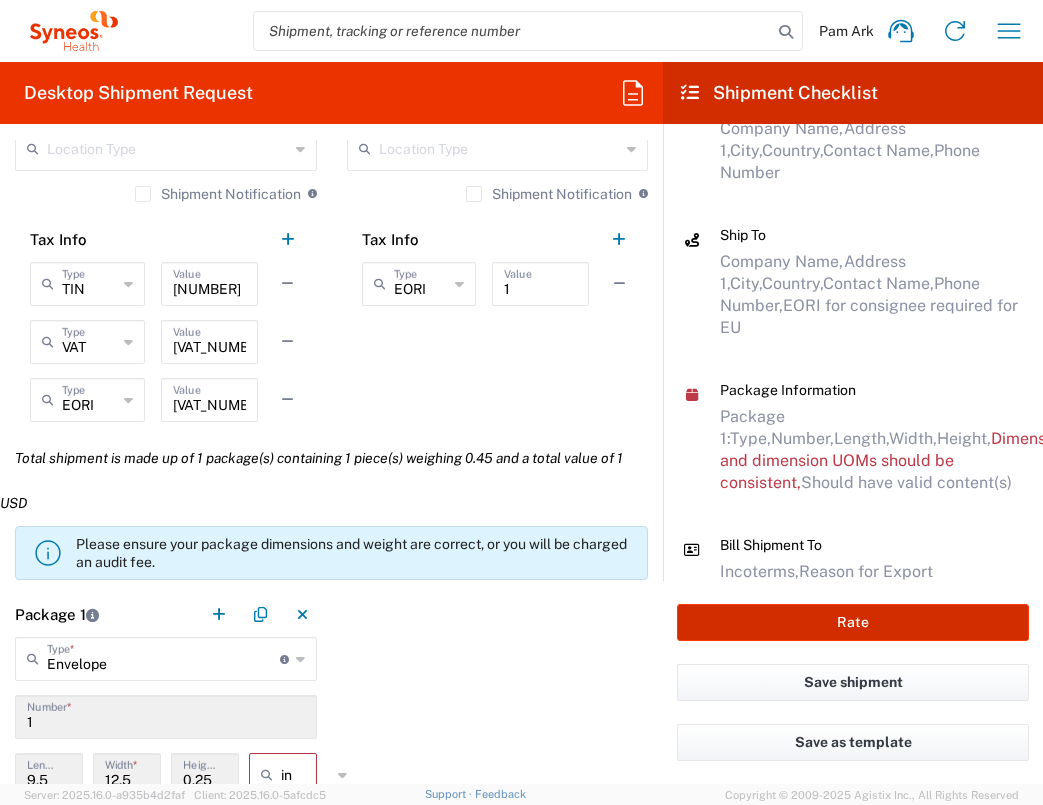 scroll, scrollTop: 1755, scrollLeft: 0, axis: vertical 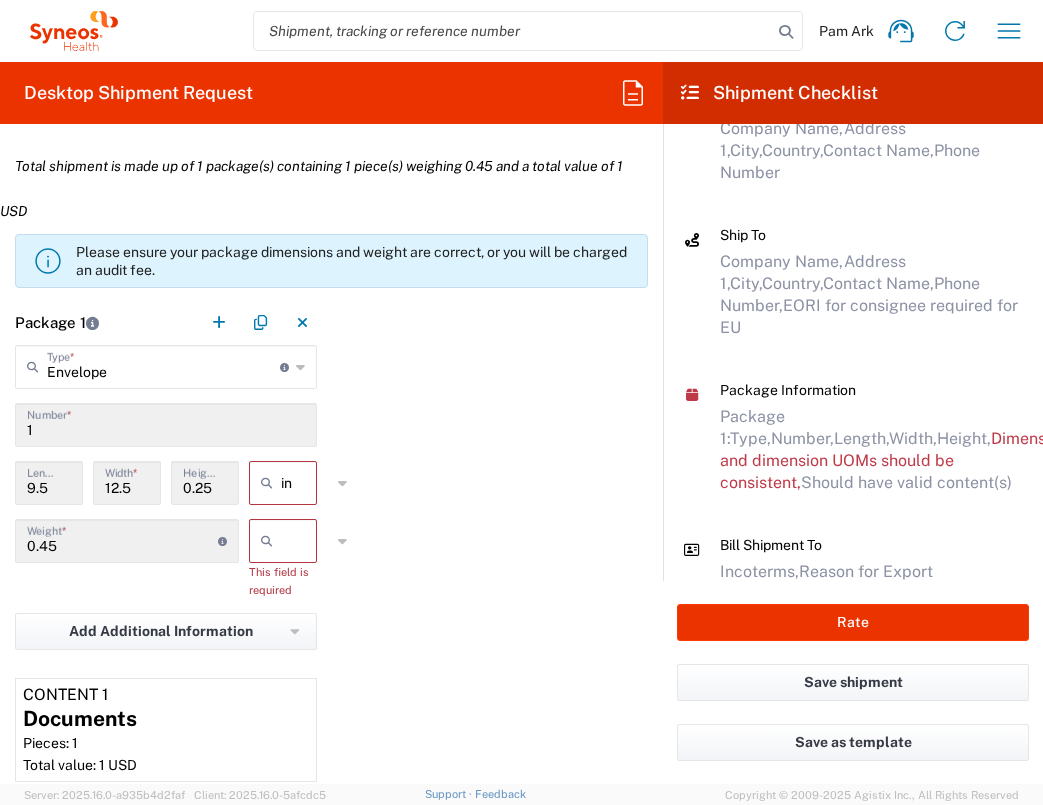click 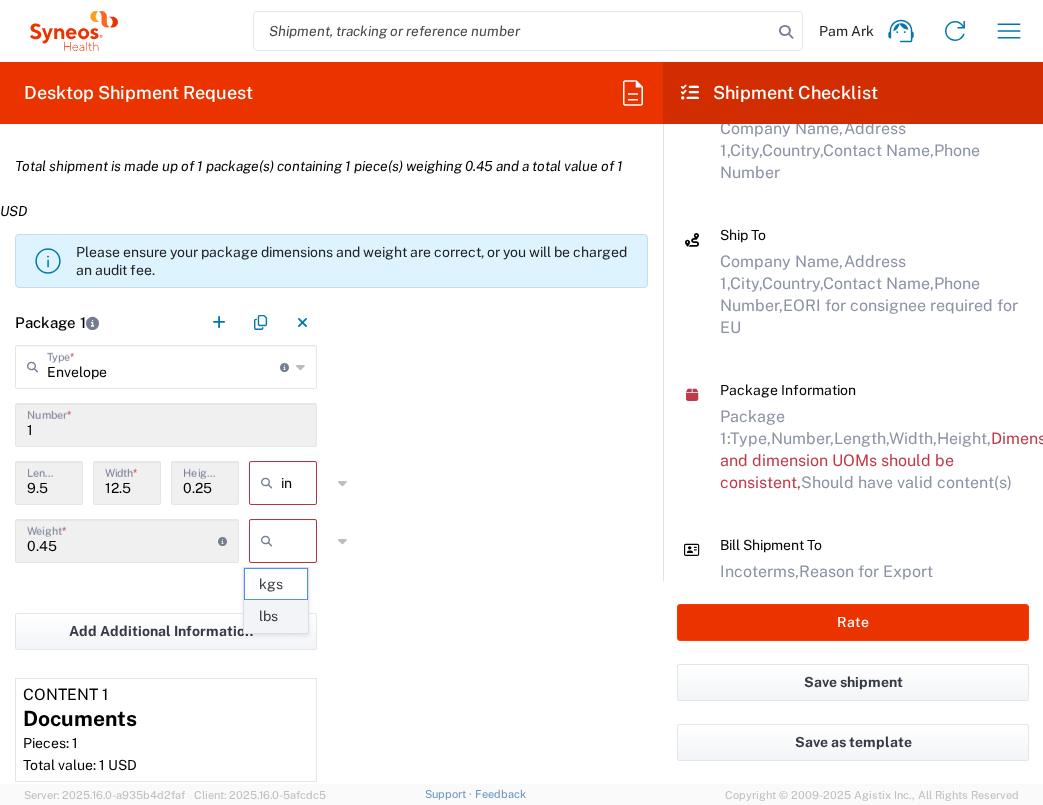 click on "lbs" 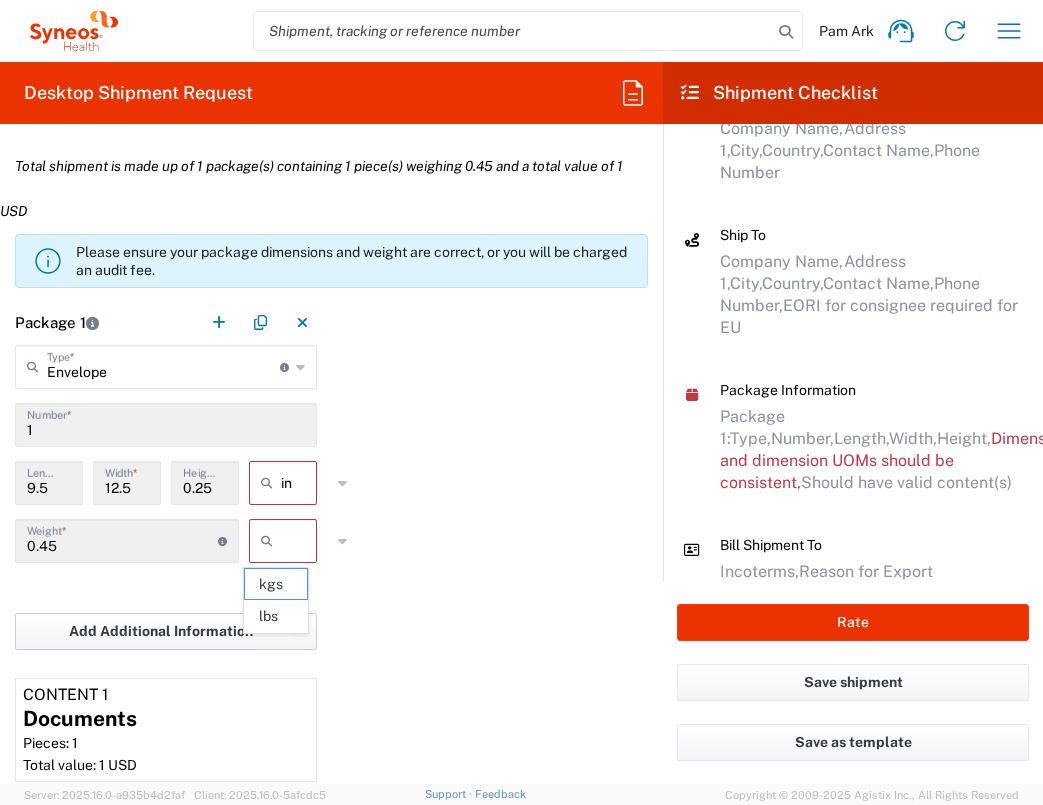 type on "lbs" 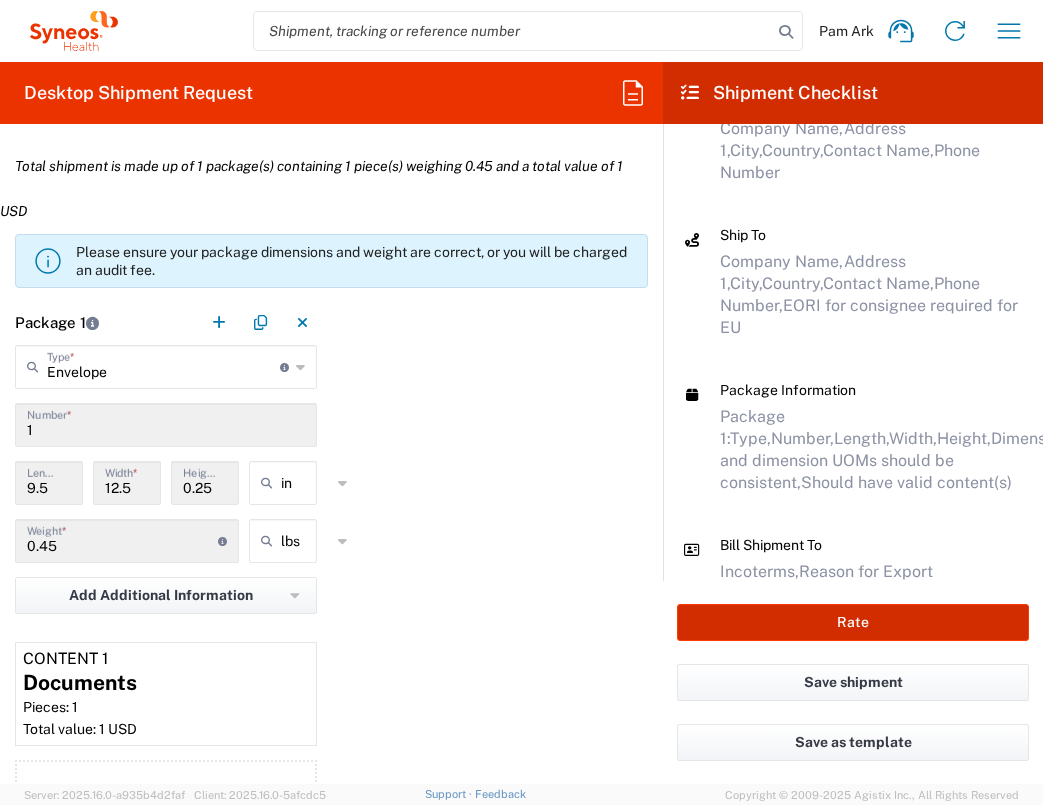 click on "Rate" 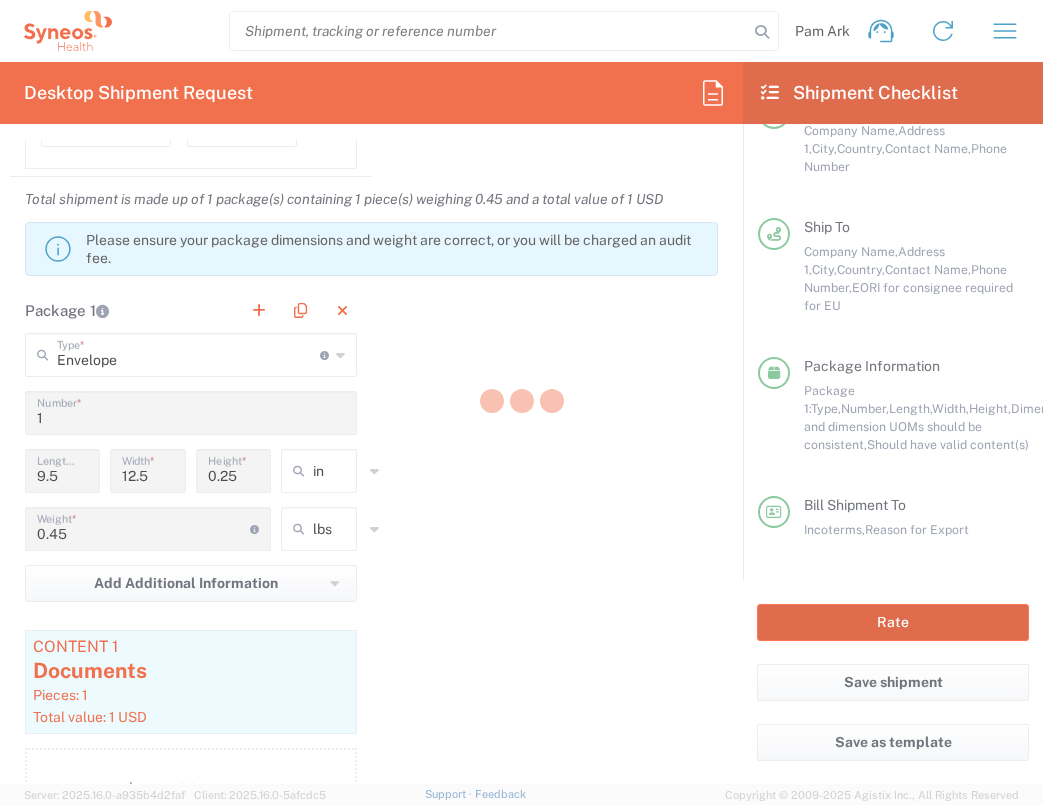 scroll, scrollTop: 292, scrollLeft: 0, axis: vertical 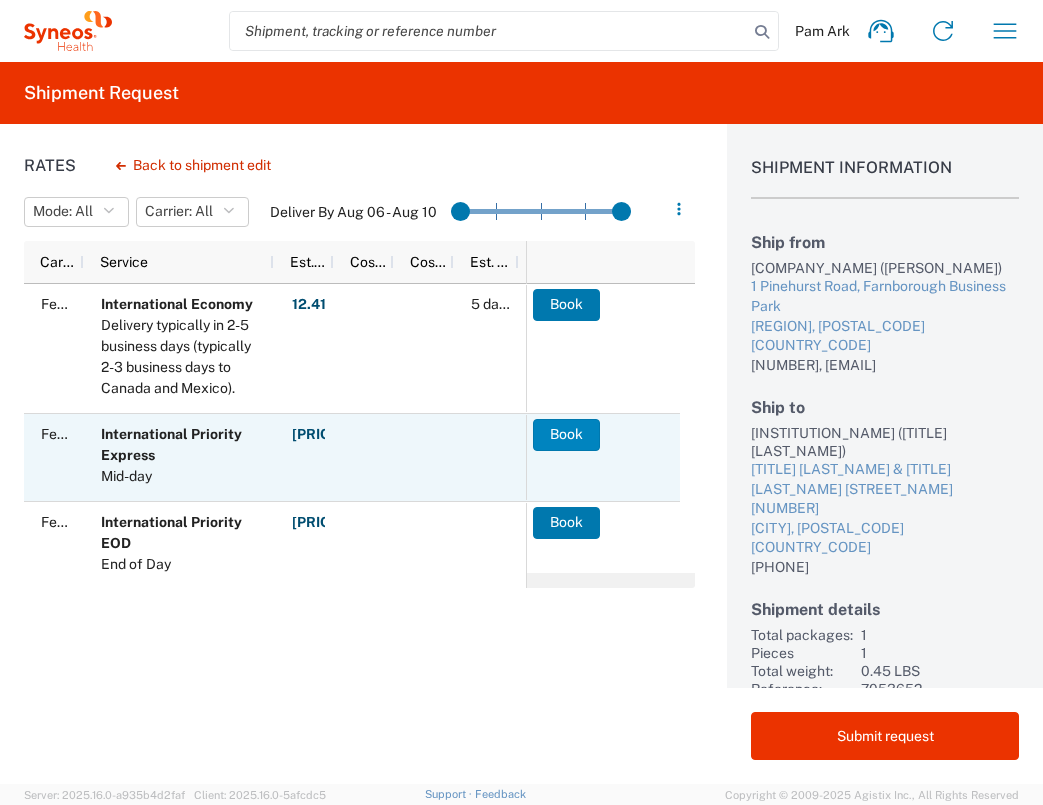 click on "Book" 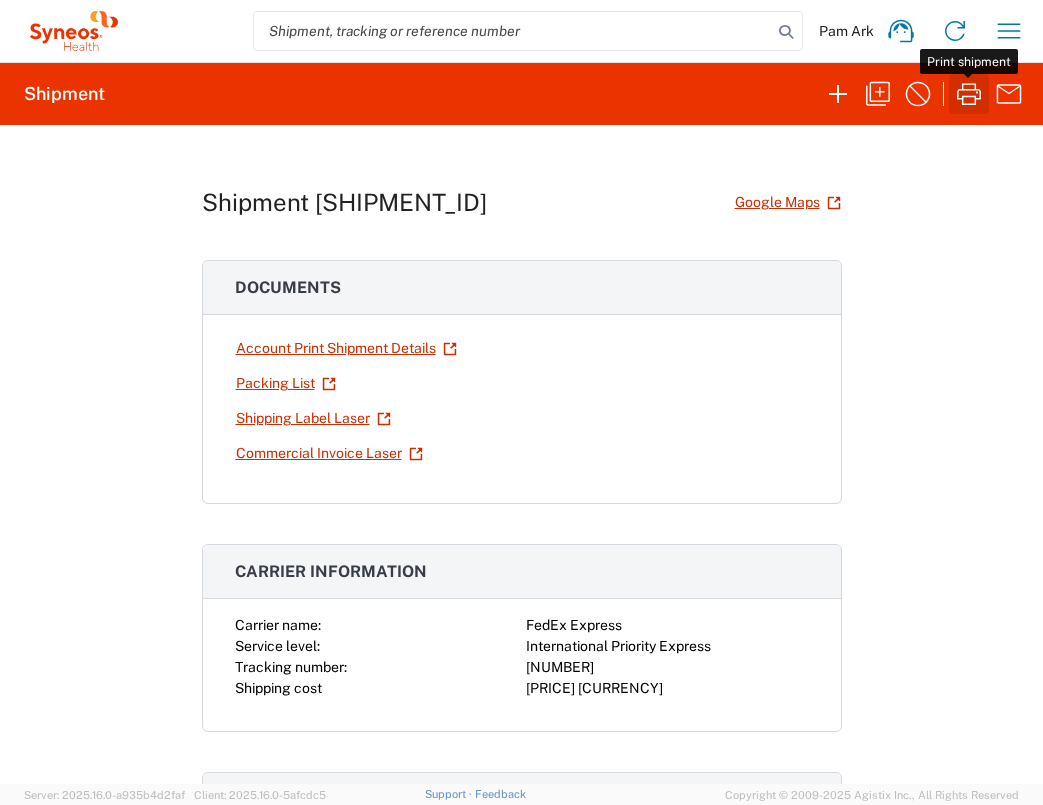 click 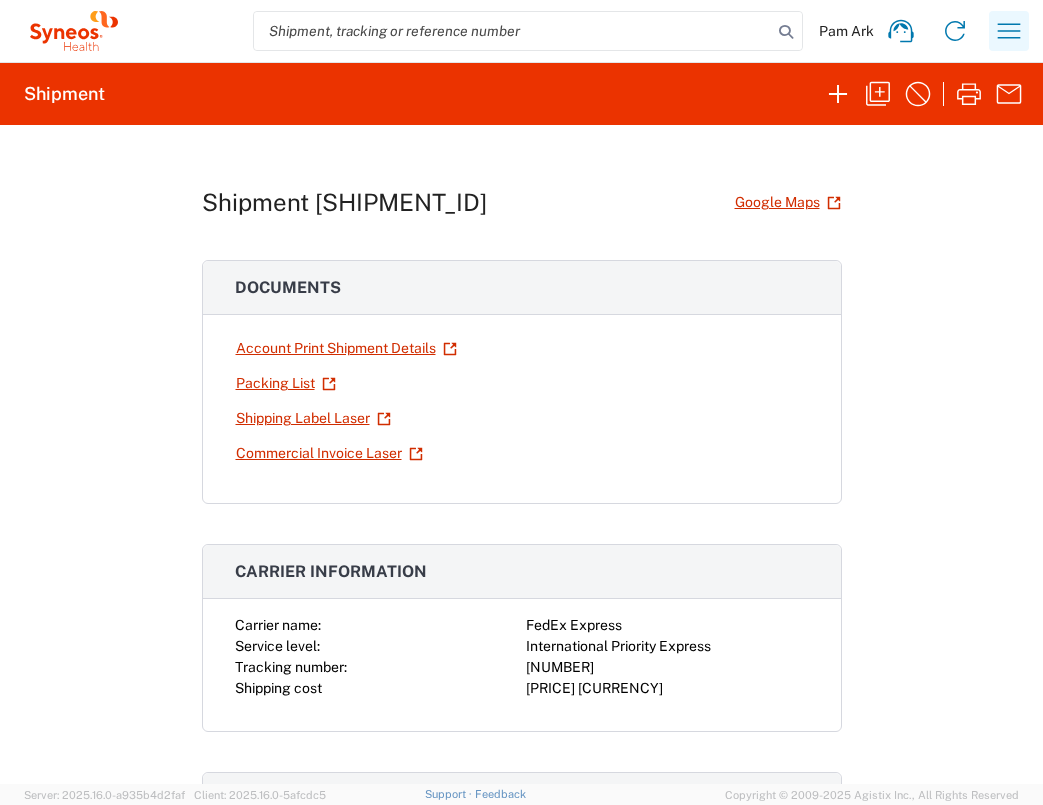 click 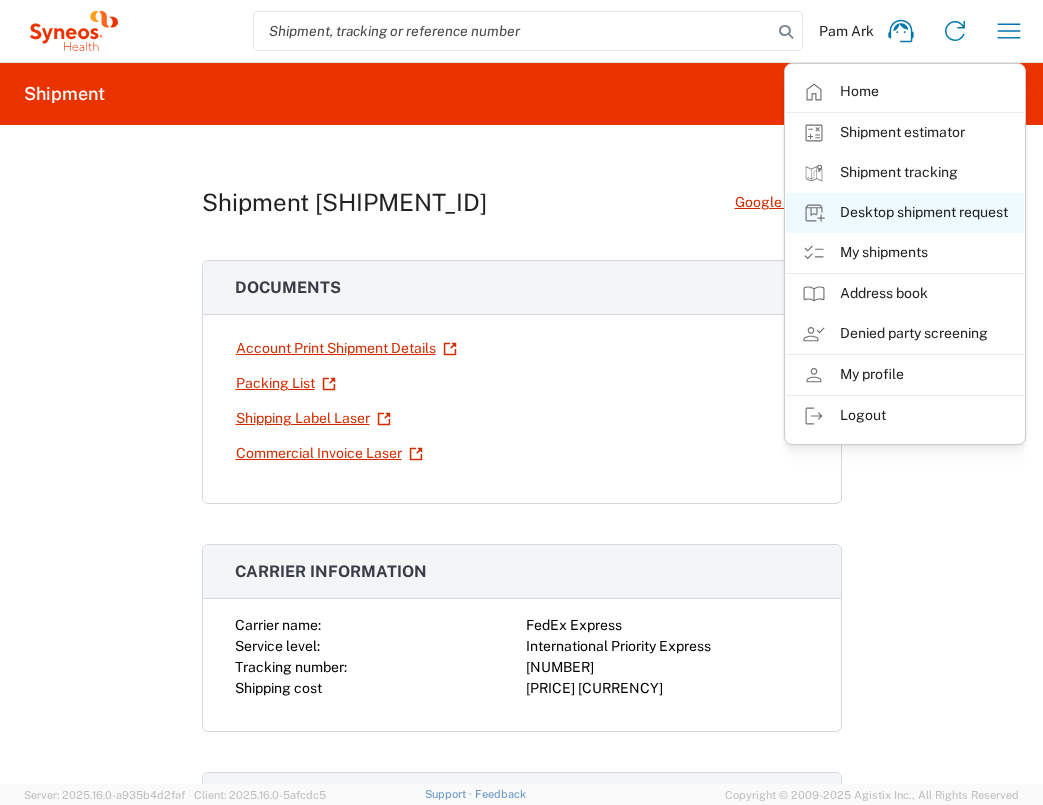 click on "Desktop shipment request" 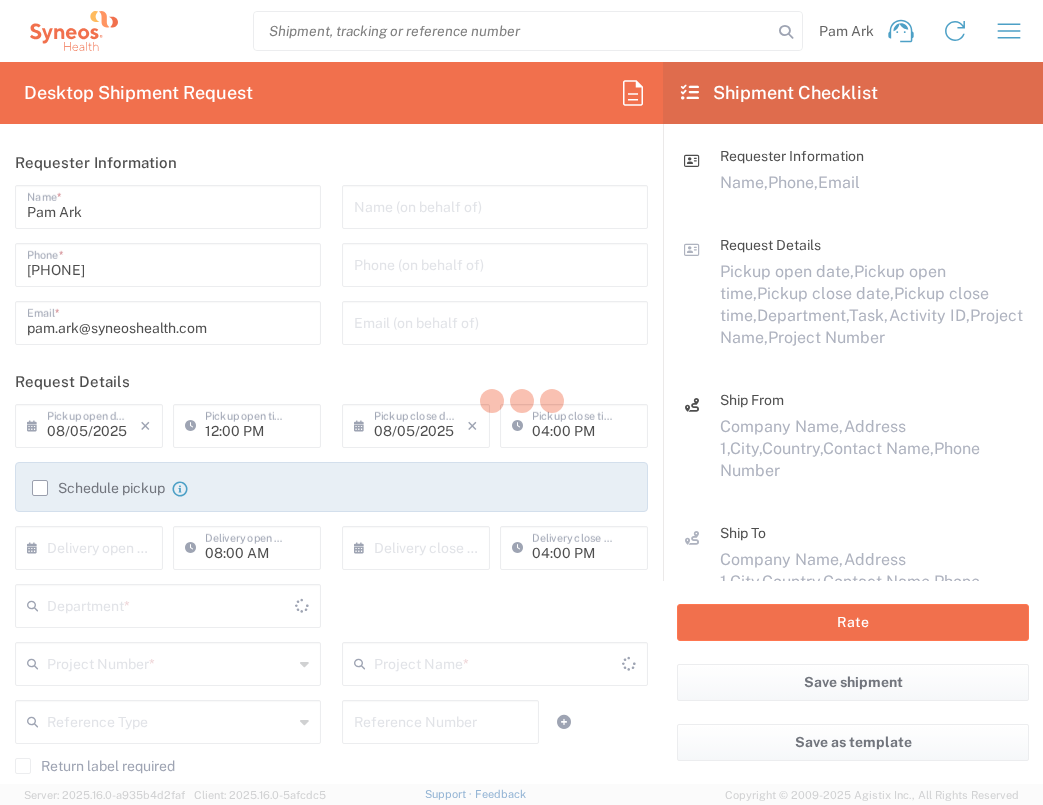 type on "3235" 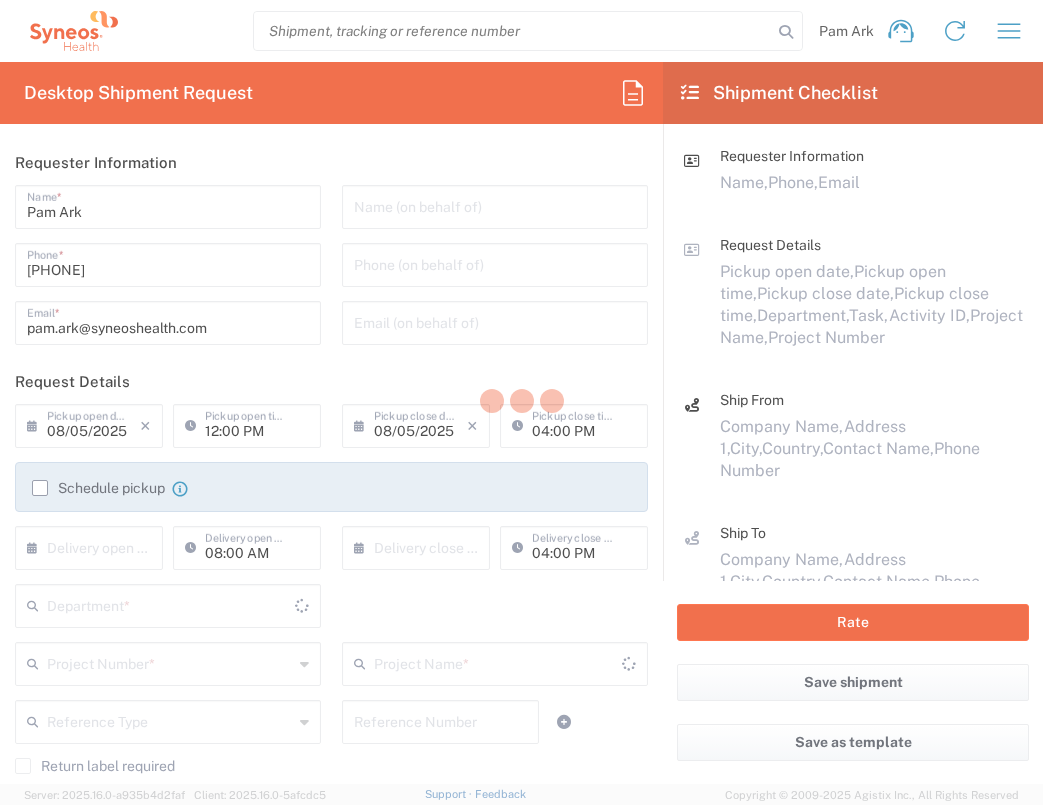 type on "England" 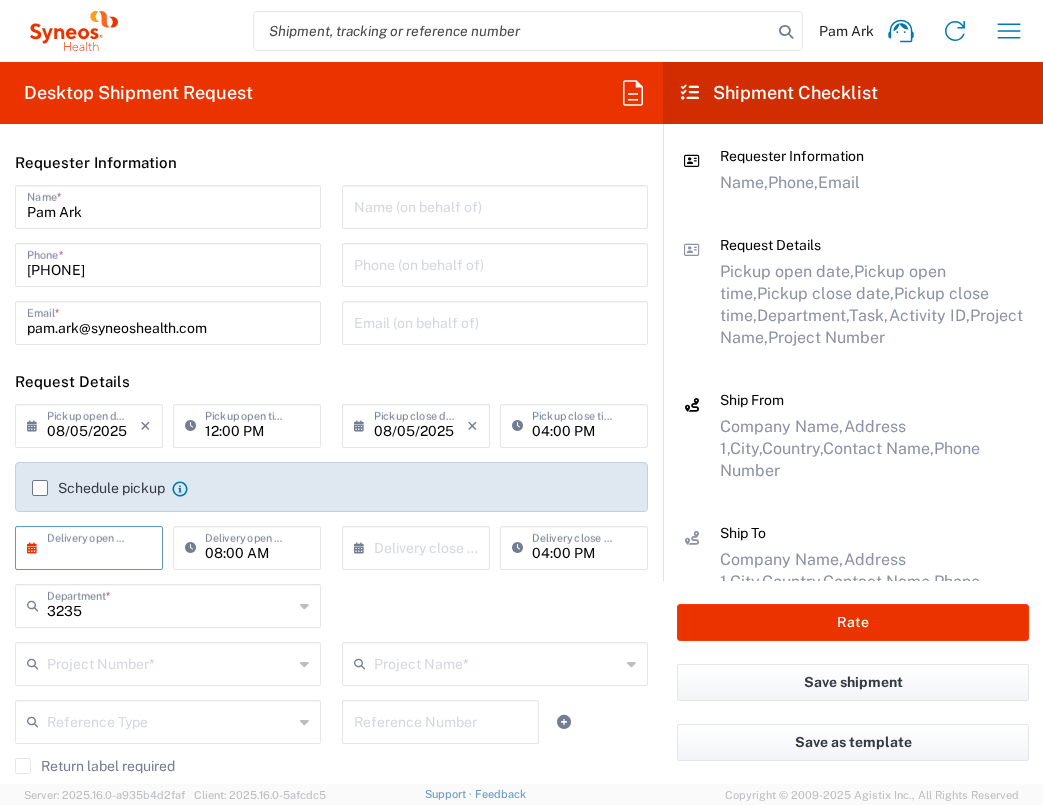click at bounding box center [93, 546] 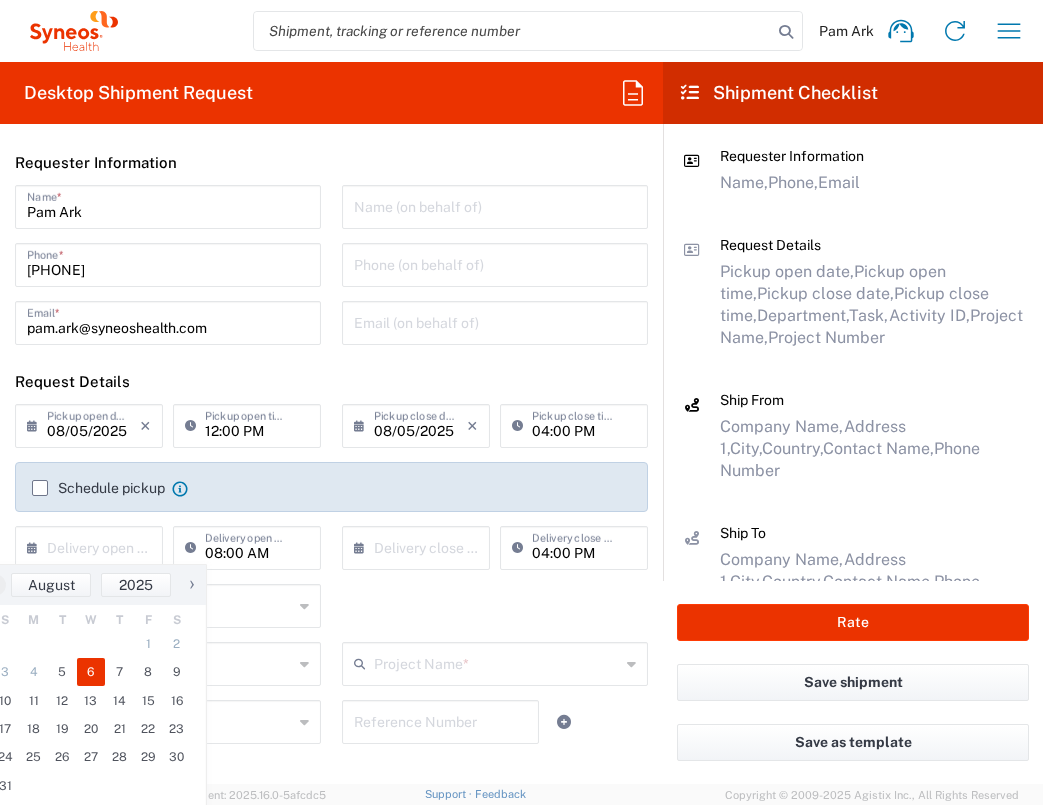 click on "6" 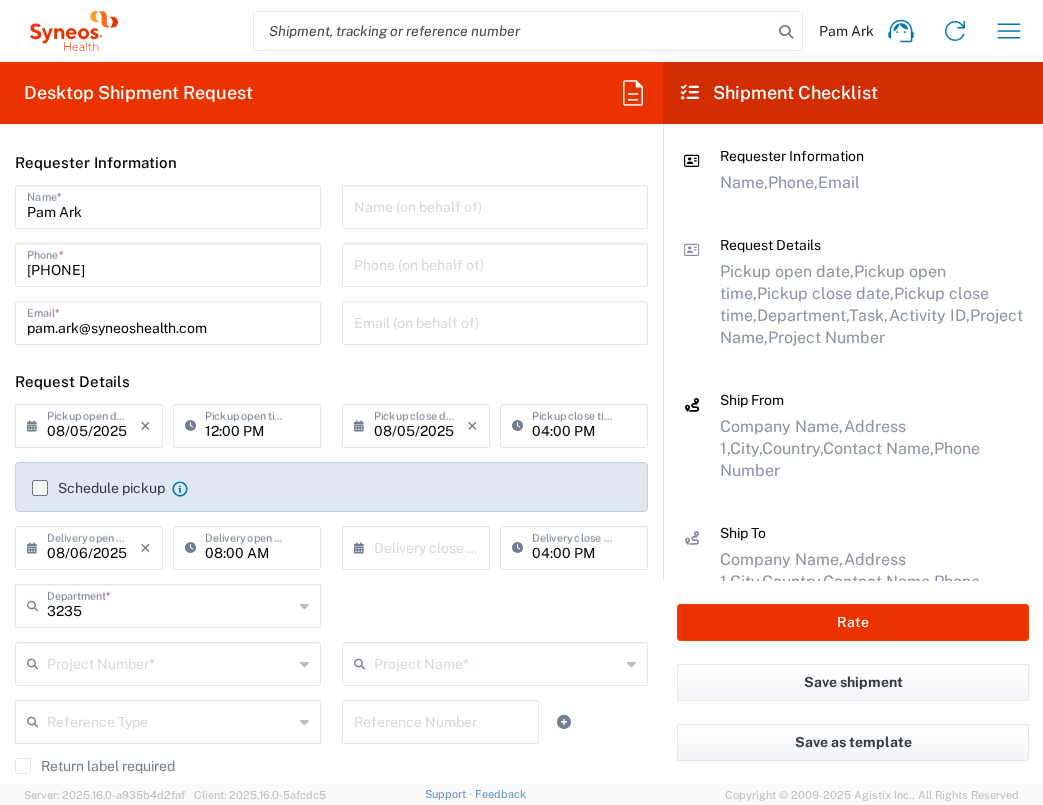 click at bounding box center [420, 546] 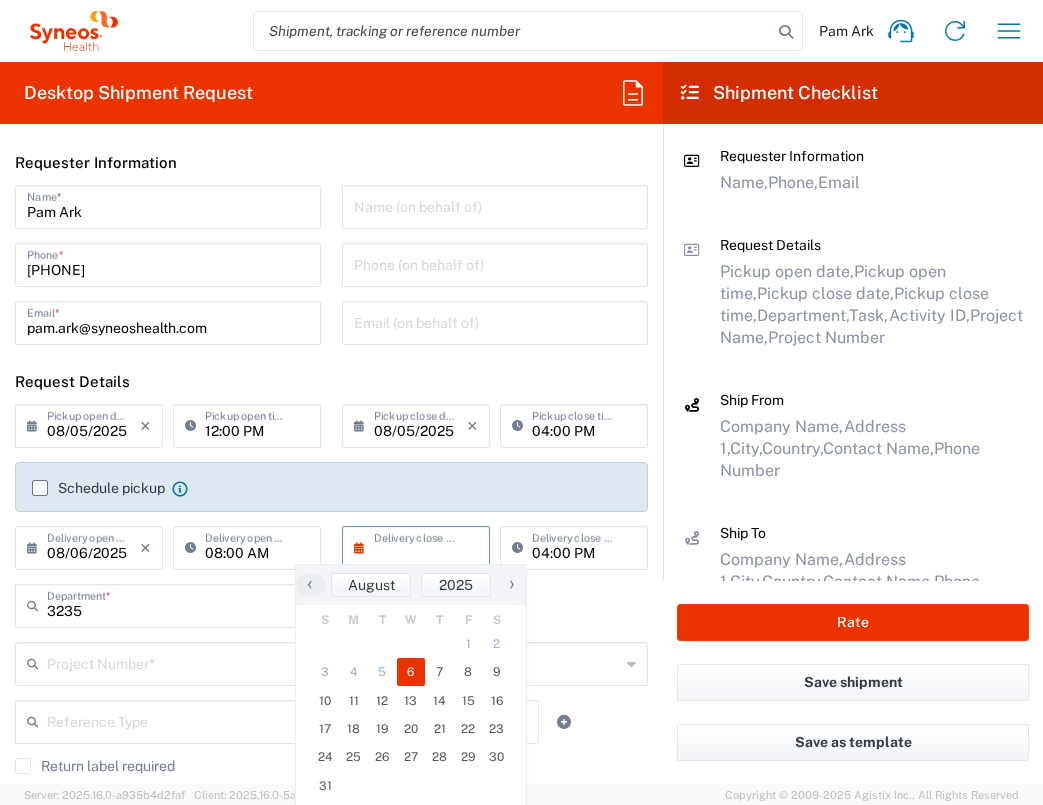 click on "6" 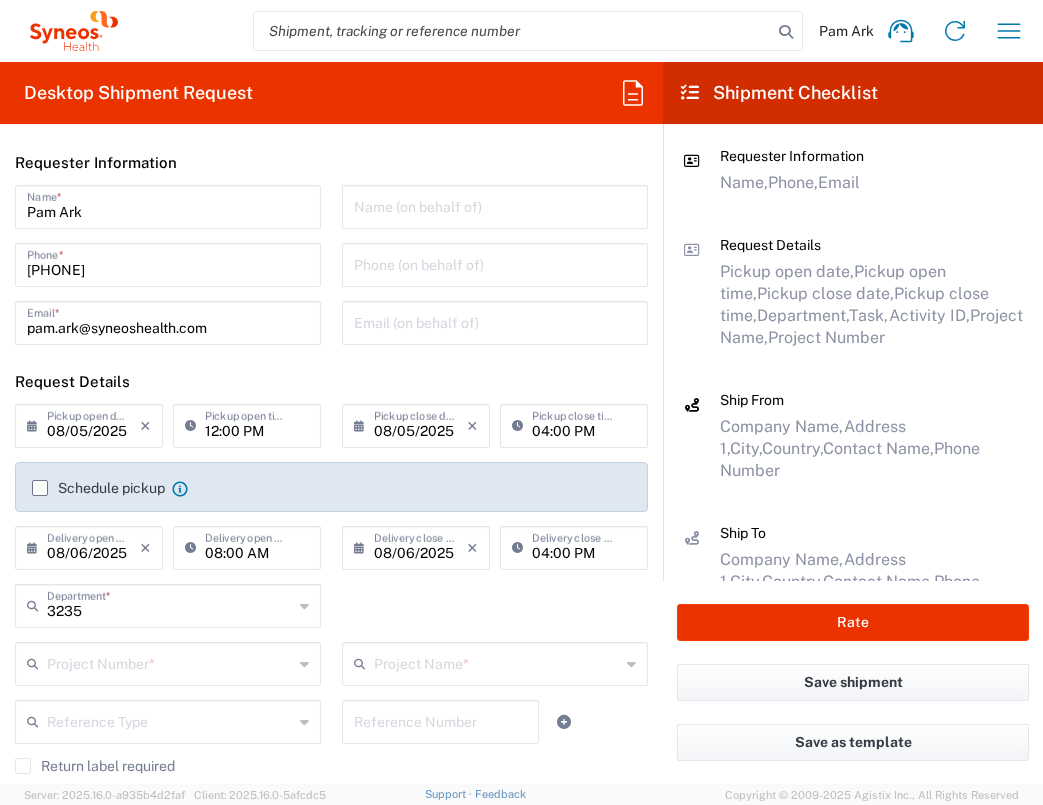 click at bounding box center (170, 662) 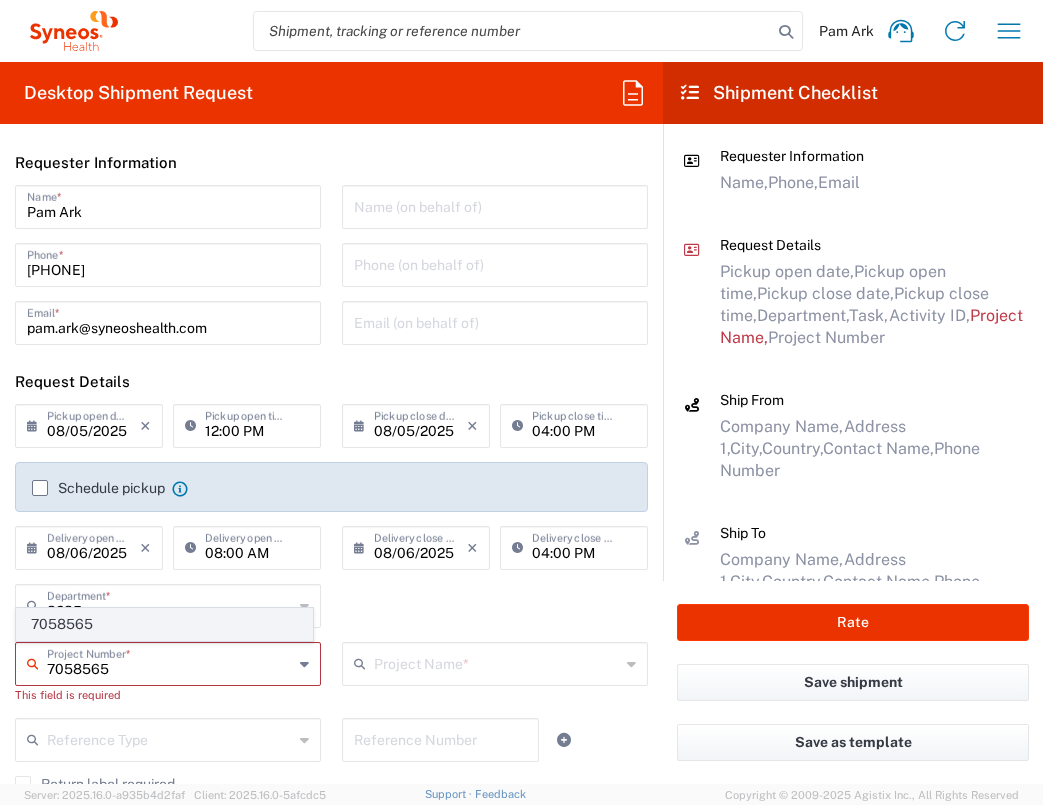 type on "7058565" 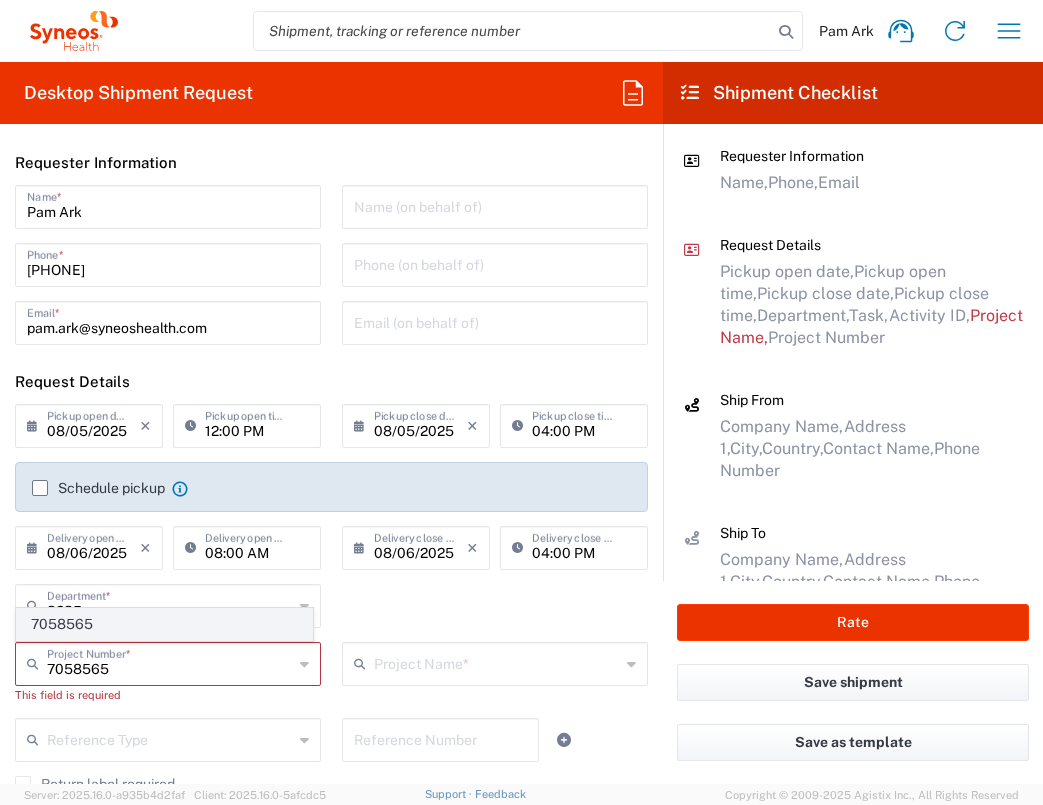 click on "7058565" 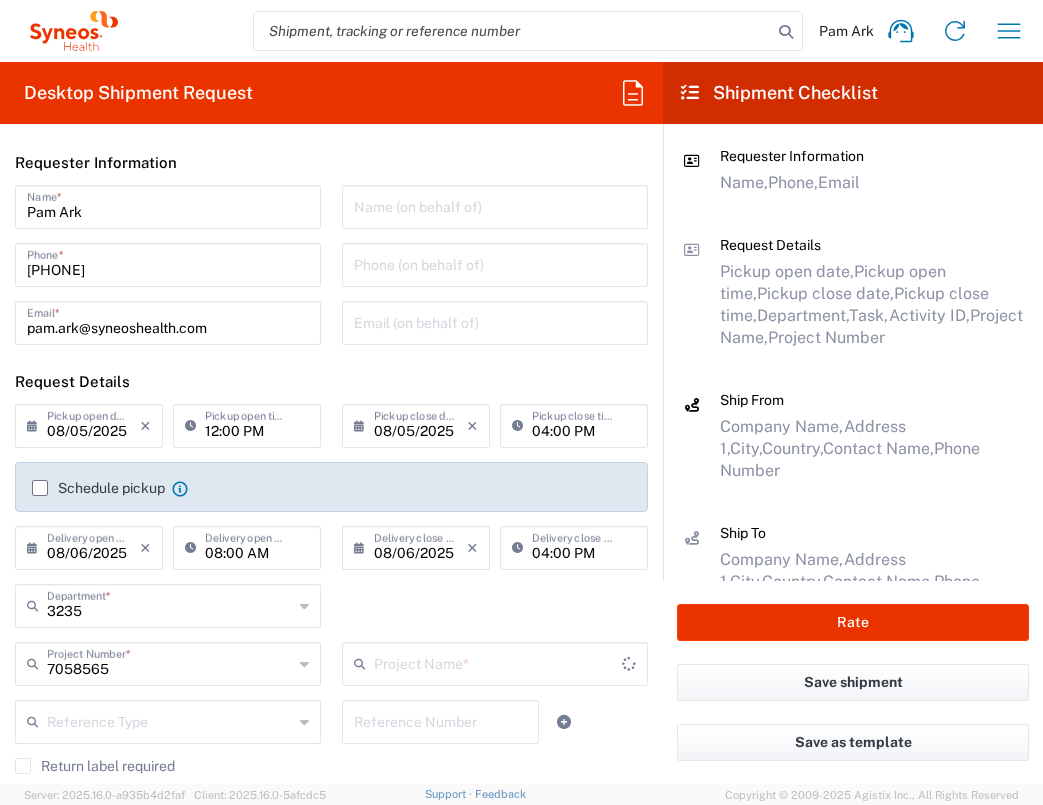 type on "[PRODUCT_CODE]" 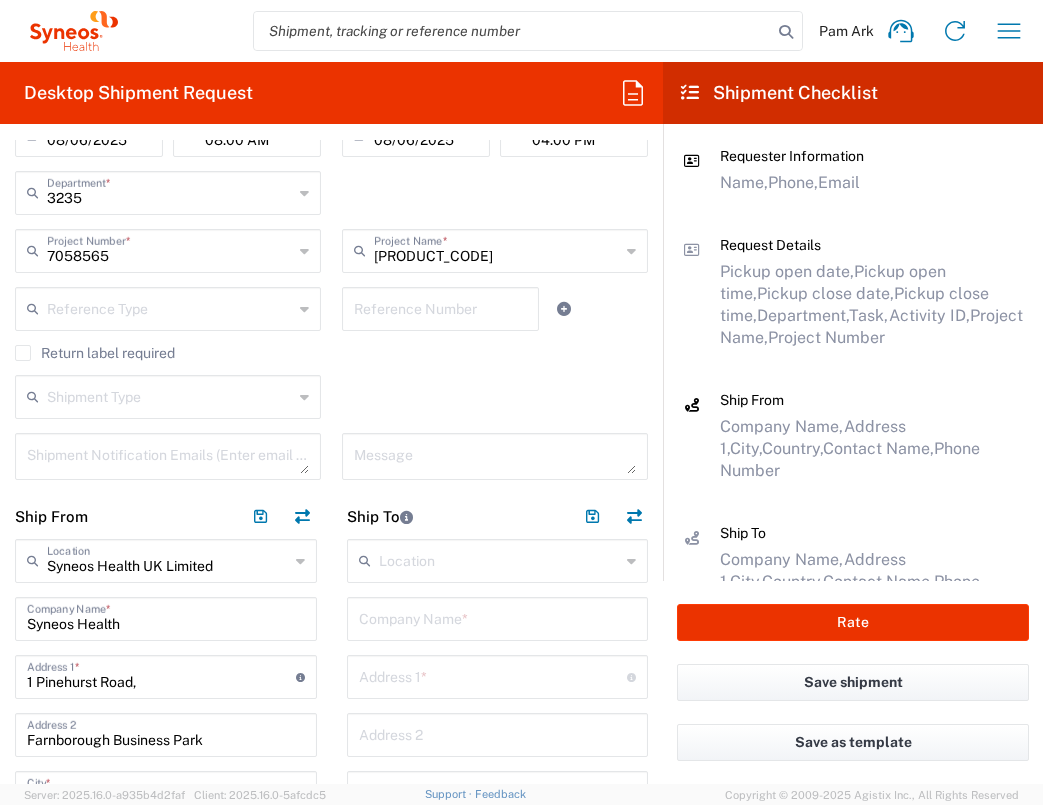 scroll, scrollTop: 457, scrollLeft: 0, axis: vertical 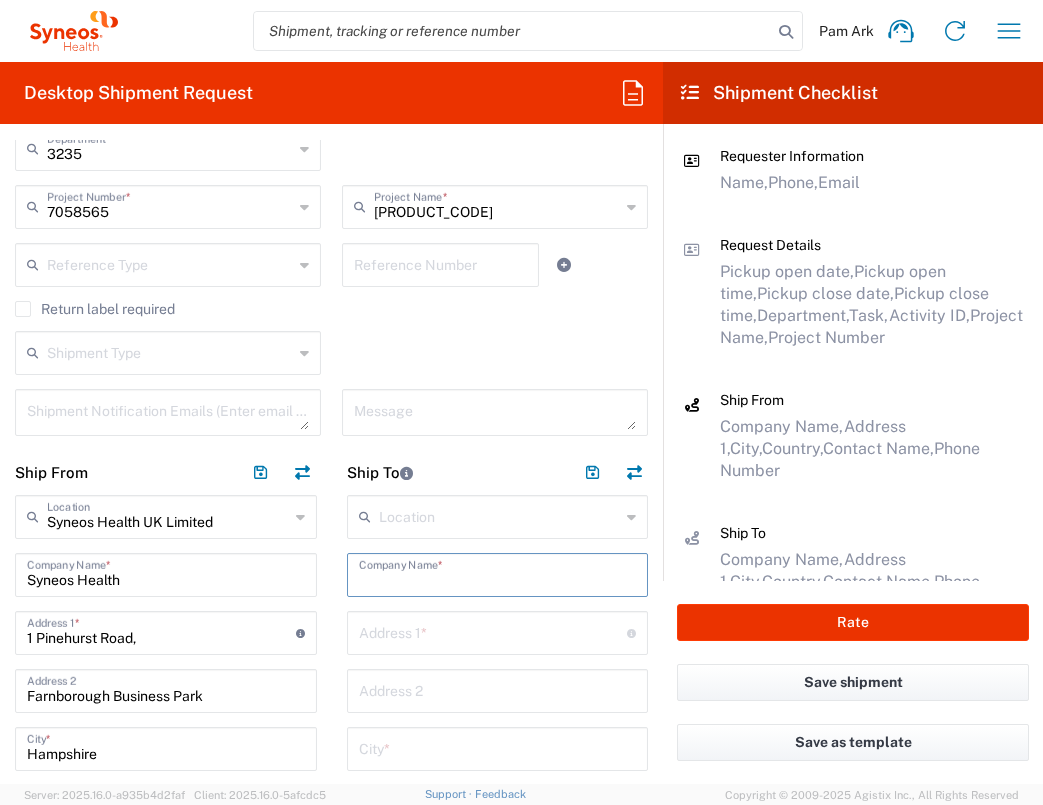 click at bounding box center [498, 573] 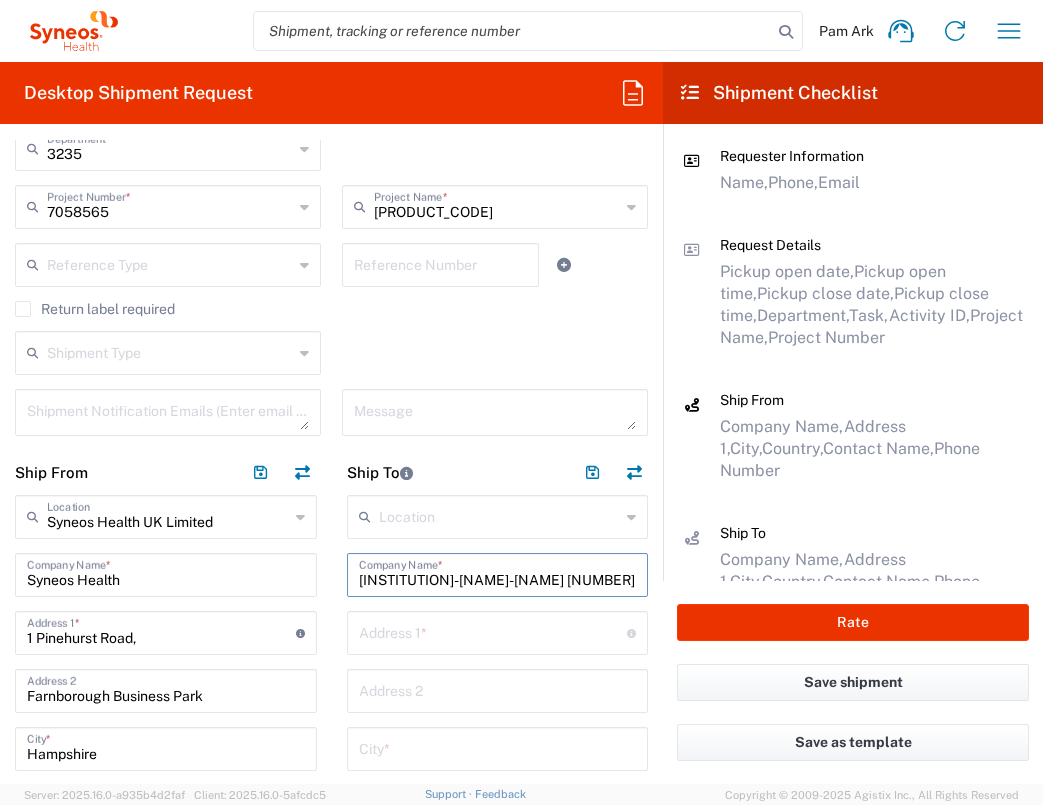 type on "[INSTITUTION]-[NAME]-[NAME] [NUMBER]" 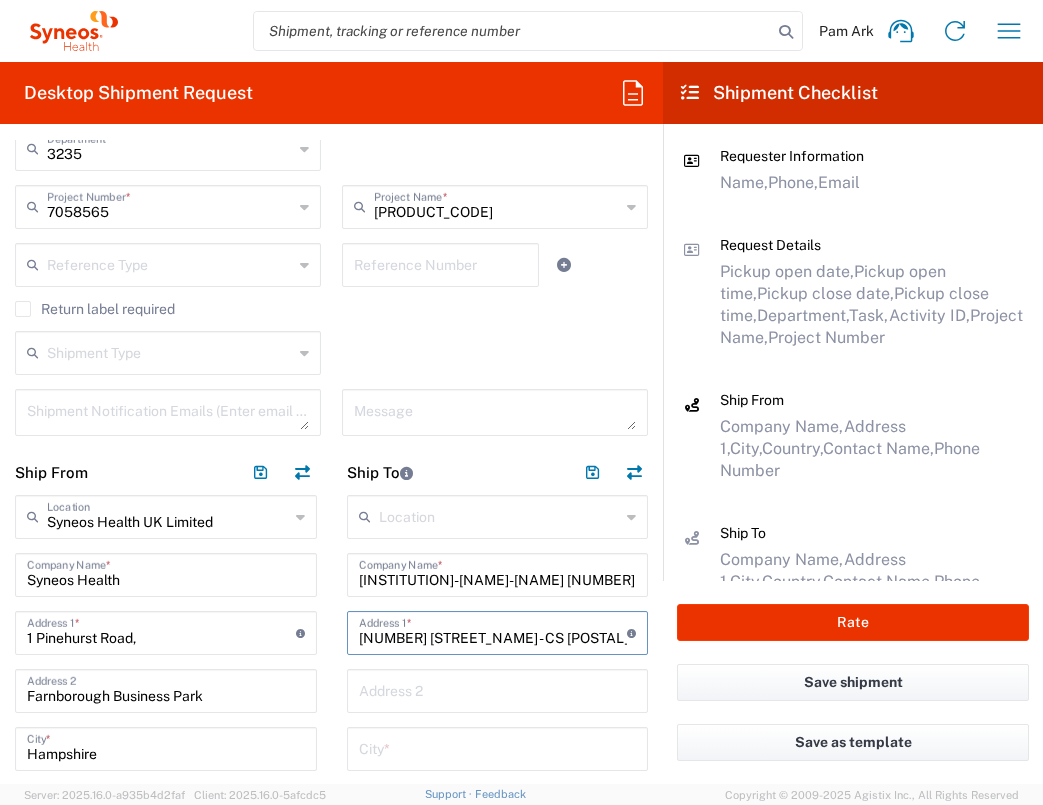 type on "[NUMBER] [STREET_NAME] - CS [POSTAL_CODE]" 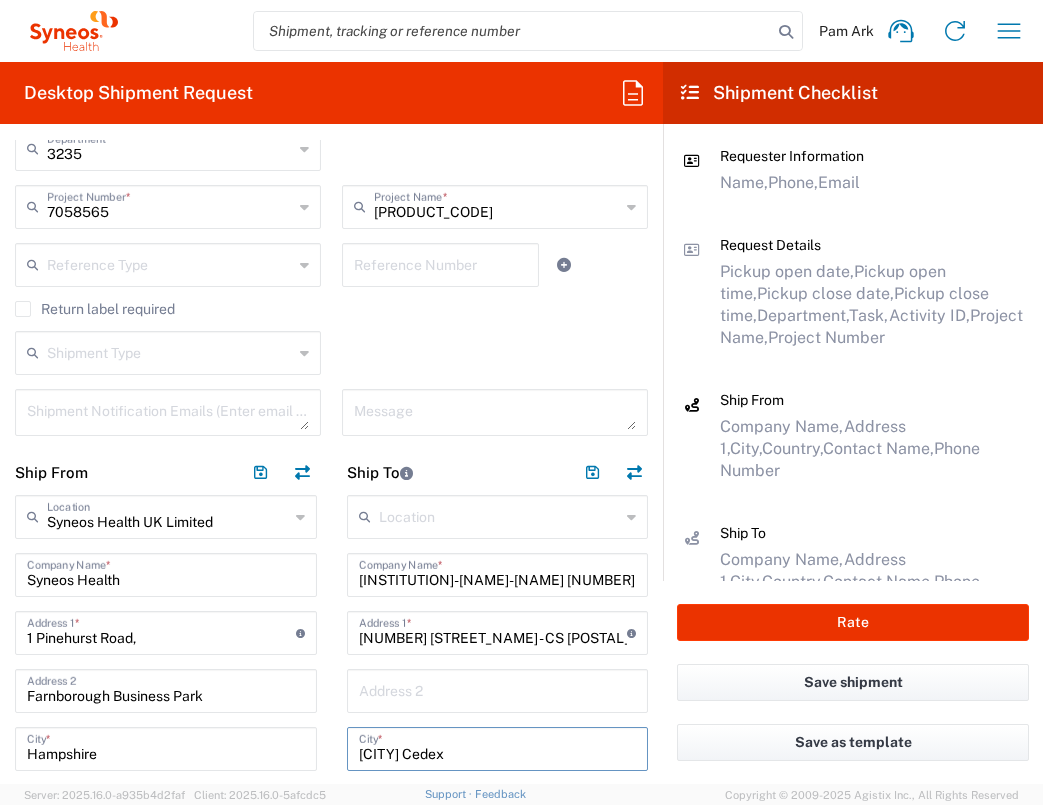 type on "[CITY] Cedex" 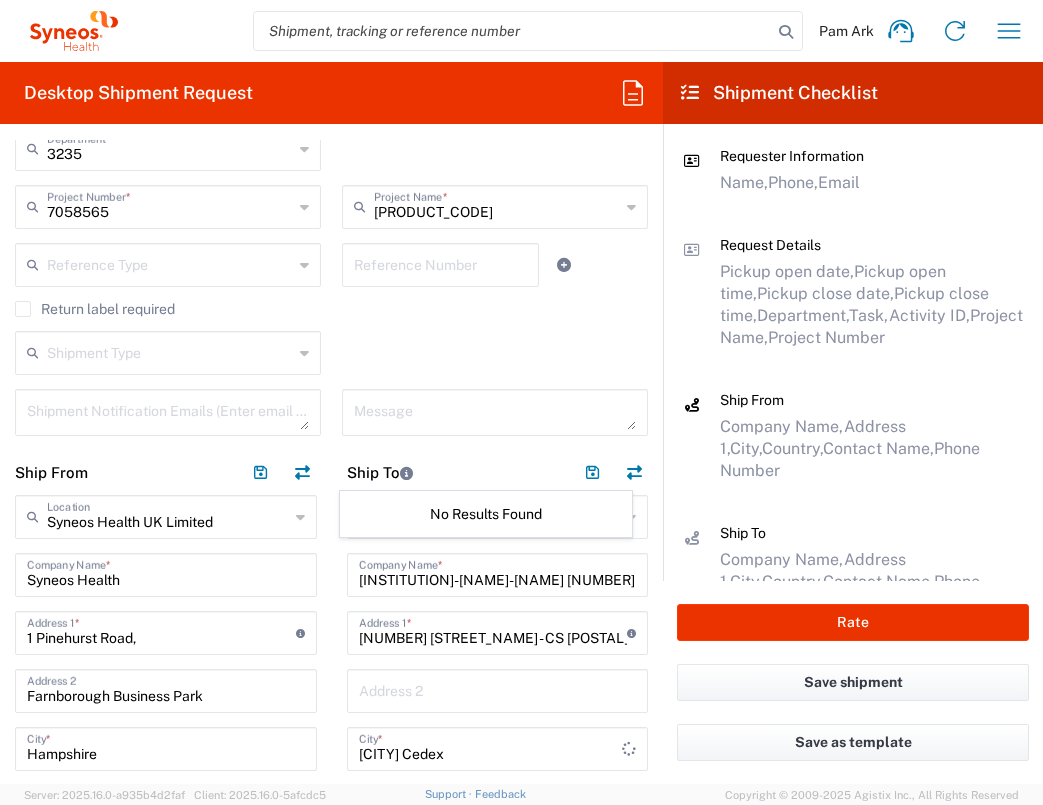 scroll, scrollTop: 800, scrollLeft: 0, axis: vertical 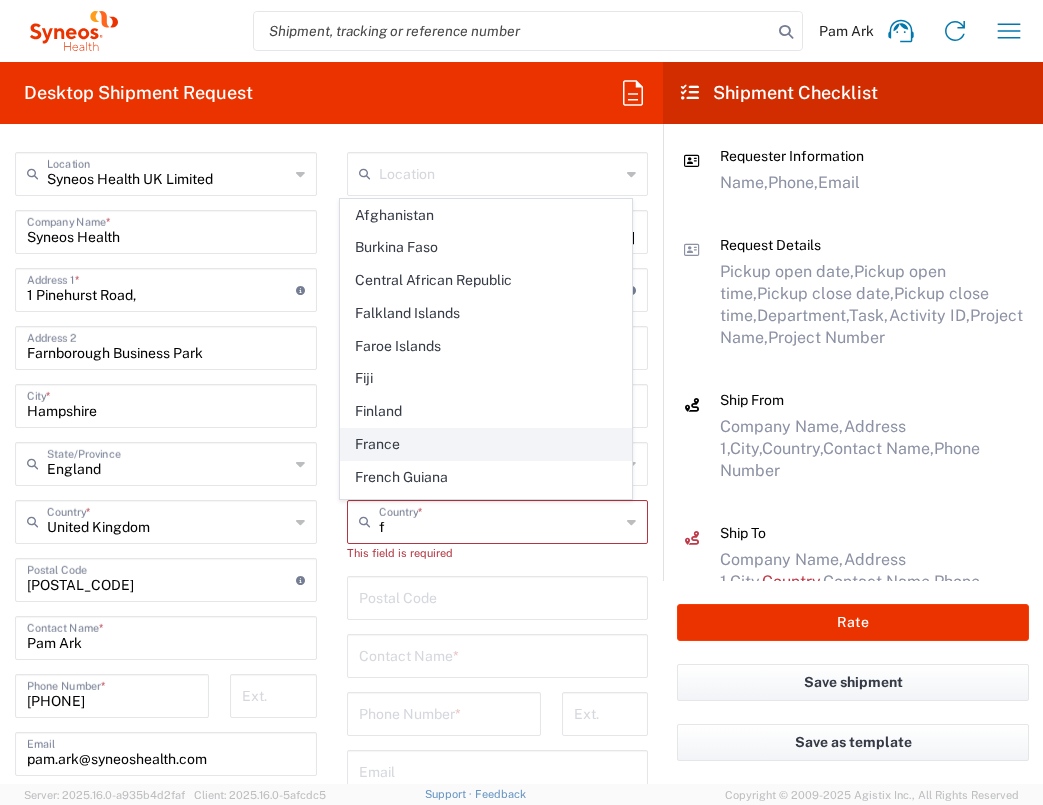 click on "France" 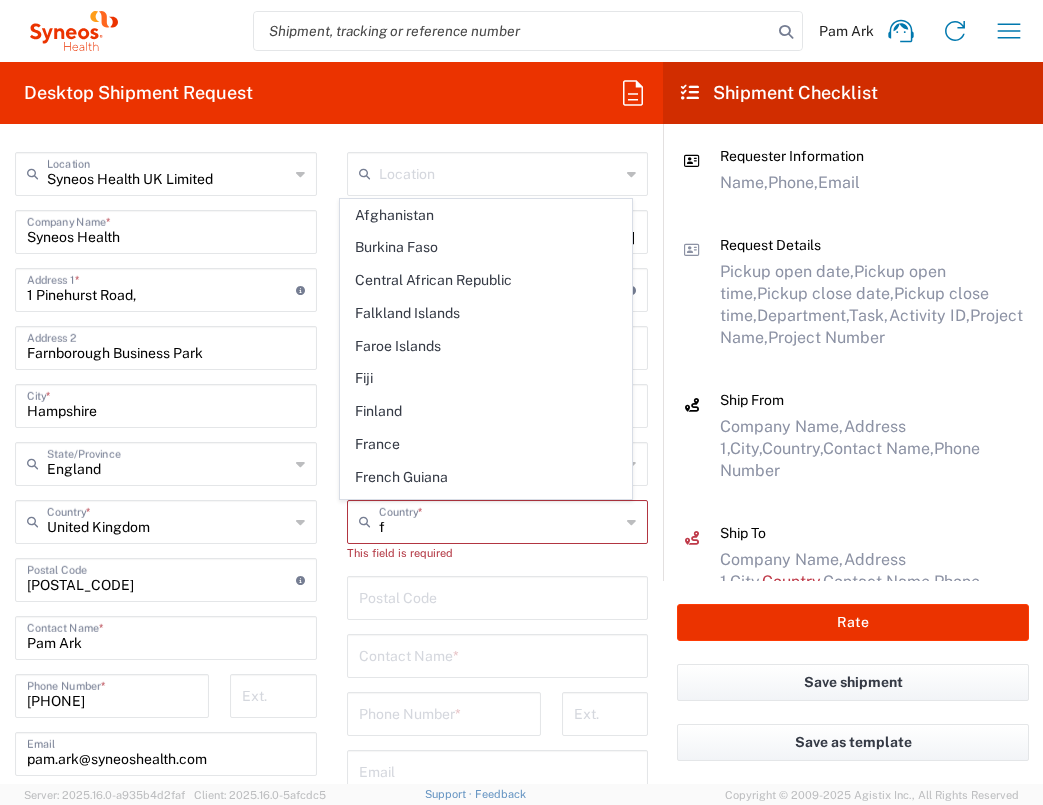type on "France" 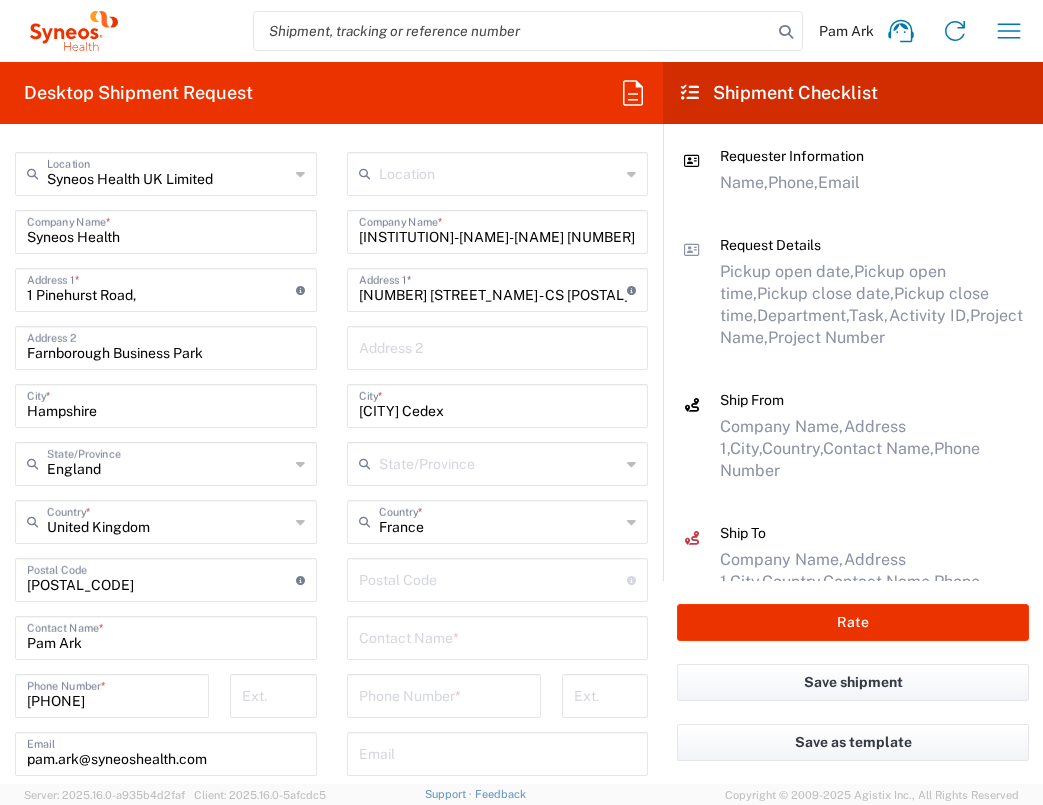 click at bounding box center [493, 578] 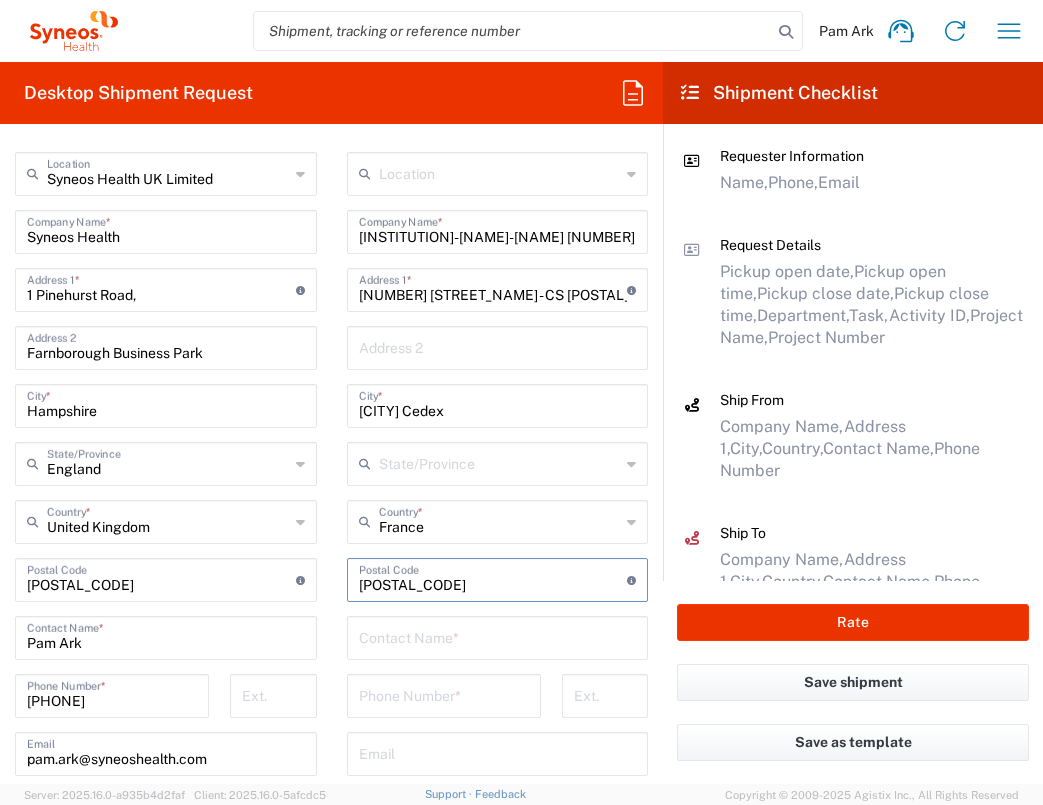click at bounding box center [493, 578] 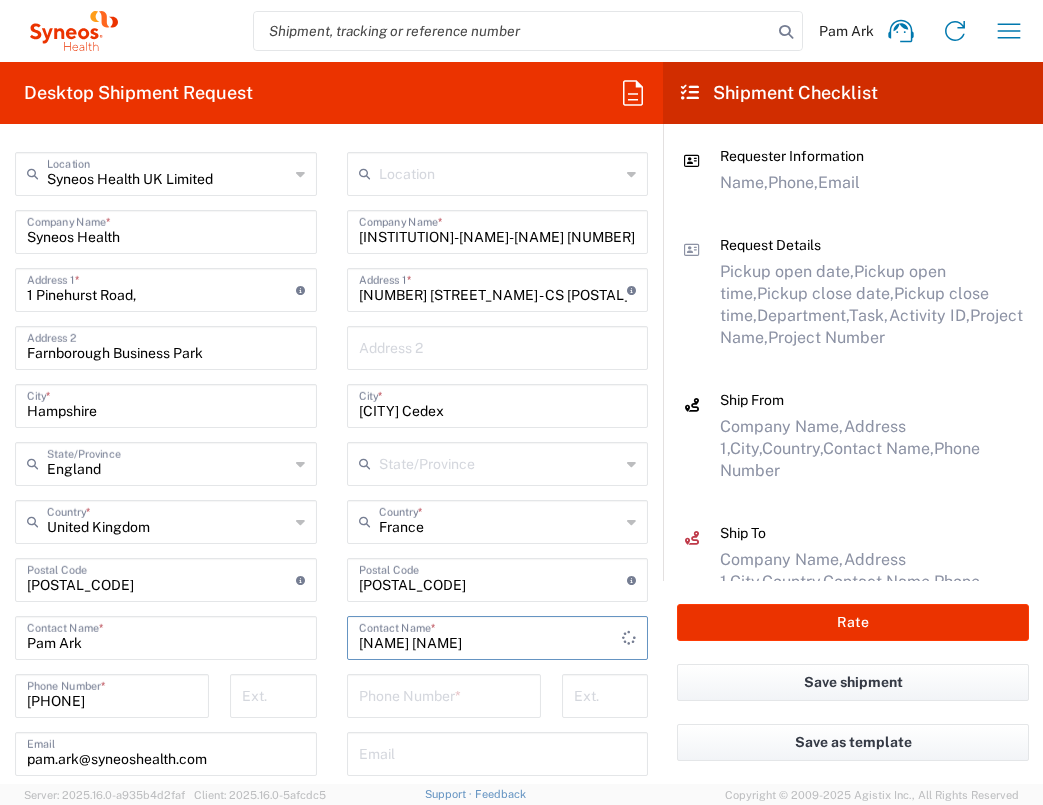 type on "[NAME] [NAME]" 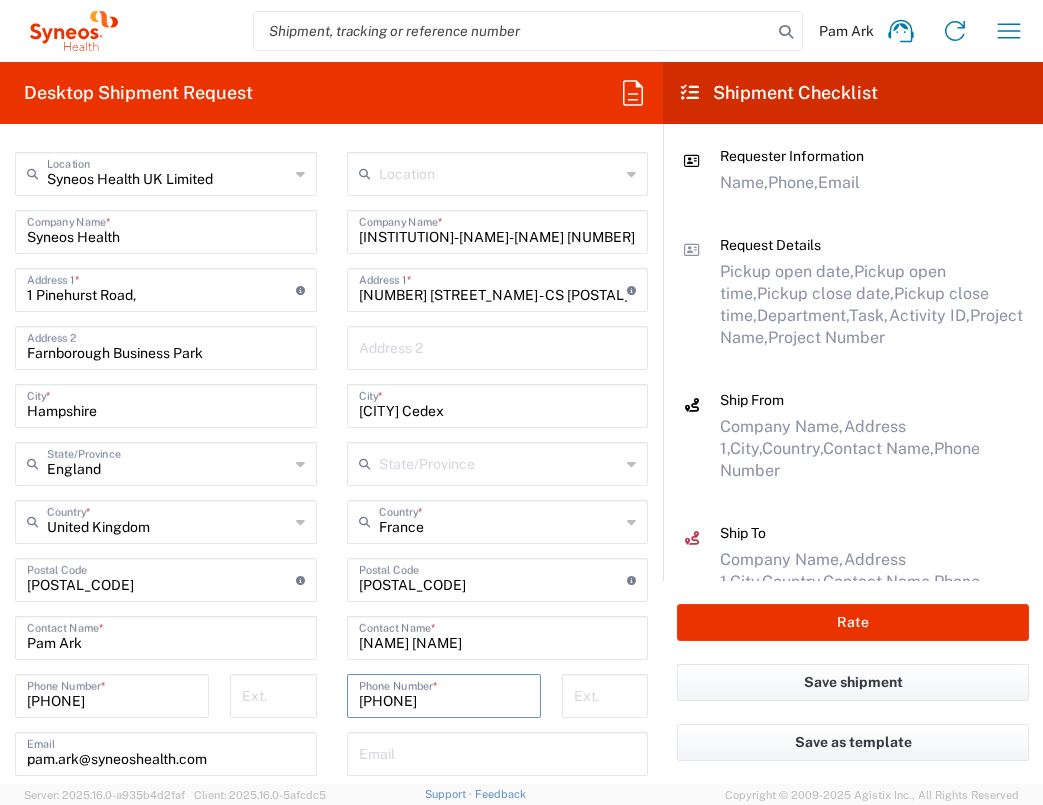 type on "[PHONE]" 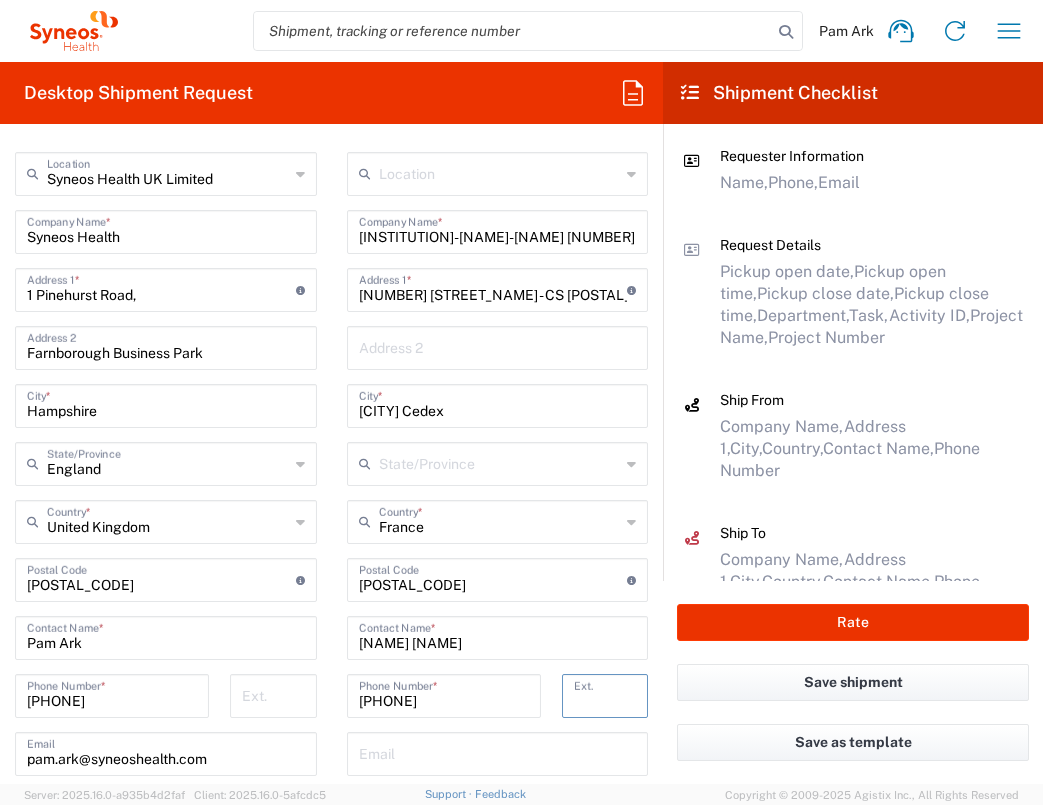 type on "p" 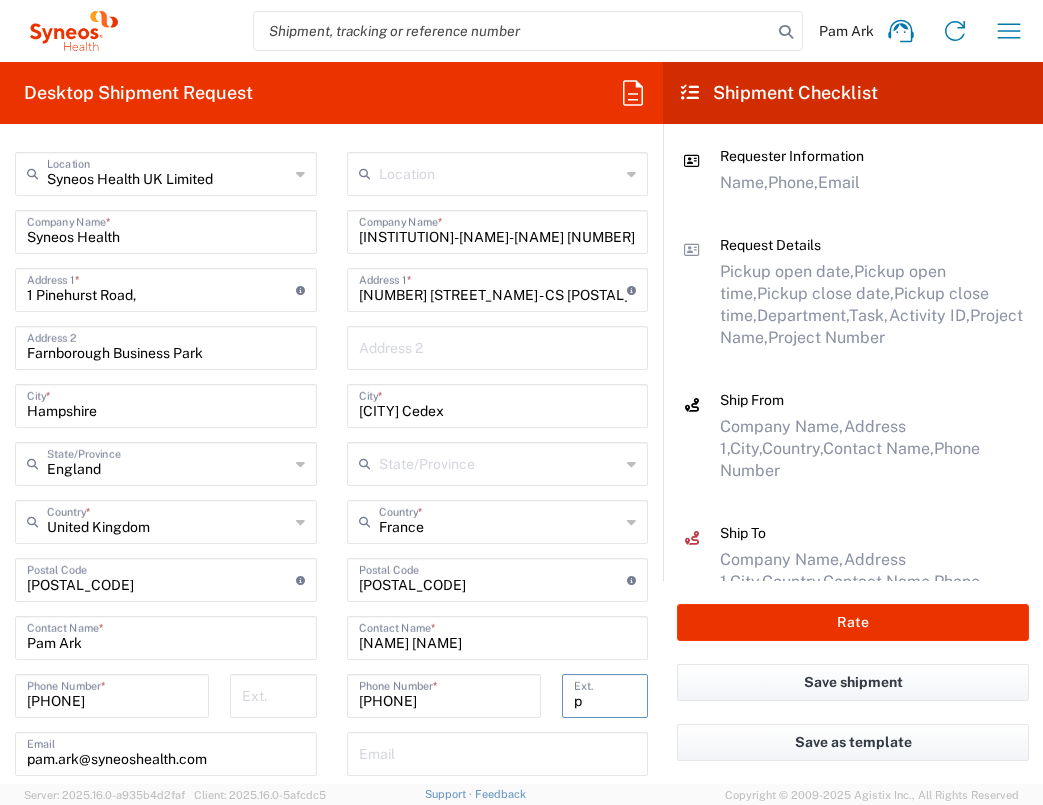 type 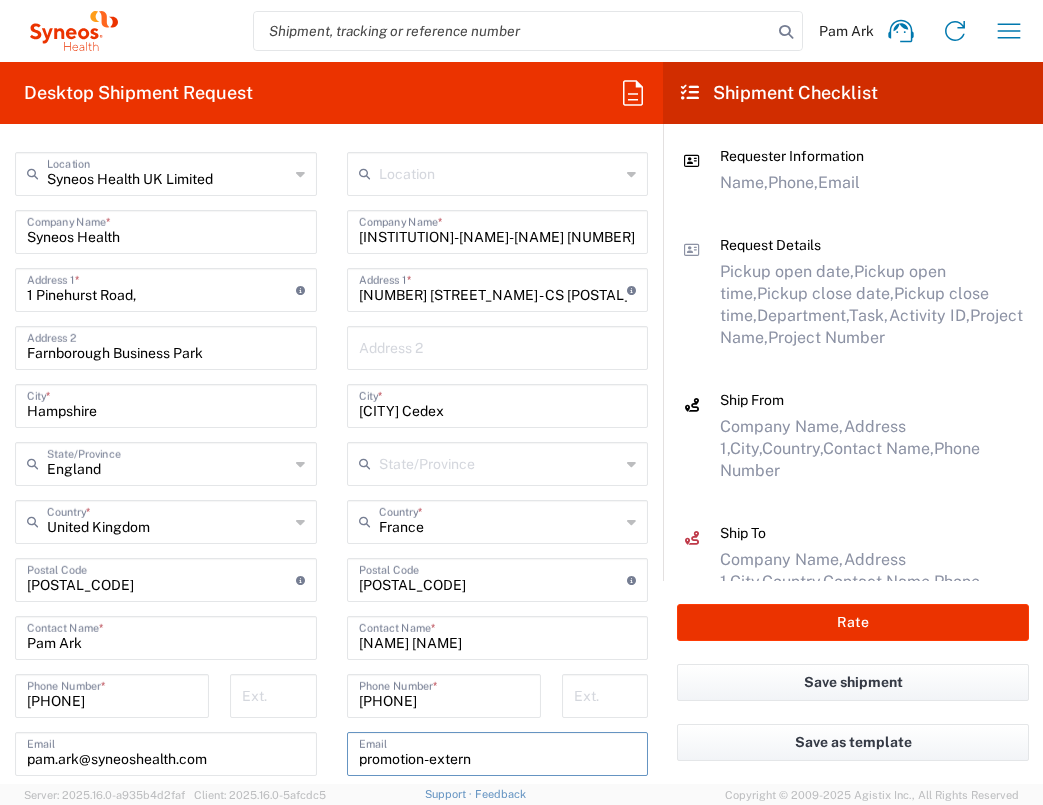 type on "promotion-extern[EMAIL]" 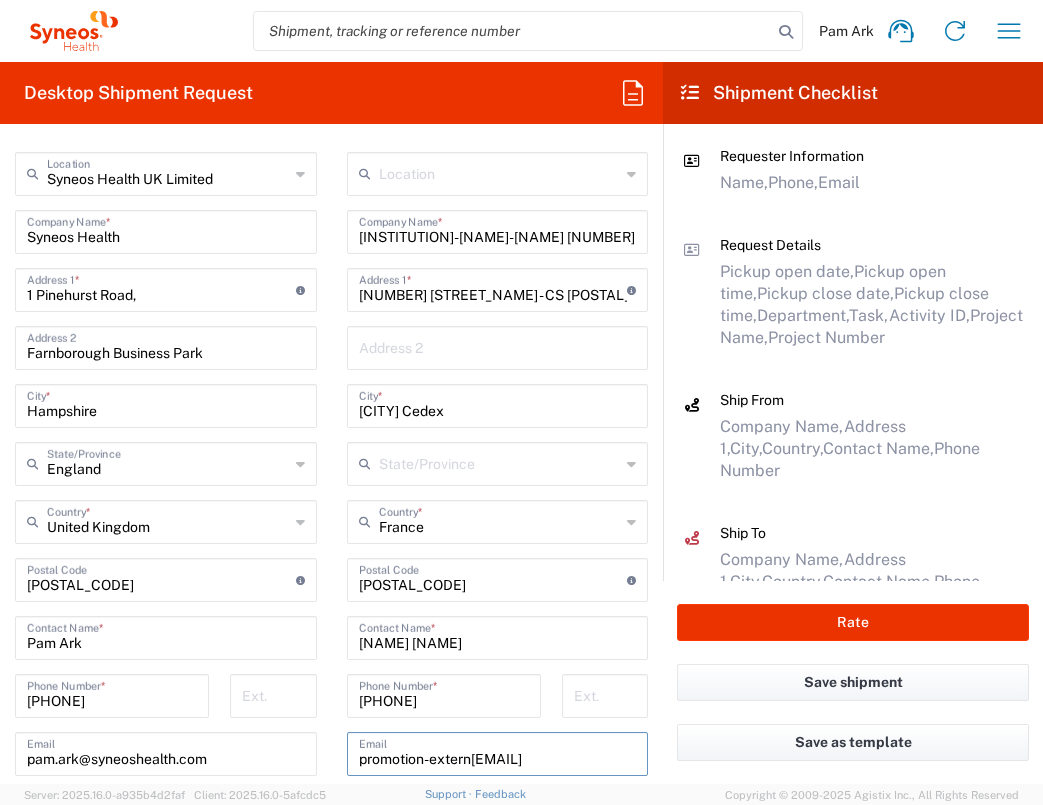 drag, startPoint x: 550, startPoint y: 758, endPoint x: 680, endPoint y: 804, distance: 137.89851 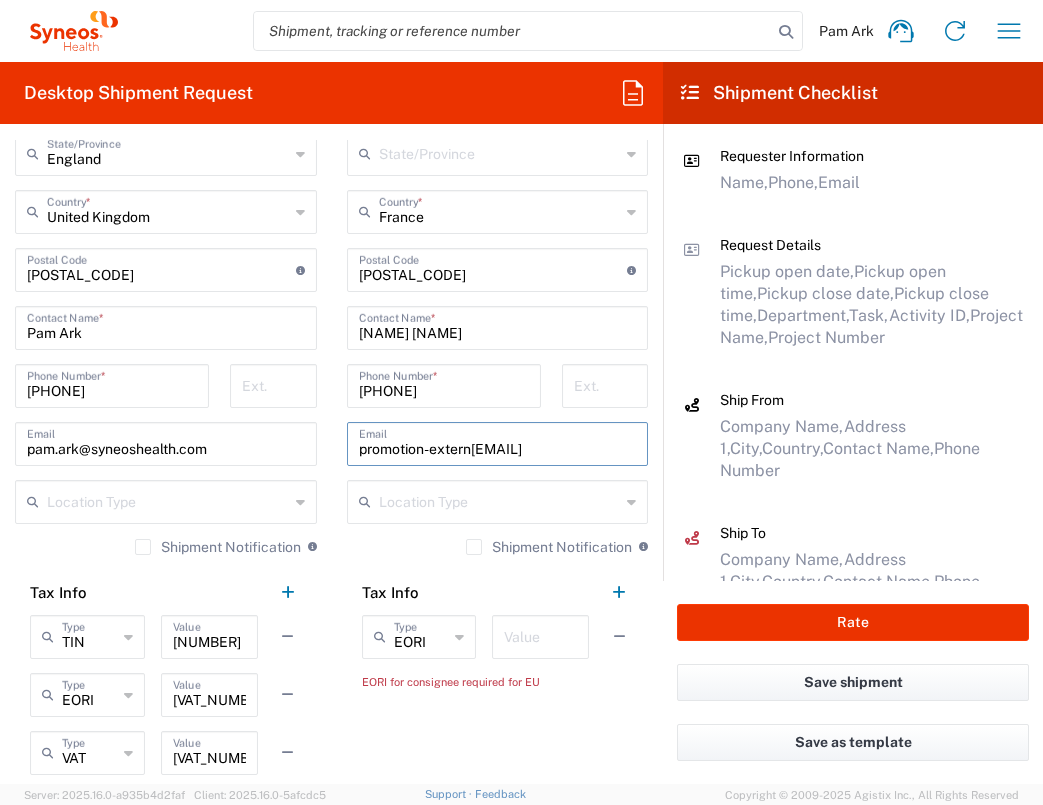 scroll, scrollTop: 1332, scrollLeft: 0, axis: vertical 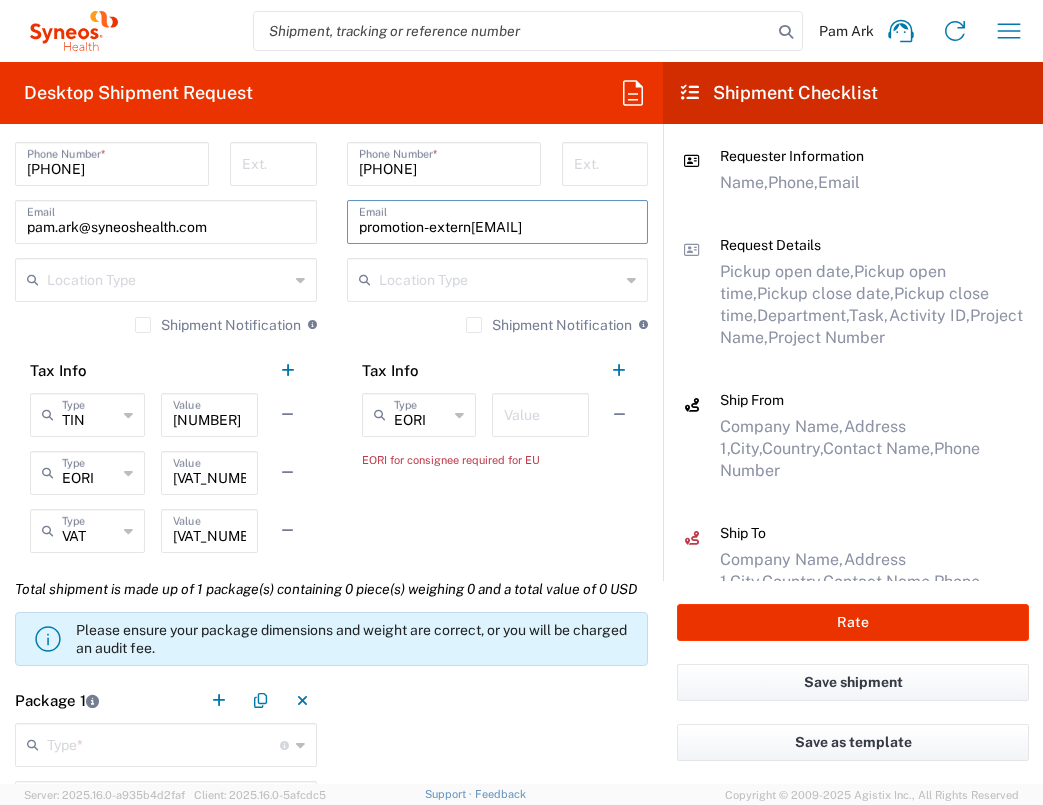 click at bounding box center [540, 413] 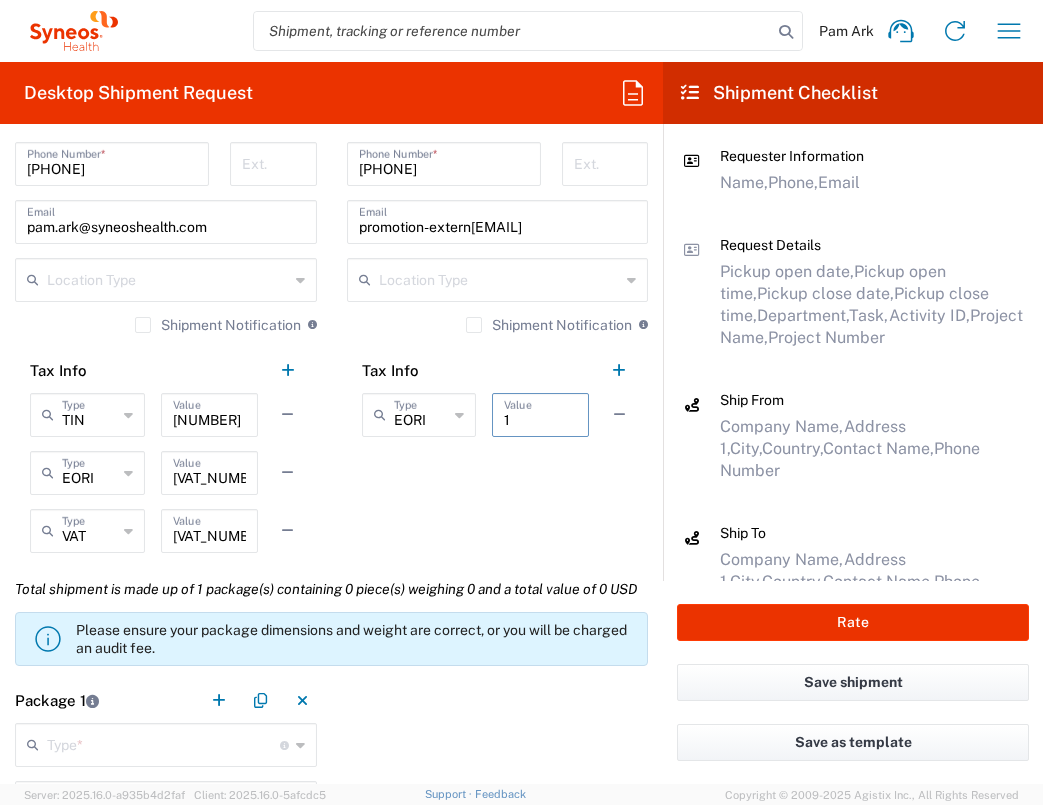 scroll, scrollTop: 1671, scrollLeft: 0, axis: vertical 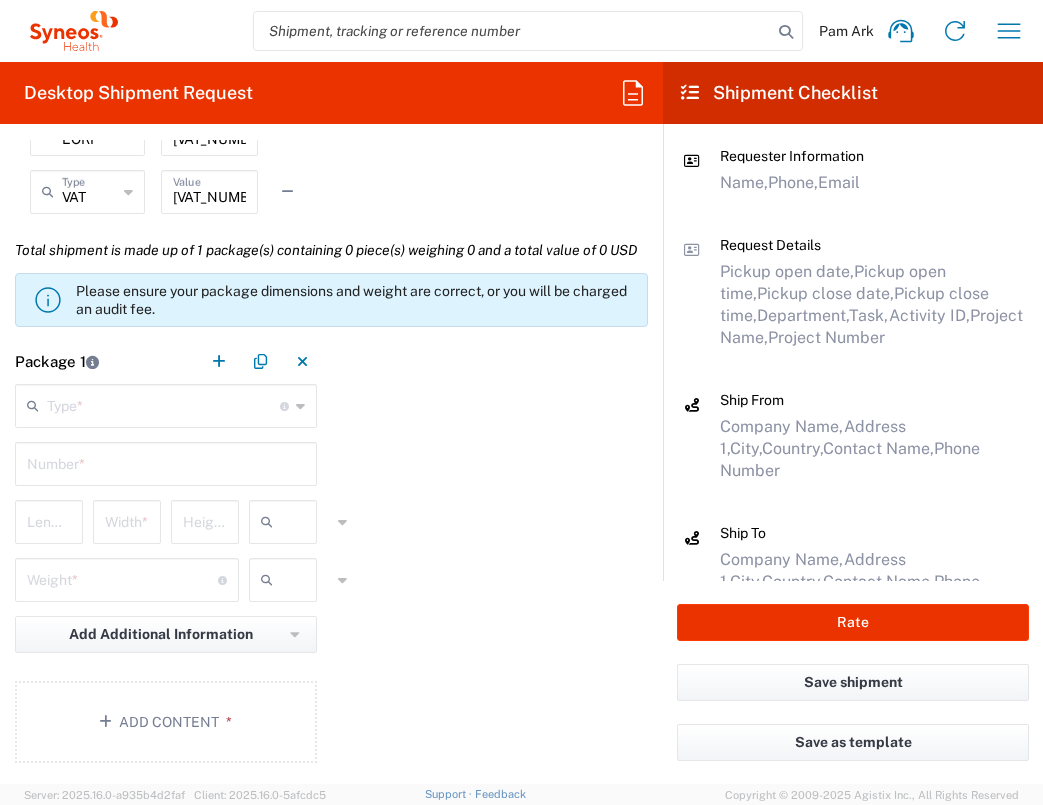 type on "1" 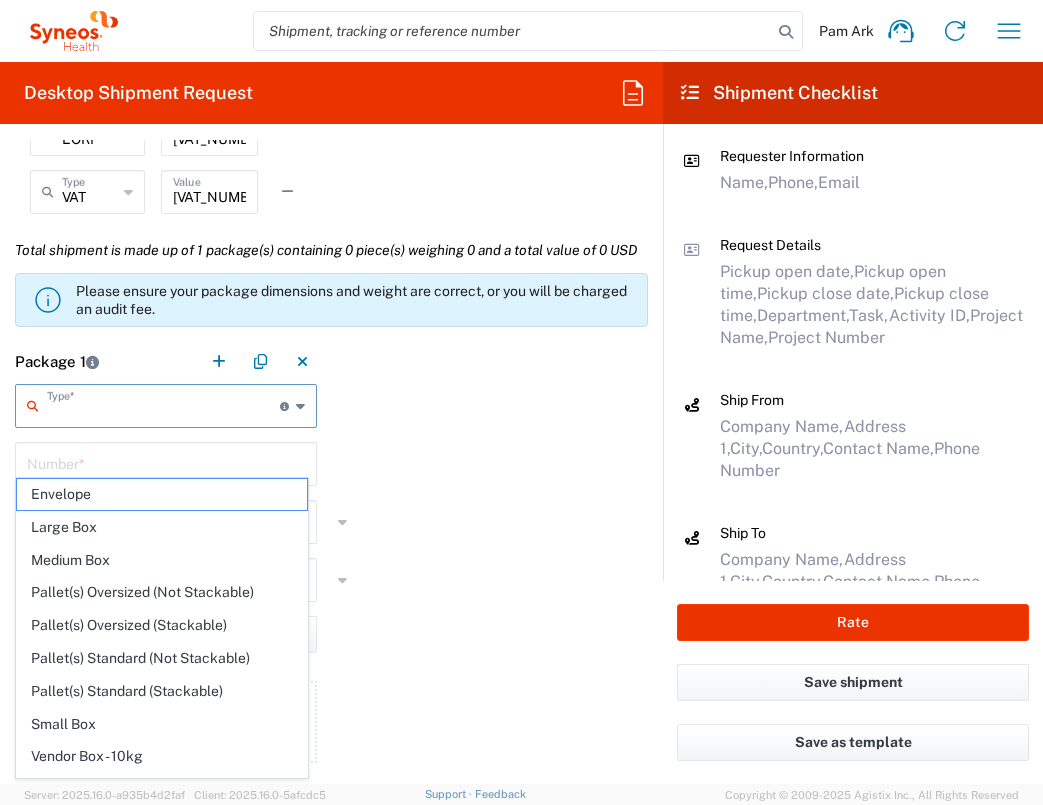 click at bounding box center (163, 404) 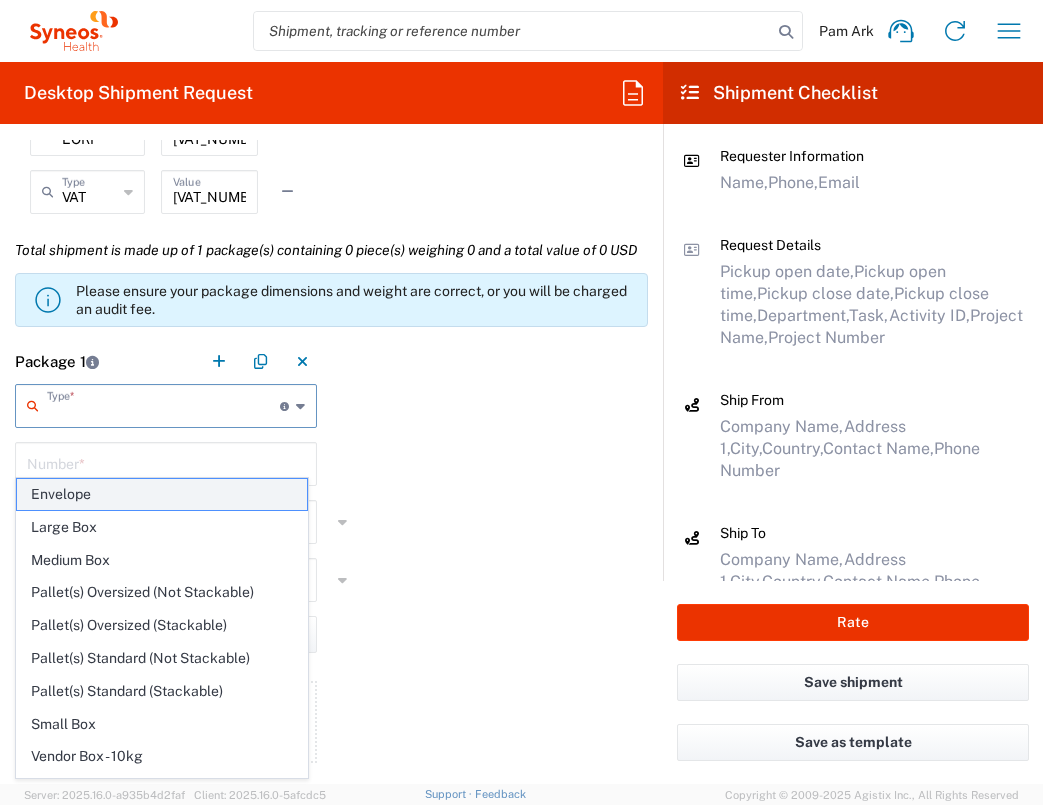 click on "Envelope" 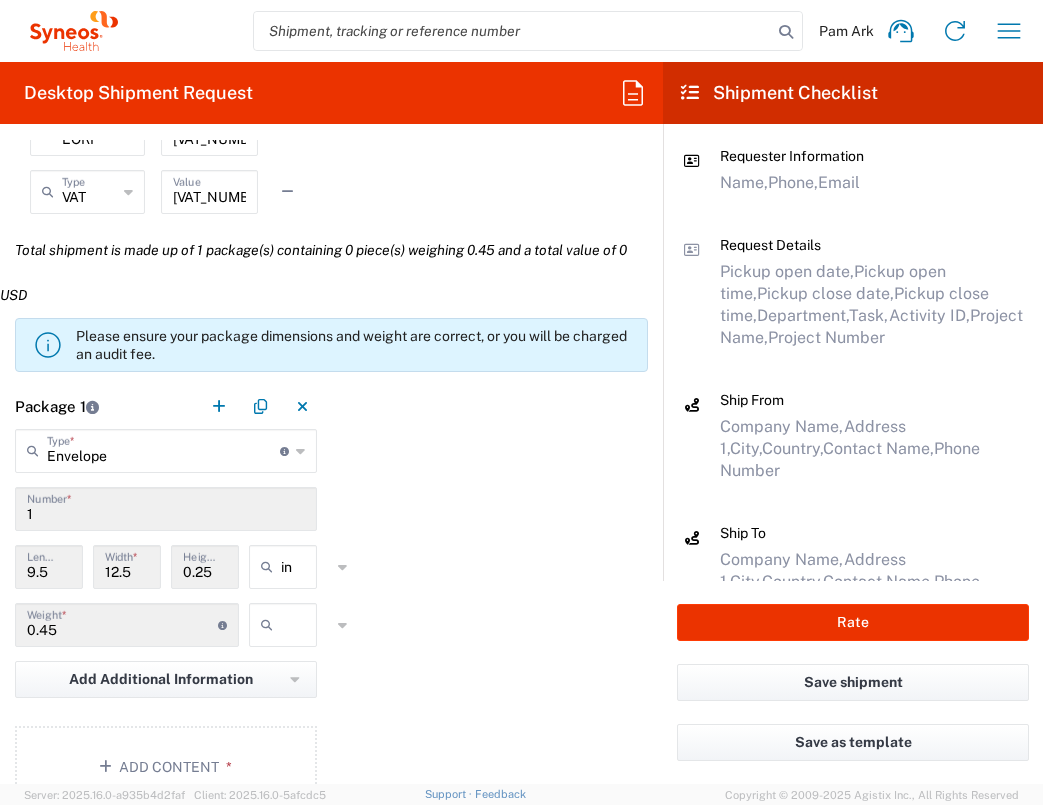 click 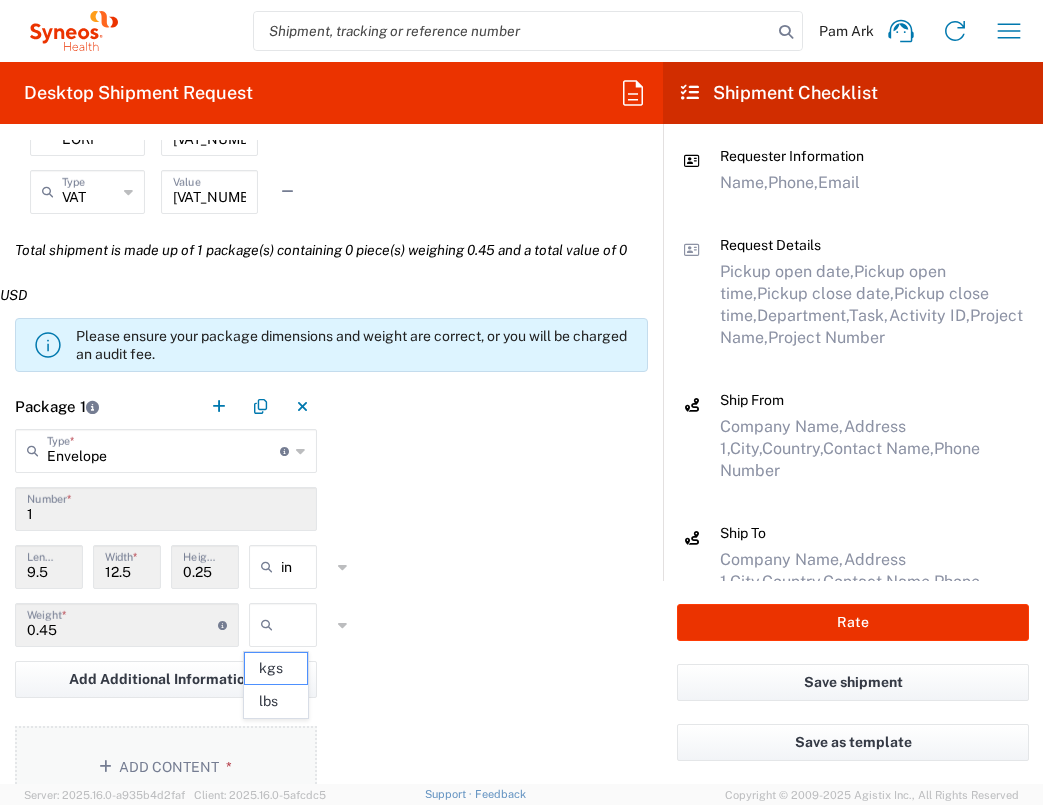 drag, startPoint x: 283, startPoint y: 695, endPoint x: 261, endPoint y: 729, distance: 40.496914 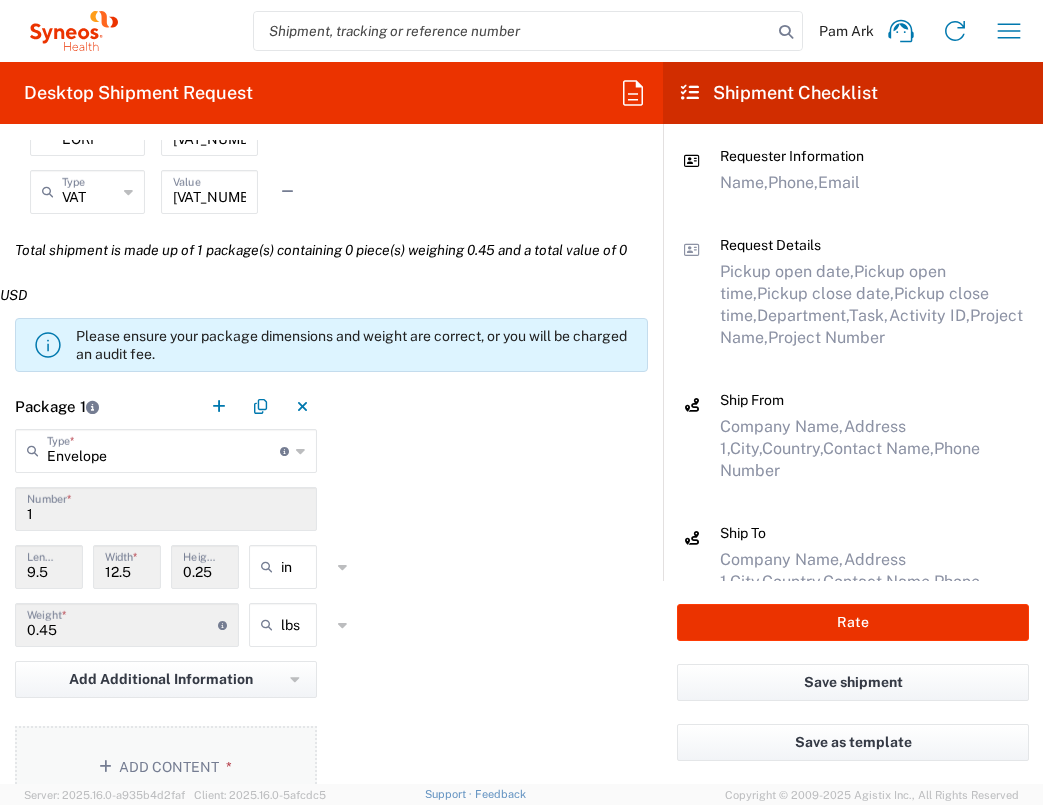 click on "Add Content *" 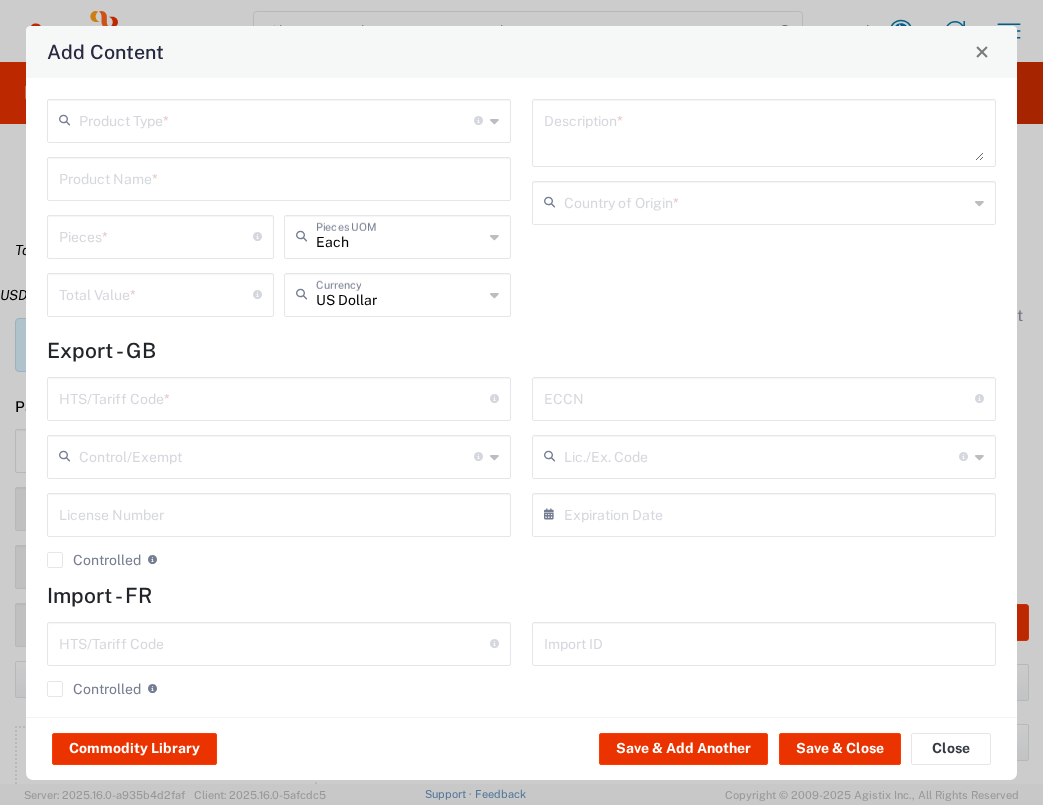 click at bounding box center (276, 119) 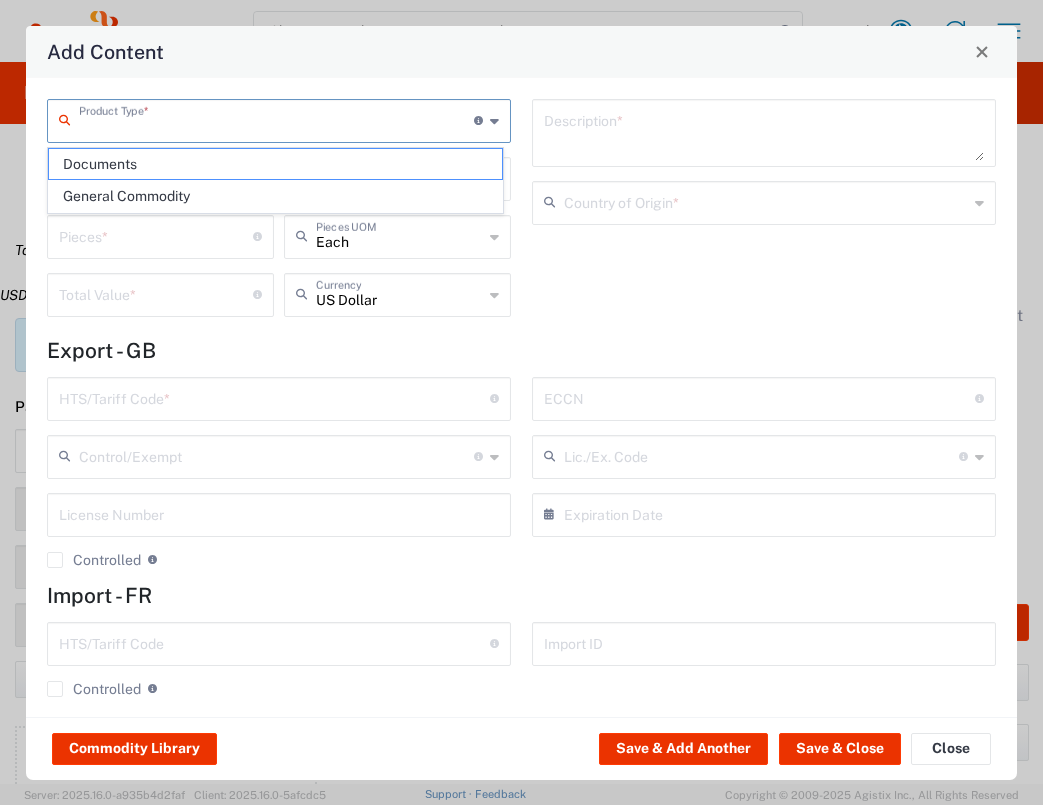 click on "Documents" 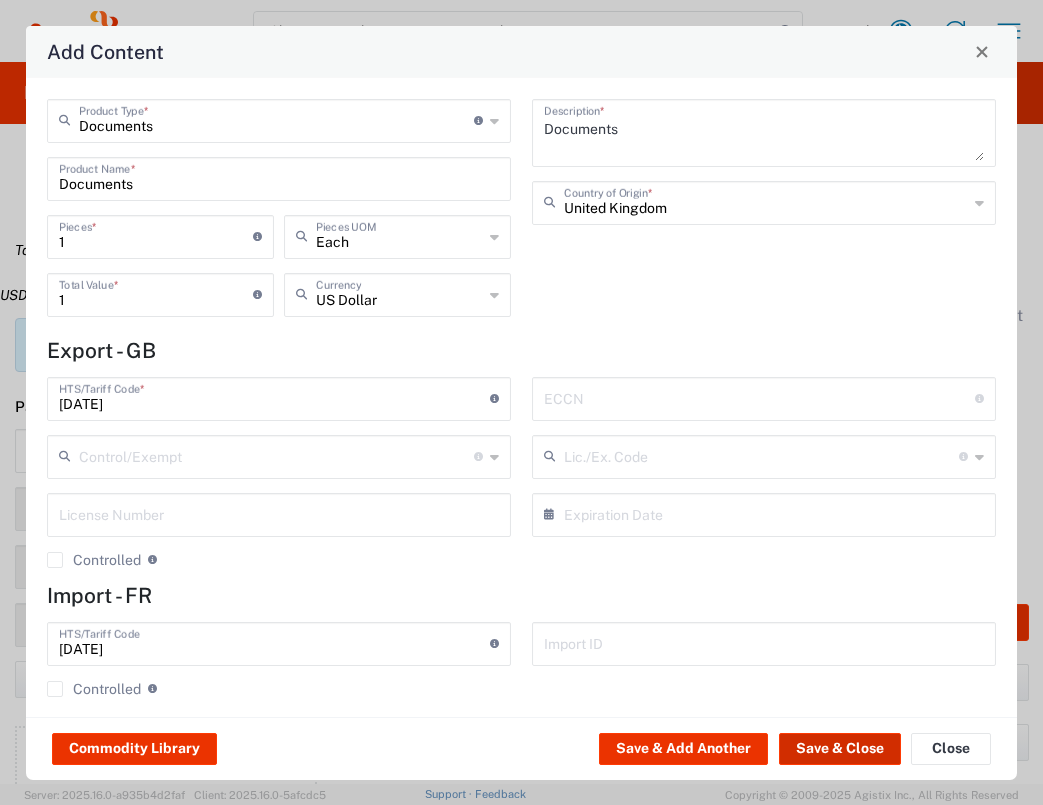 click on "Save & Close" 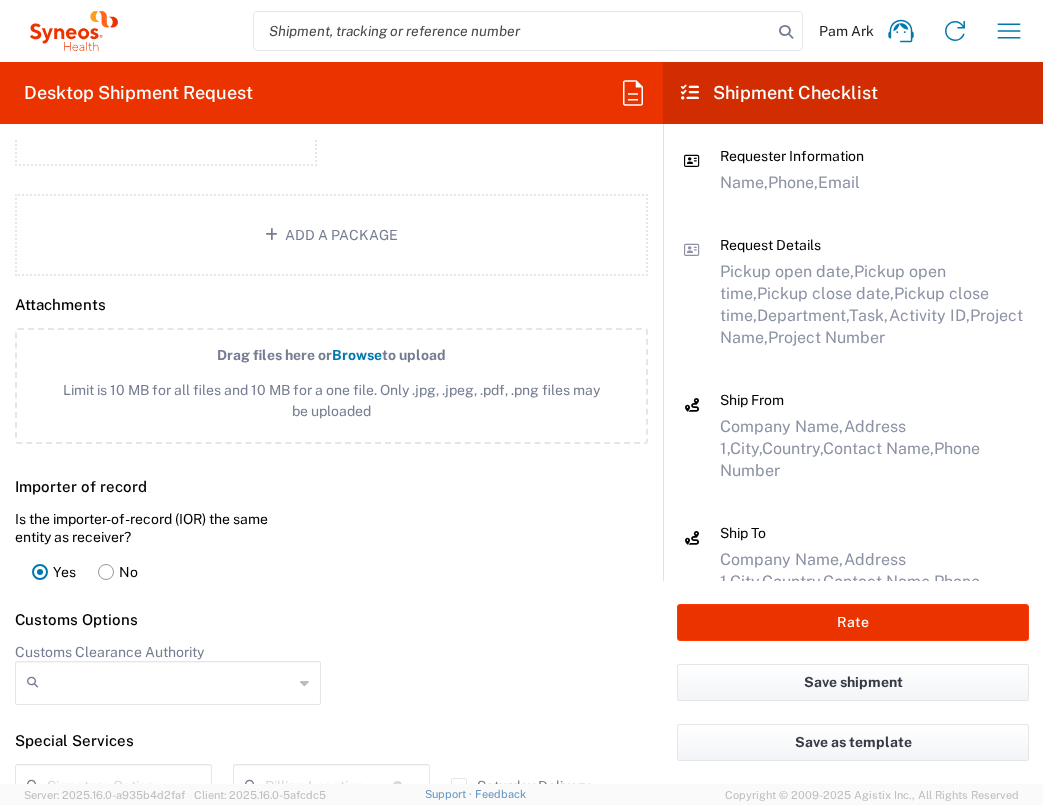 scroll, scrollTop: 2633, scrollLeft: 0, axis: vertical 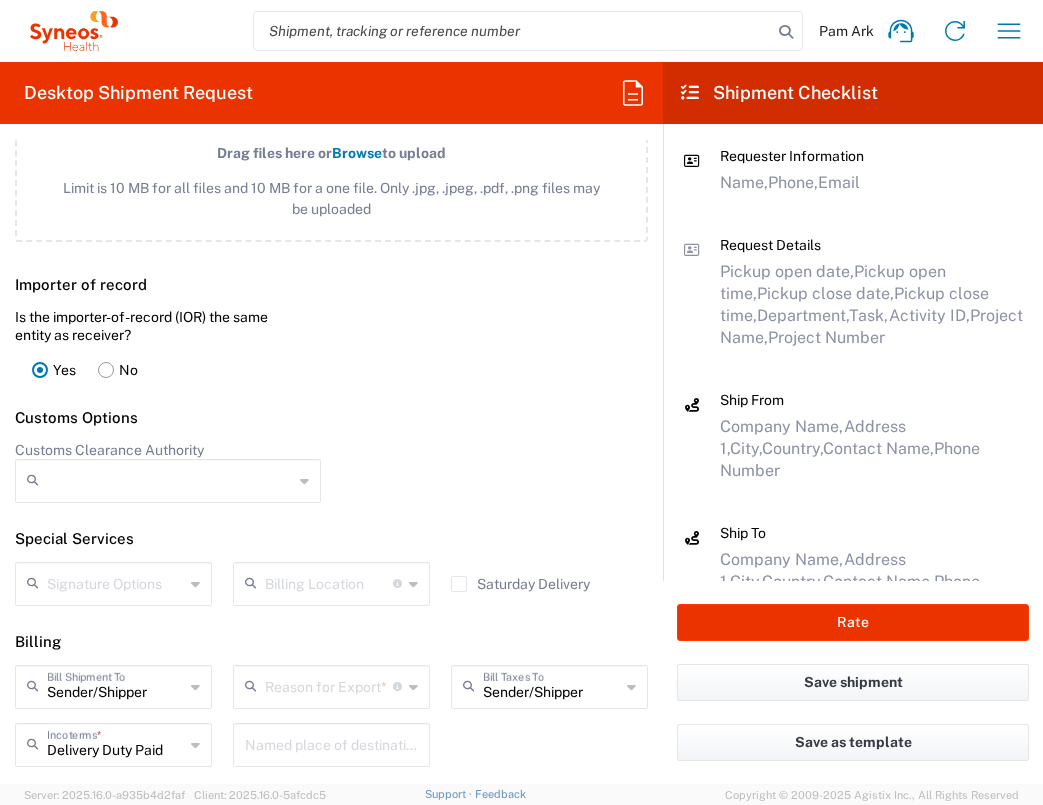 click at bounding box center (329, 685) 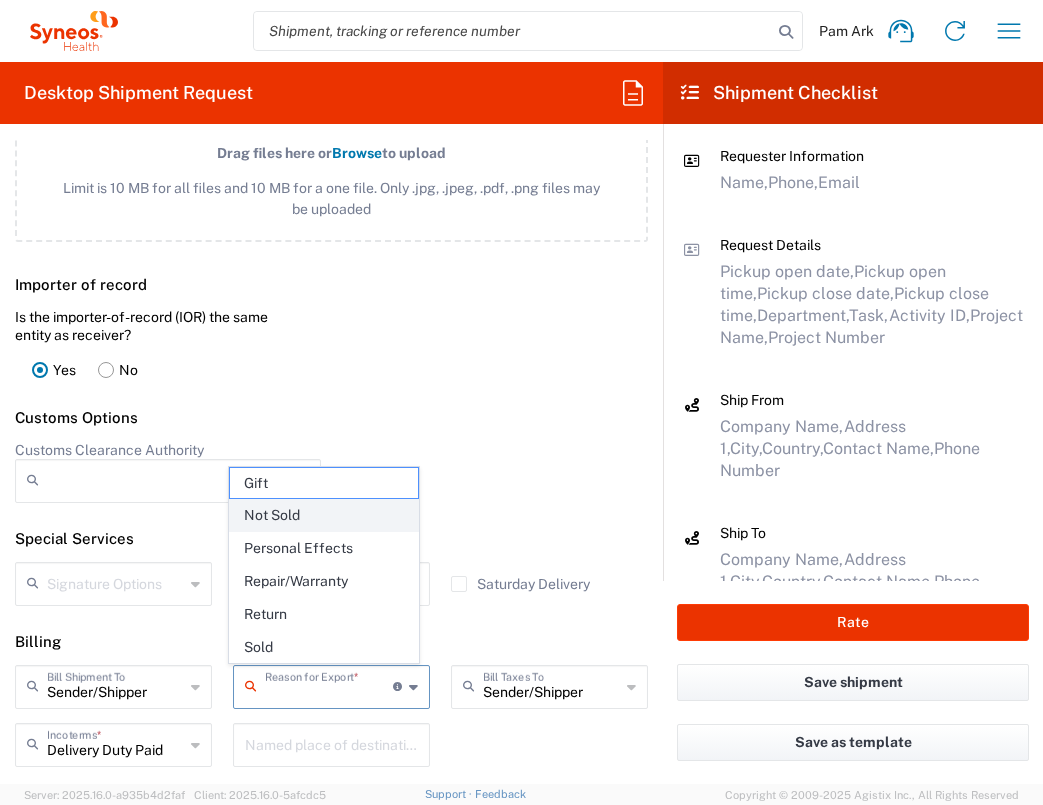 click on "Not Sold" 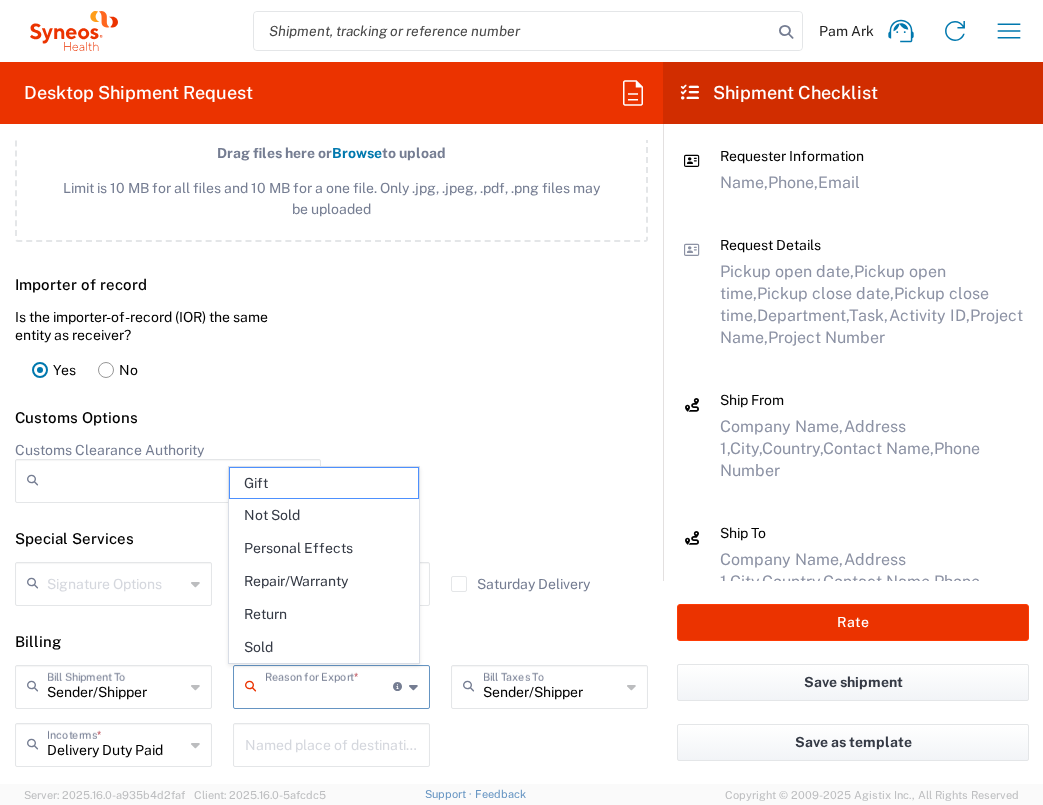 type on "Not Sold" 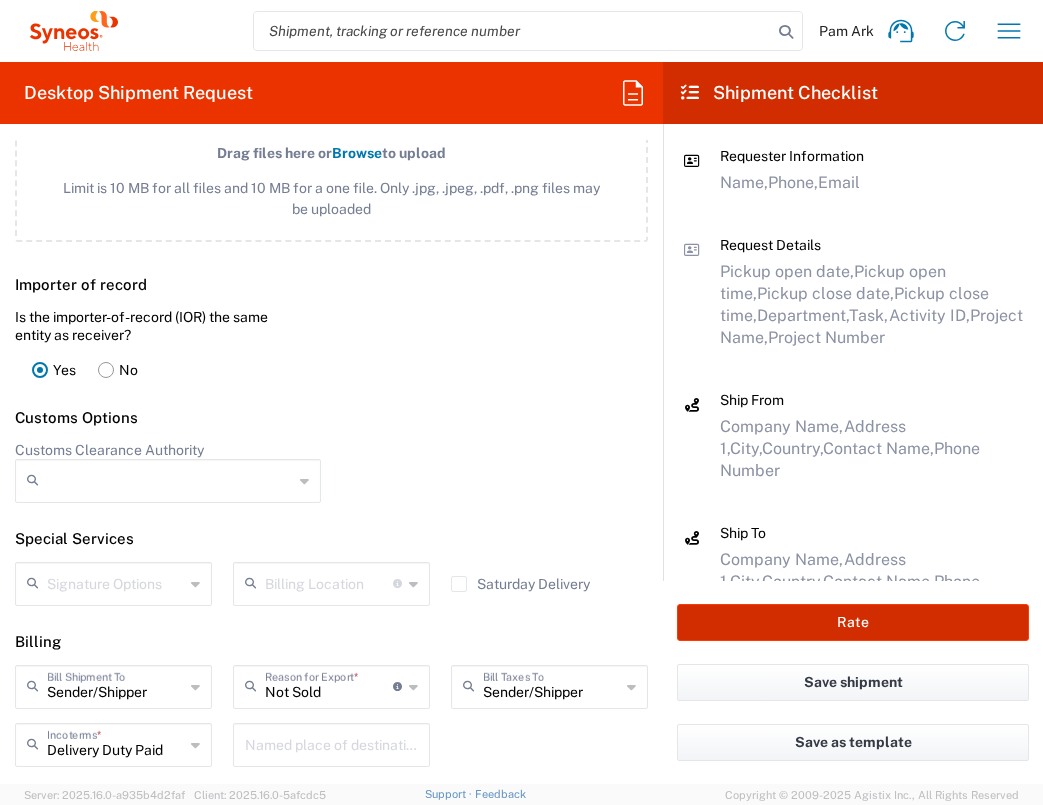 click on "Rate" 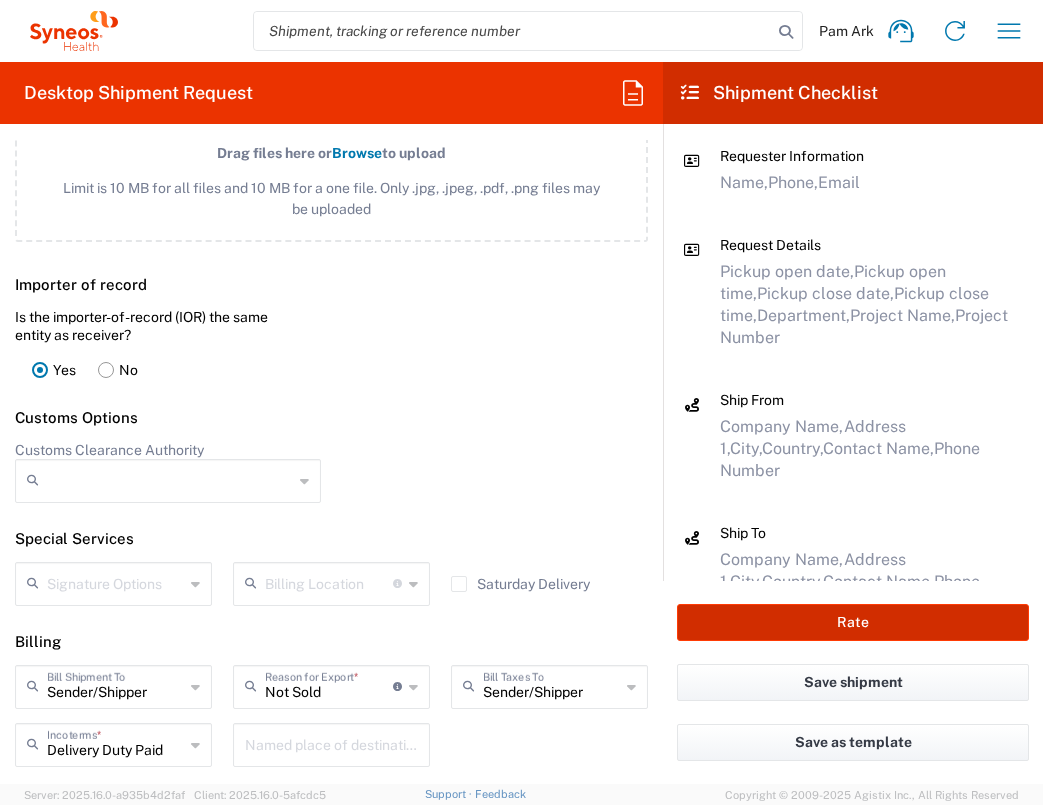 type on "7058565" 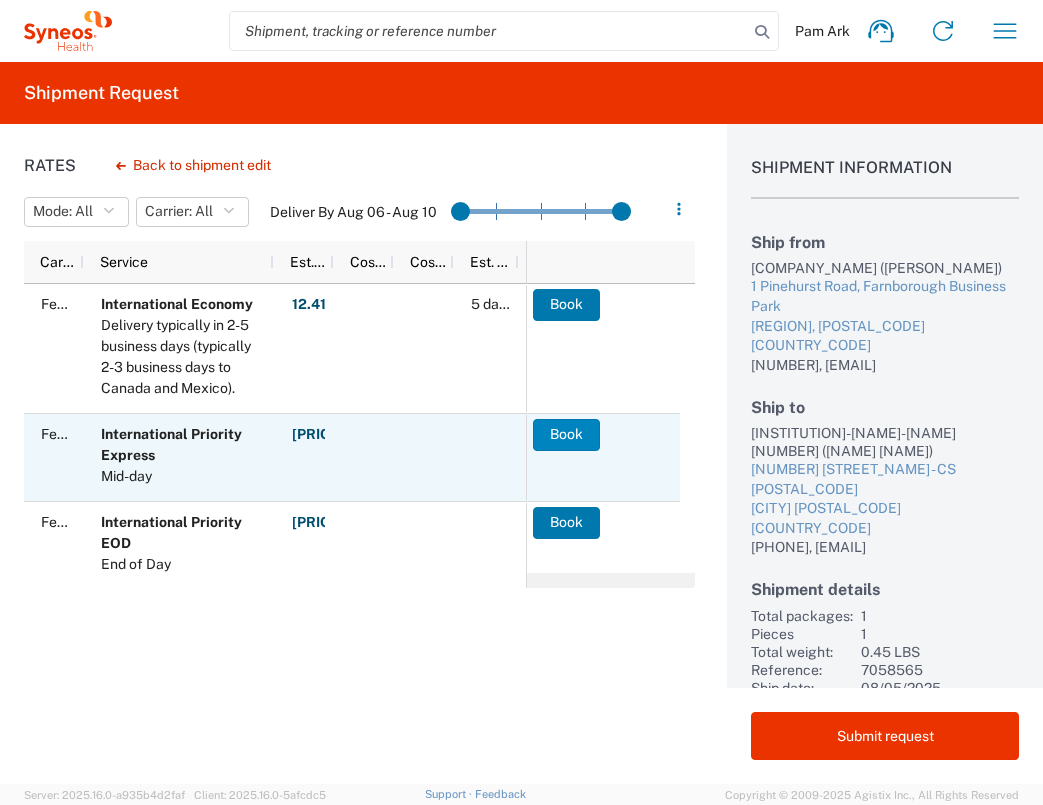 click on "Book" 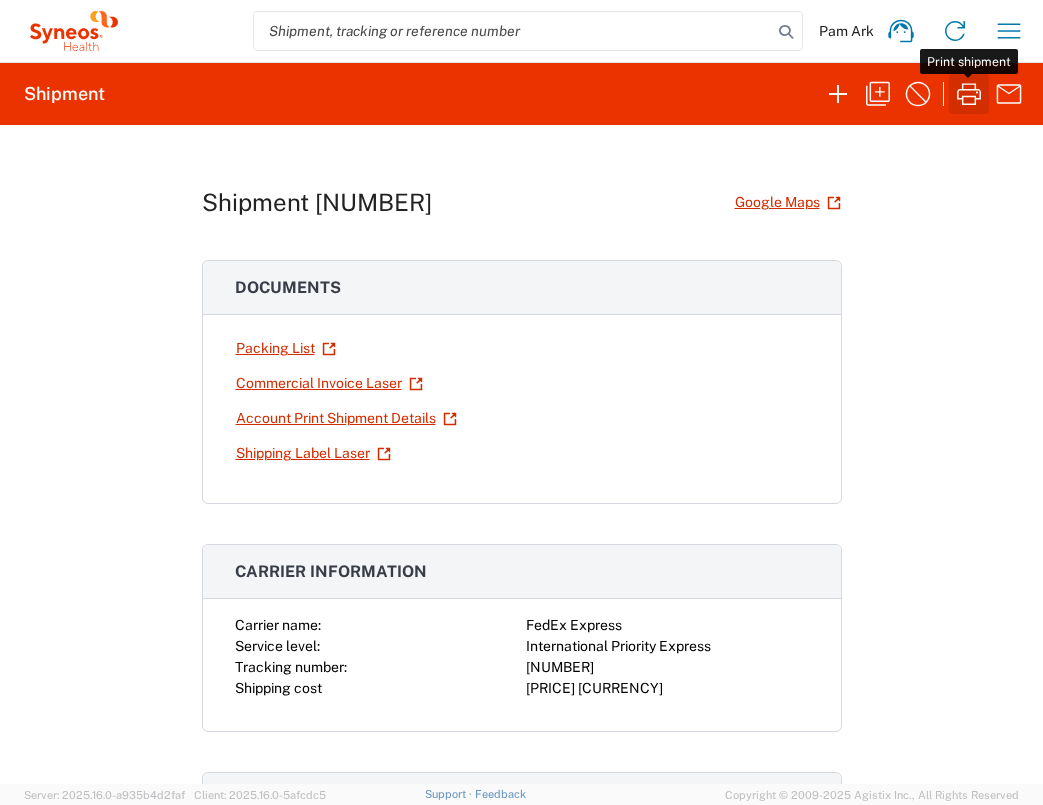click 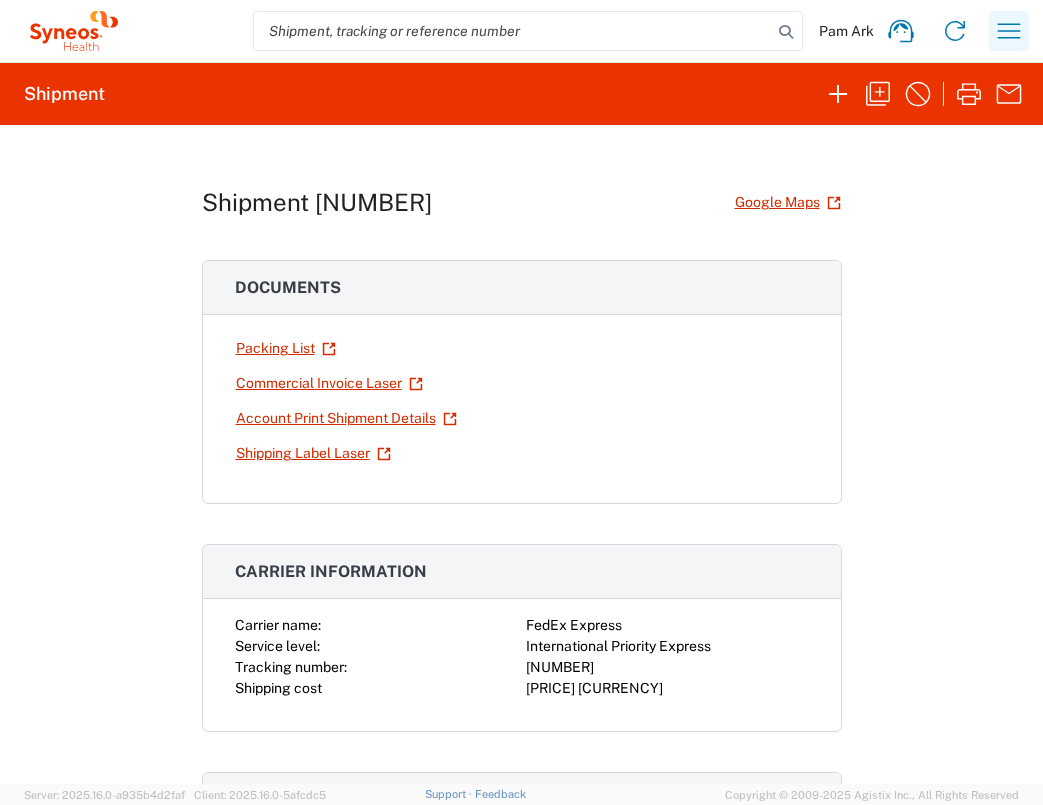 click 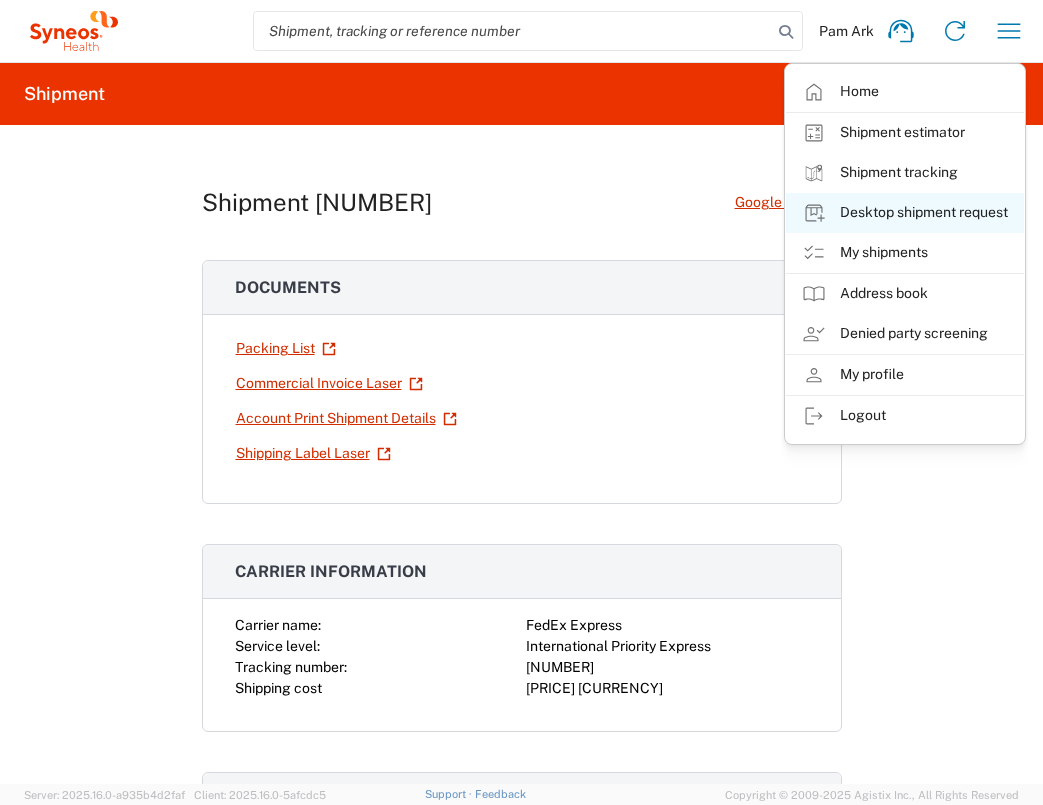 click on "Desktop shipment request" 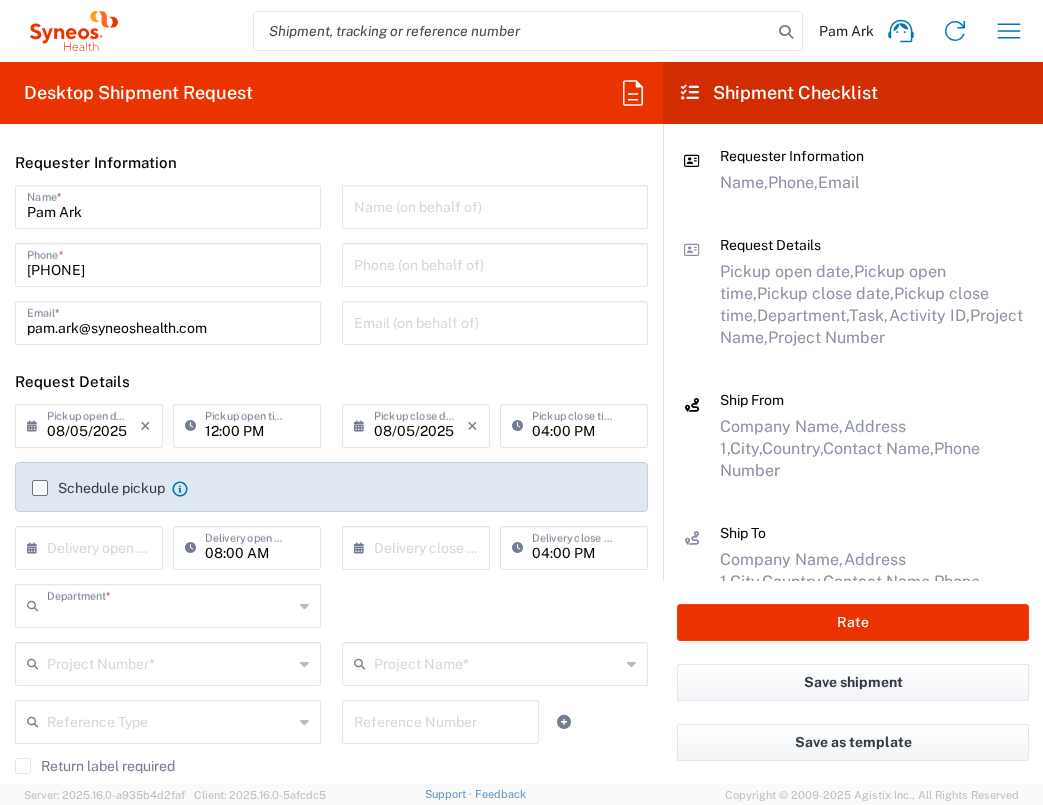 type on "3235" 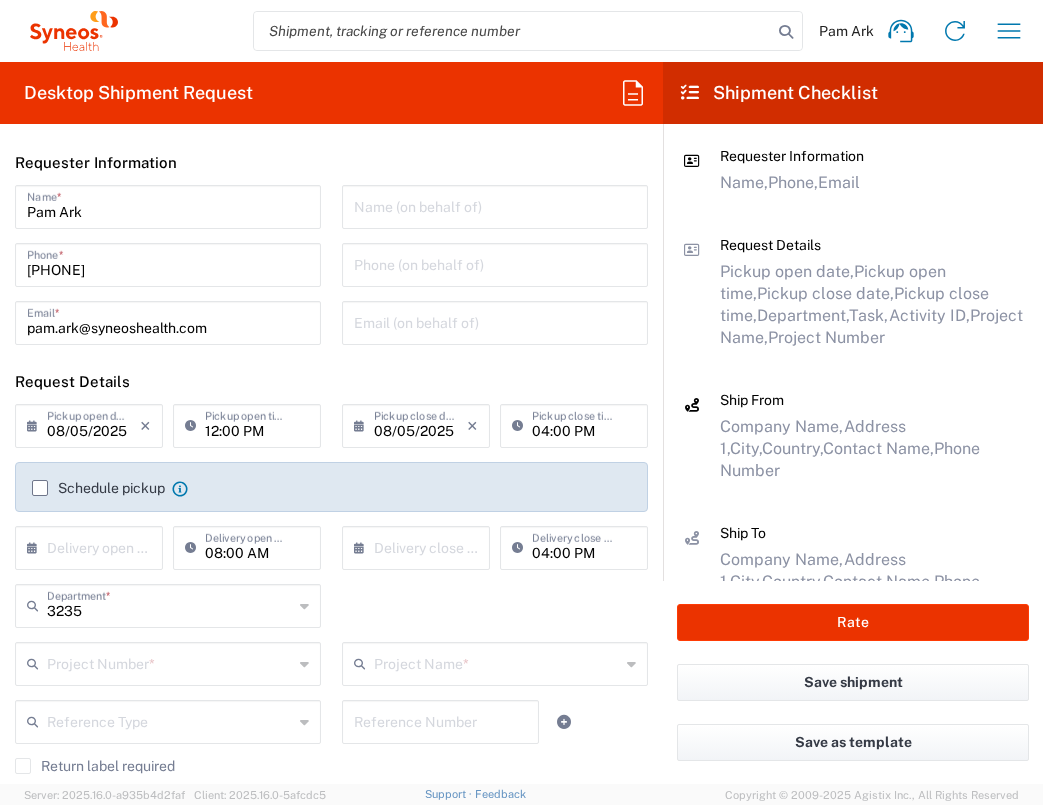 click at bounding box center (93, 546) 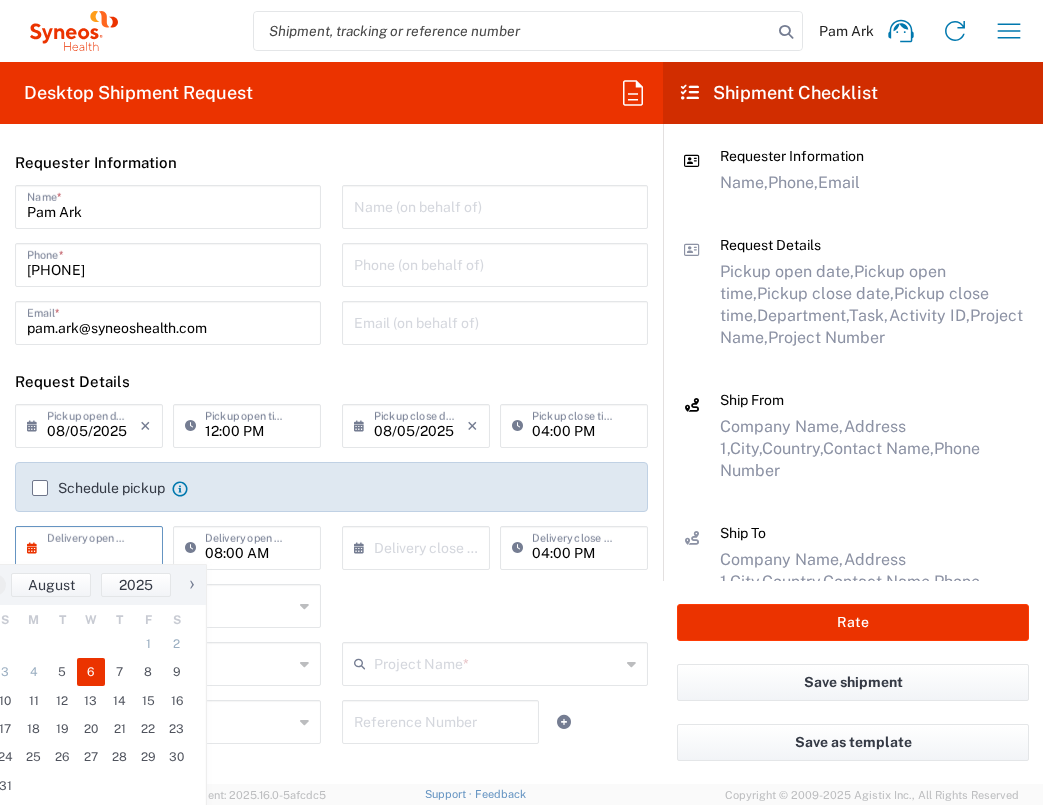 click on "6" 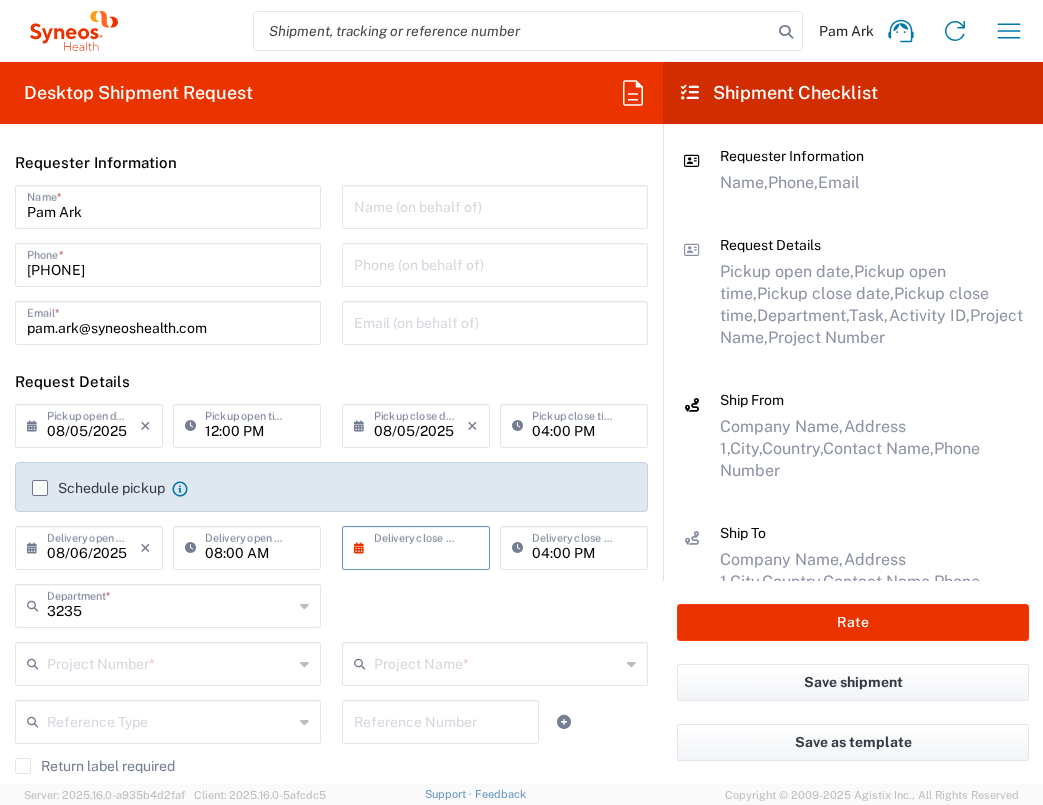 click at bounding box center [420, 546] 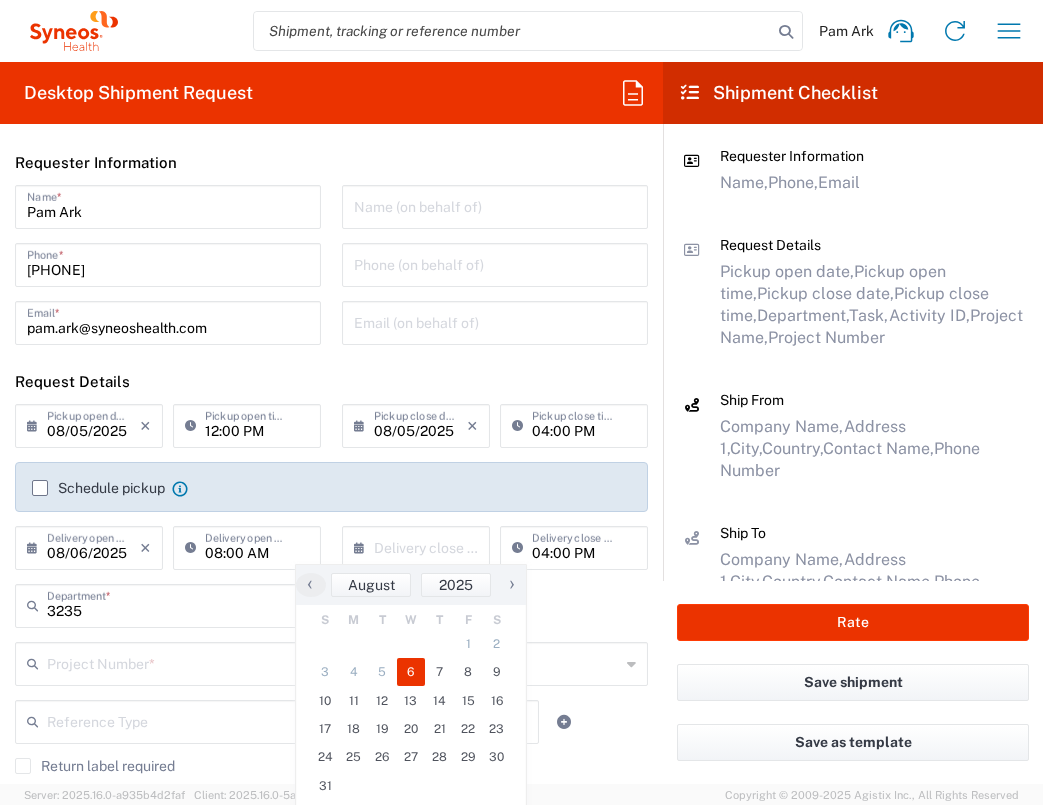 click on "6" 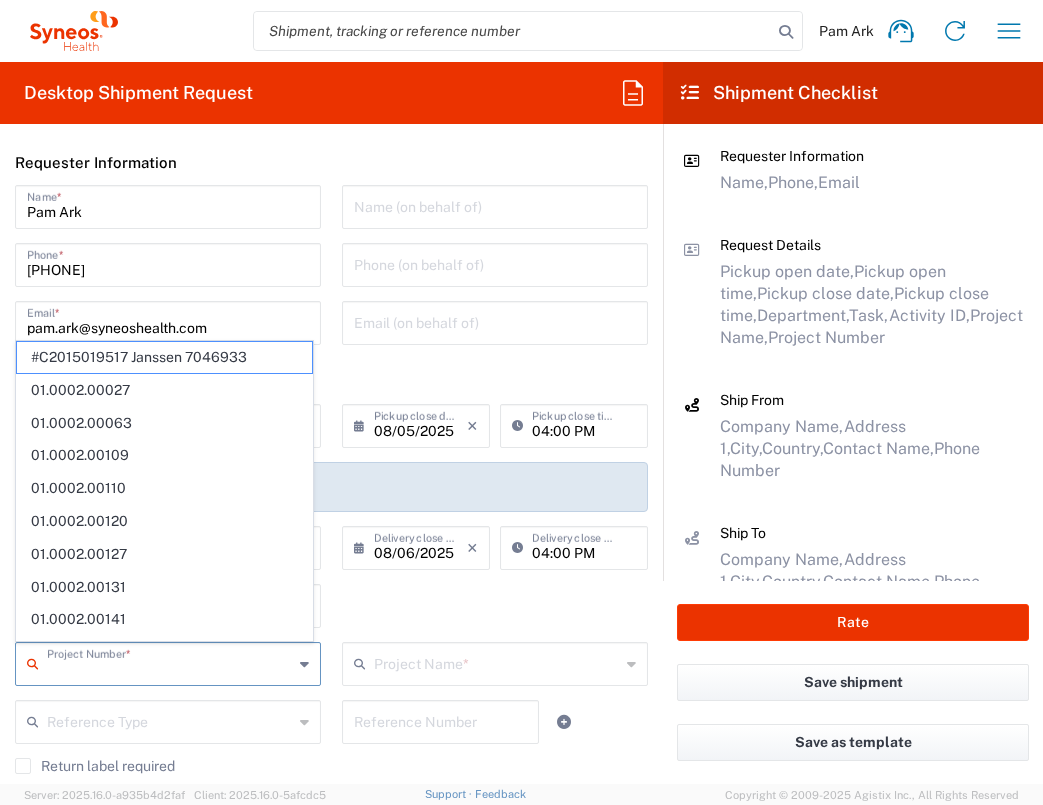 click at bounding box center [170, 662] 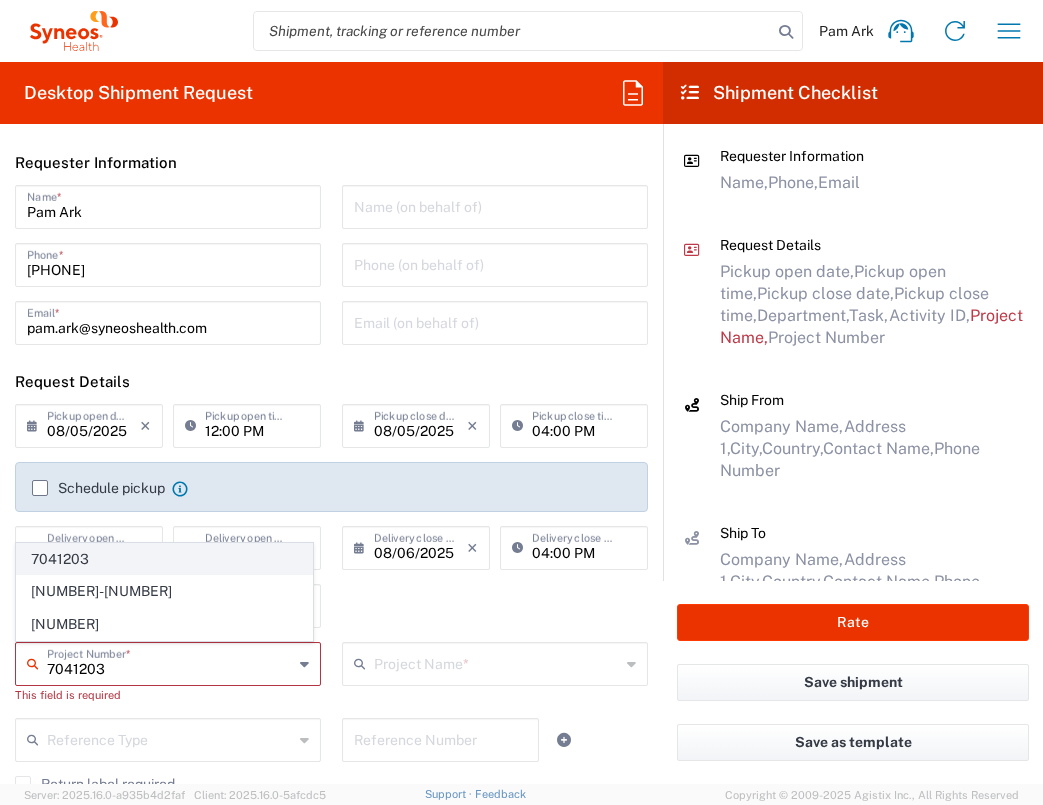 type on "7041203" 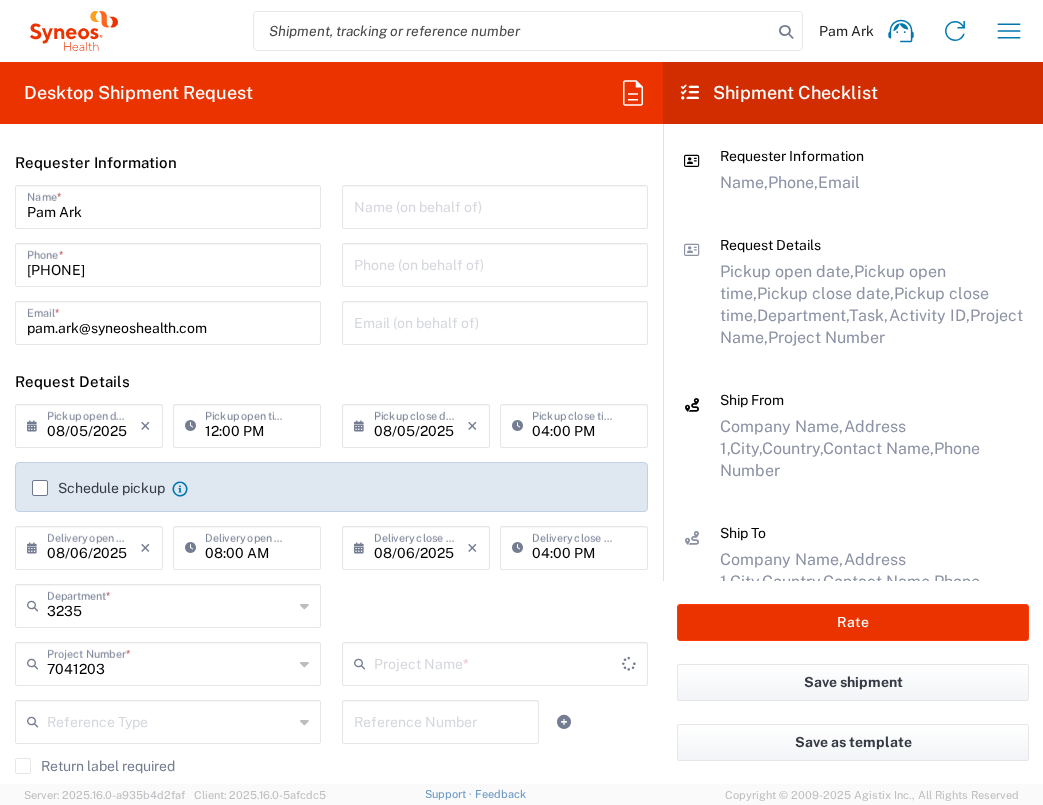 type on "[BRAND] [NUMBER]" 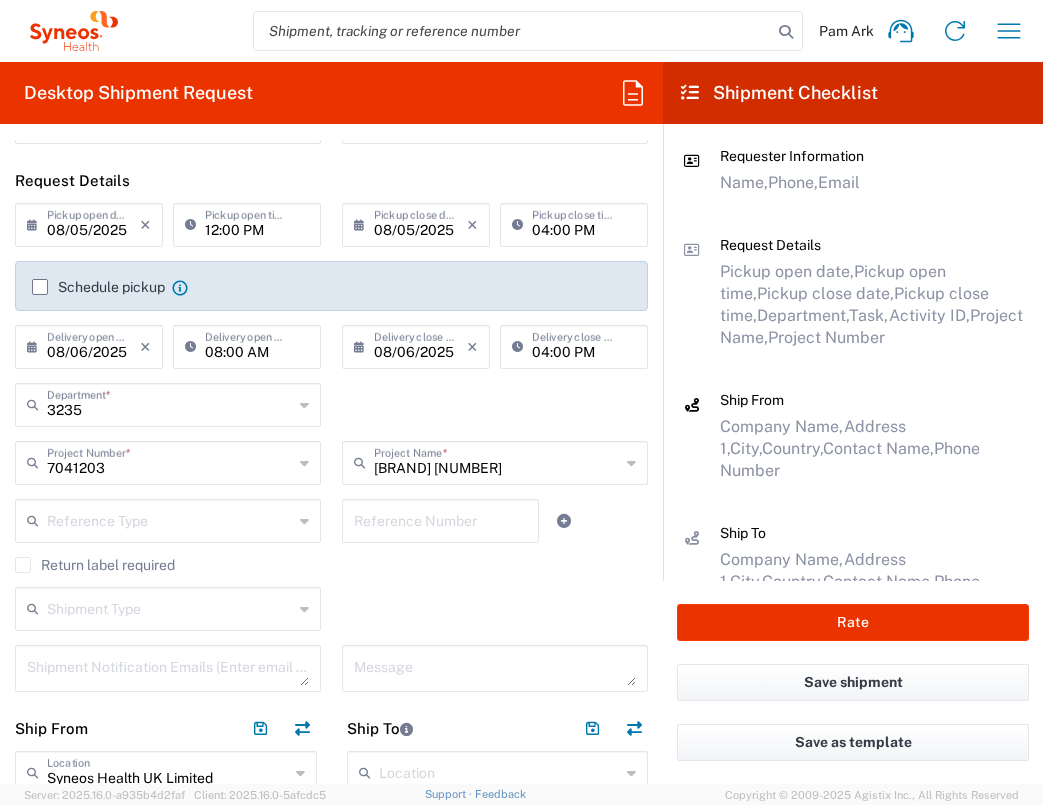 scroll, scrollTop: 567, scrollLeft: 0, axis: vertical 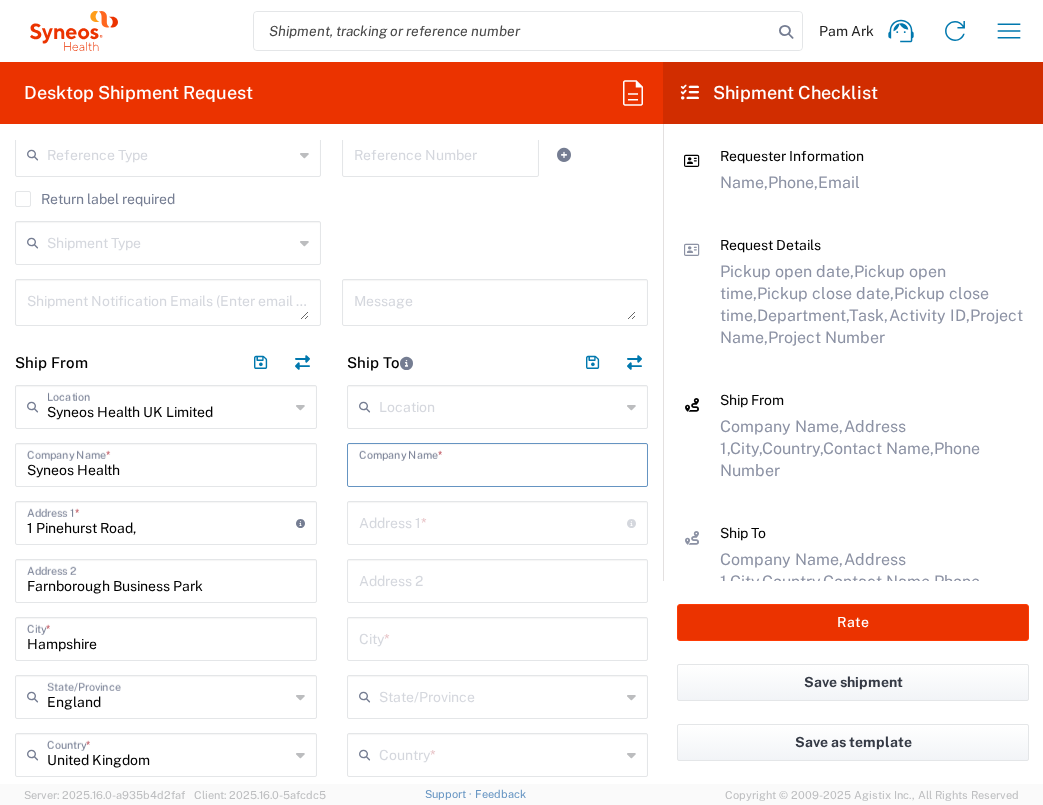 click at bounding box center [498, 463] 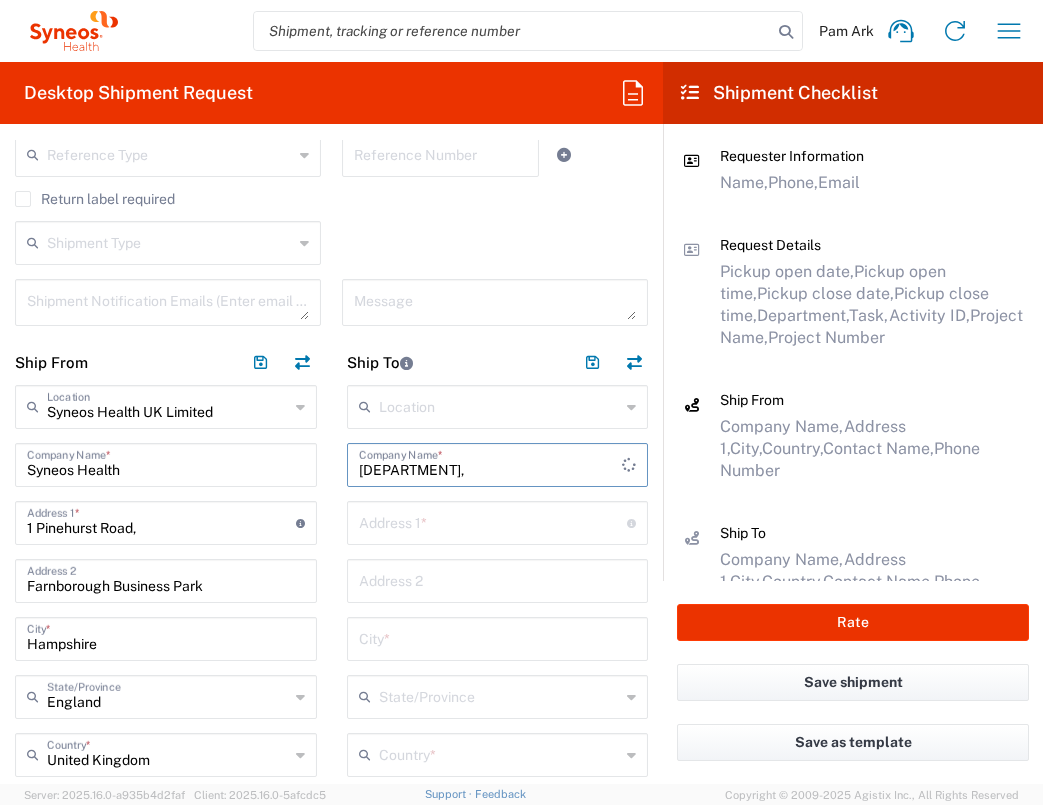 type on "[DEPARTMENT]," 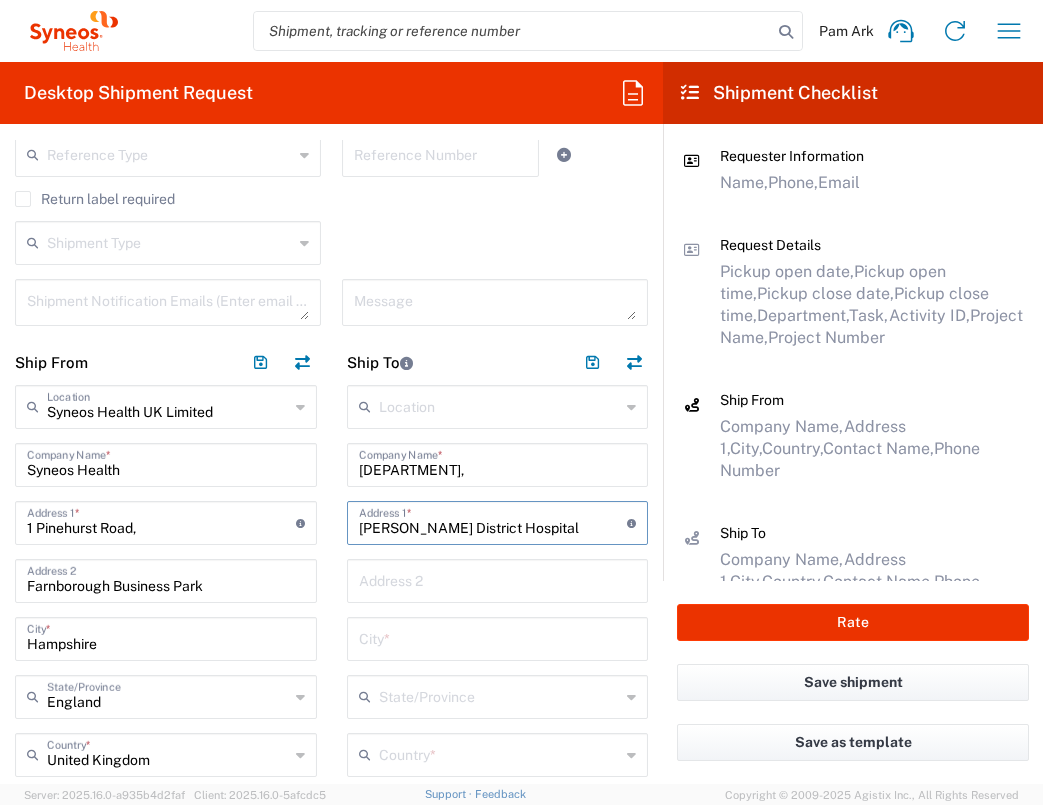 type on "[PERSON_NAME] District Hospital" 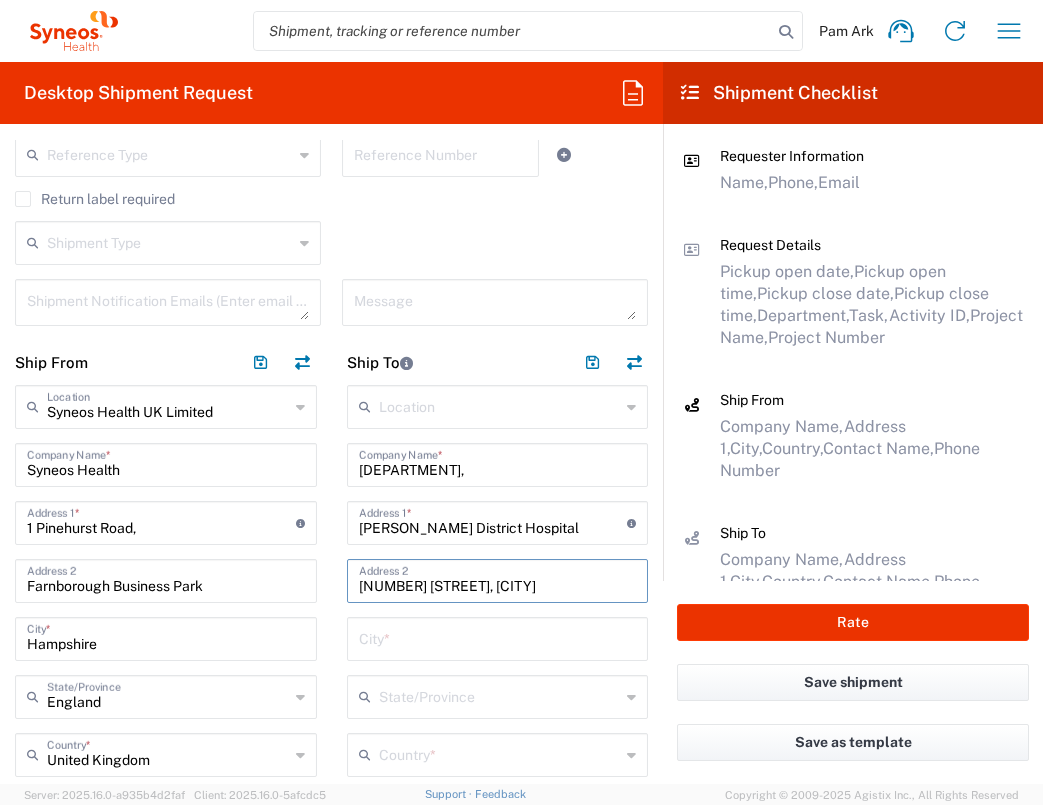 type on "[NUMBER] [STREET], [CITY]" 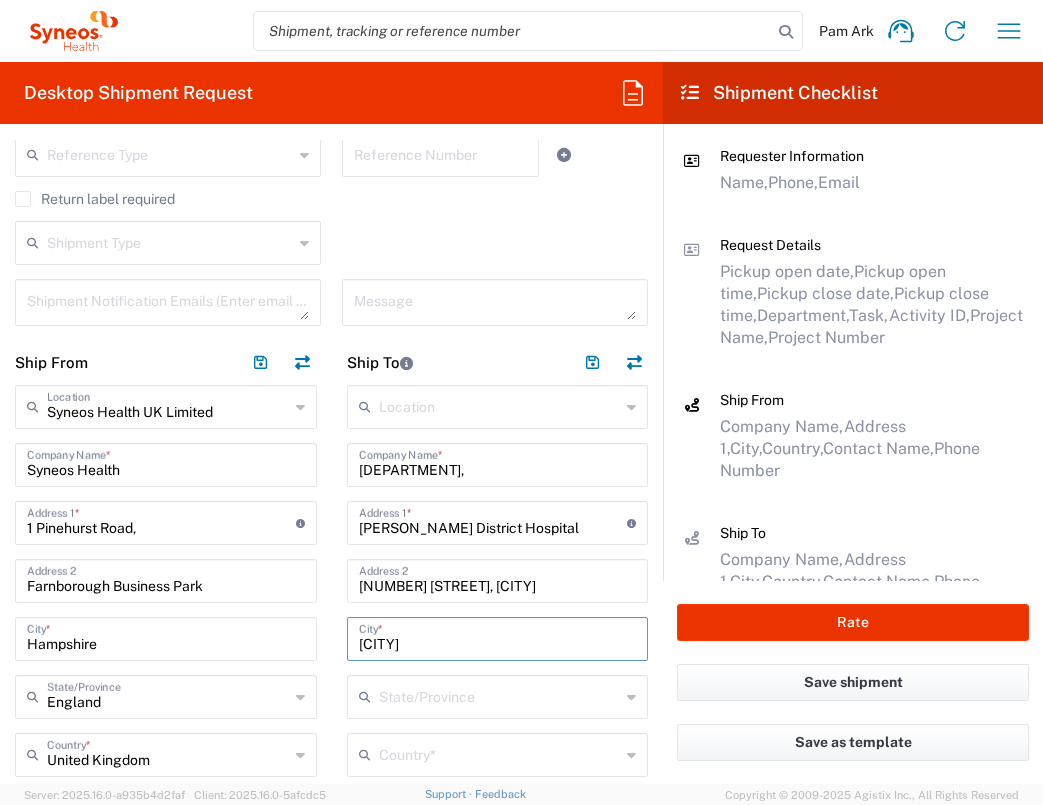 type on "[CITY]" 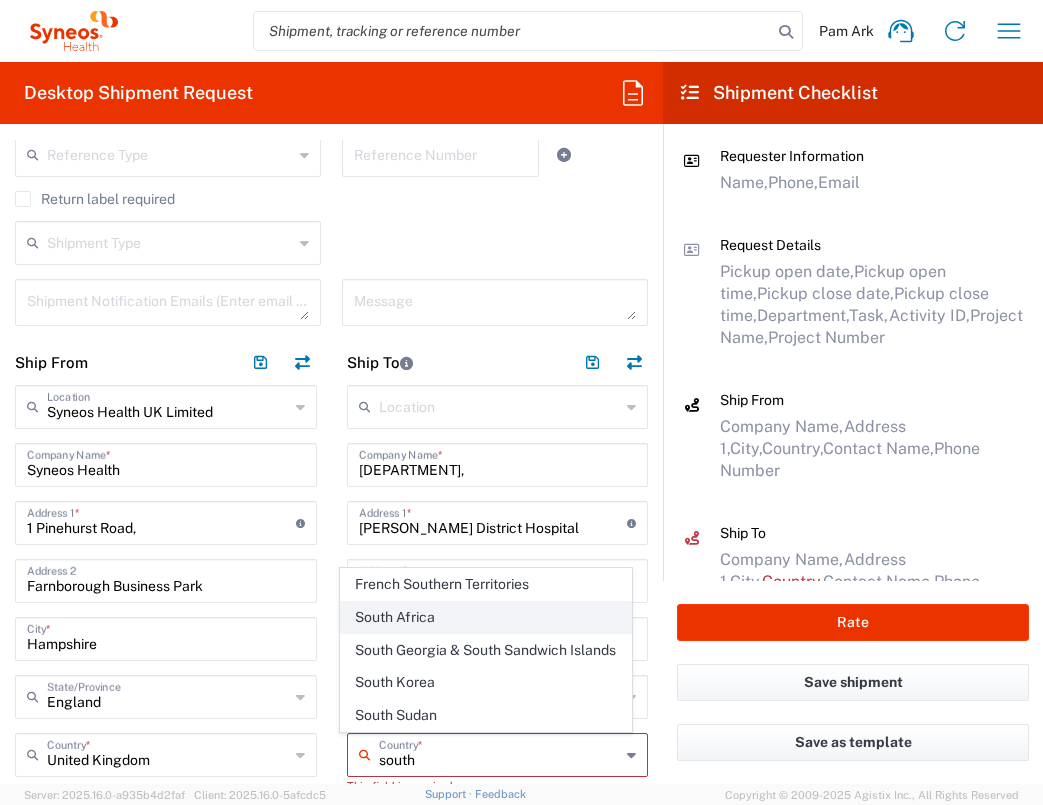 click on "South Africa" 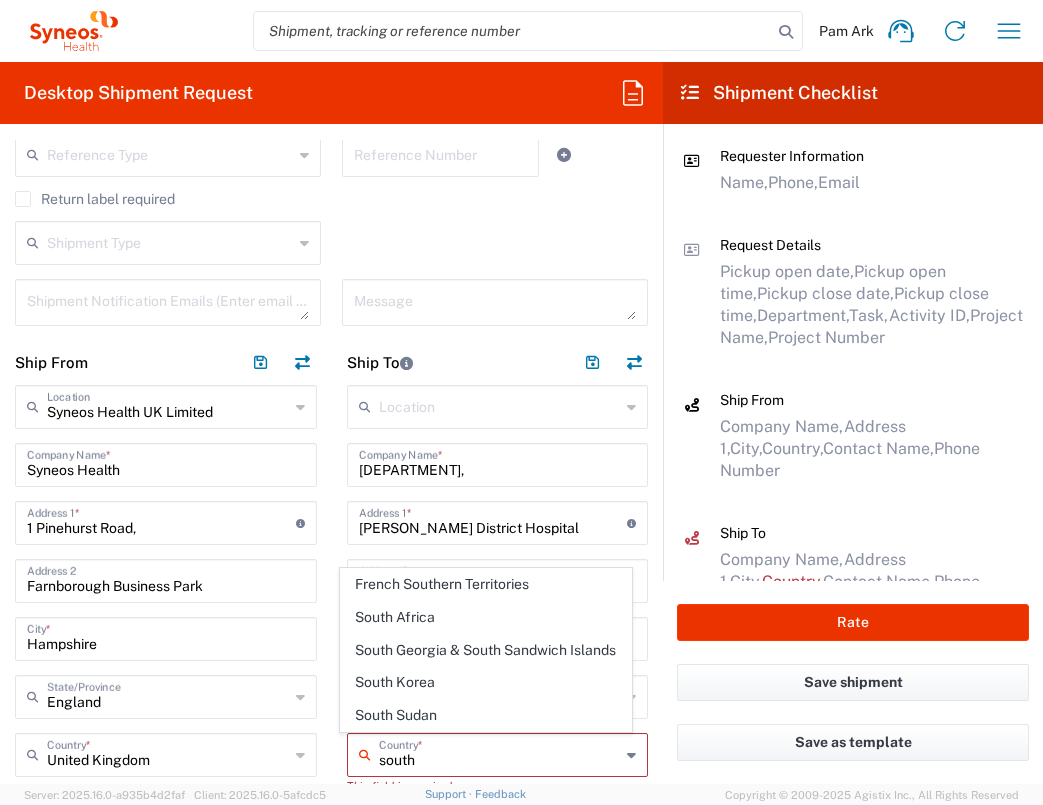type on "South Africa" 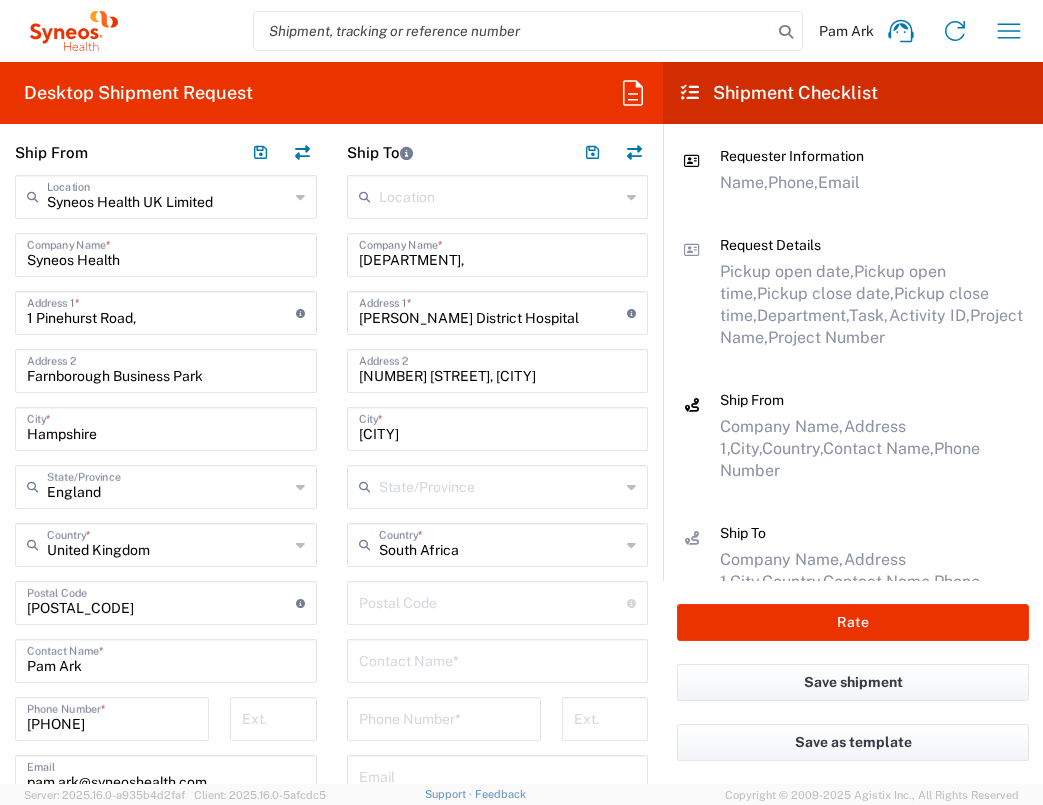 scroll, scrollTop: 786, scrollLeft: 0, axis: vertical 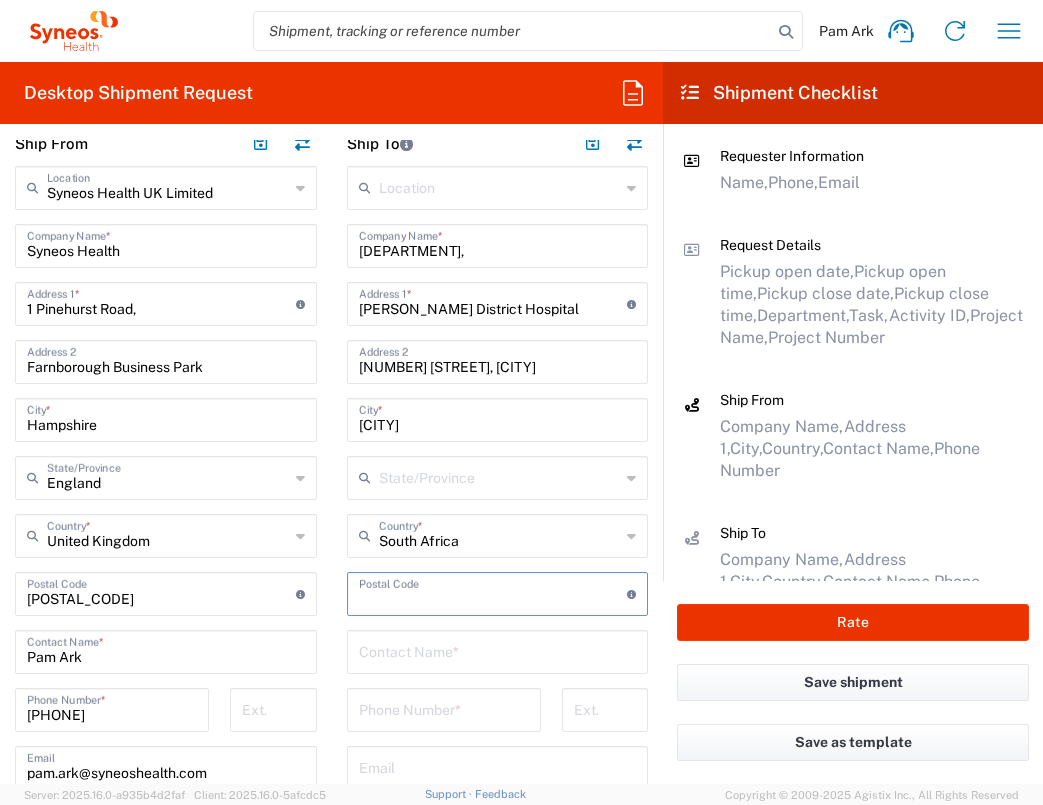 click at bounding box center (493, 592) 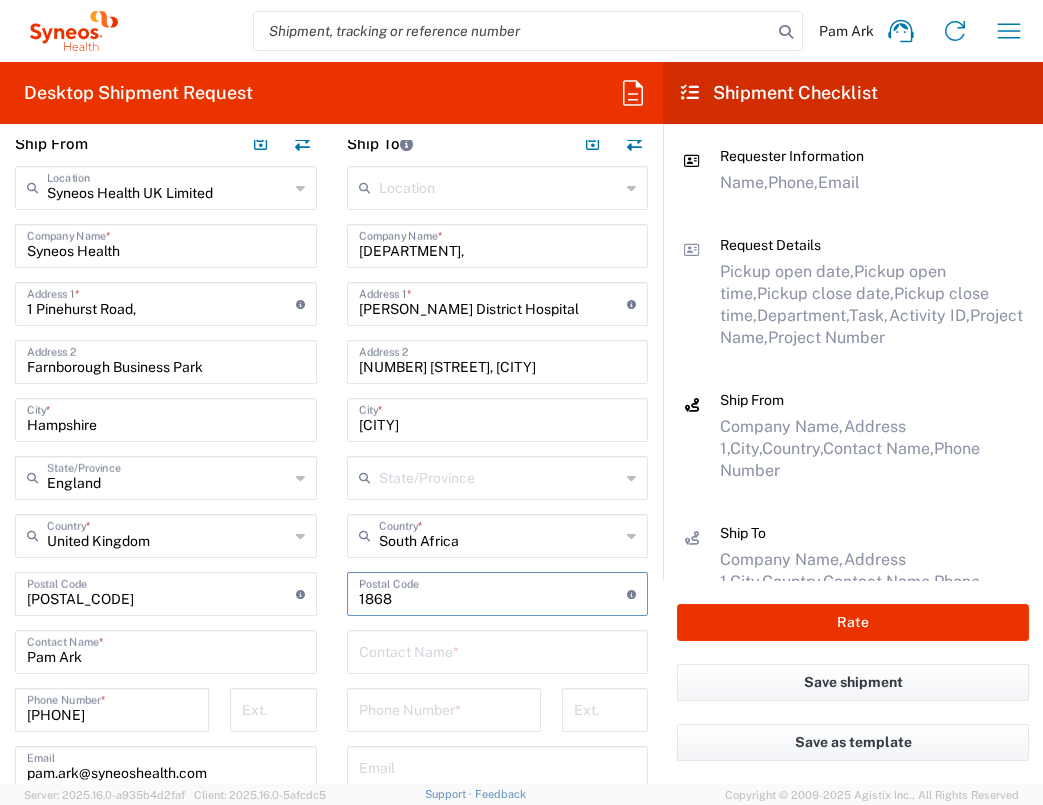 type on "1868" 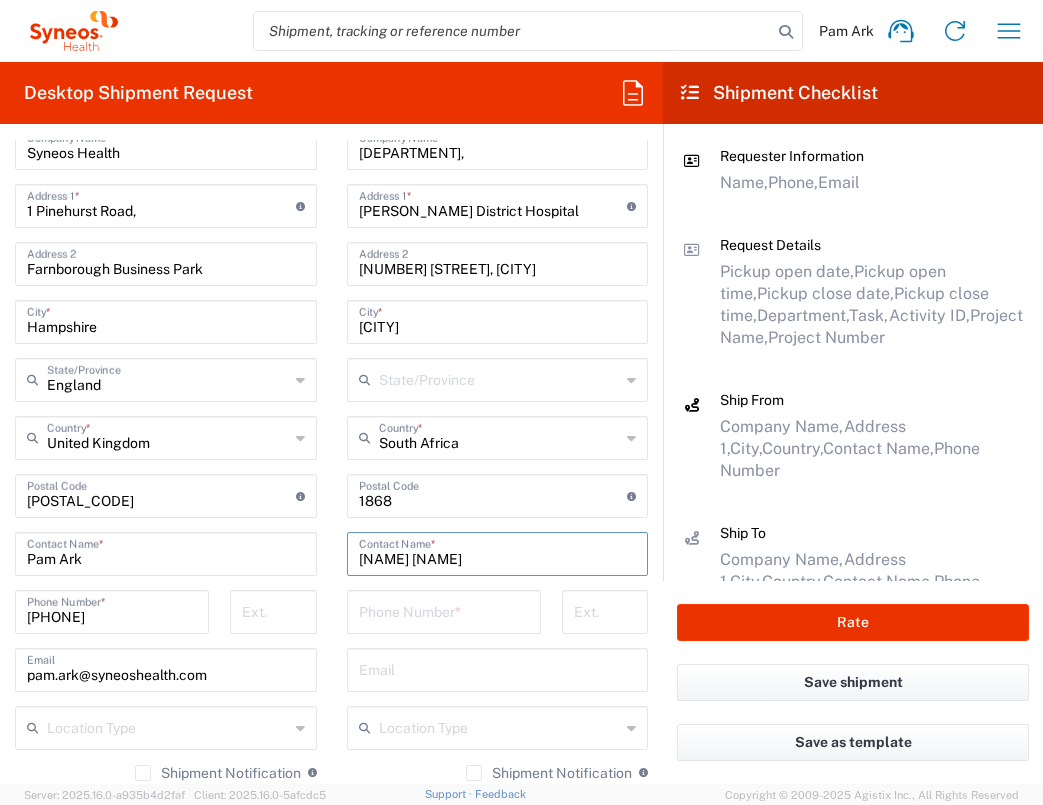scroll, scrollTop: 885, scrollLeft: 0, axis: vertical 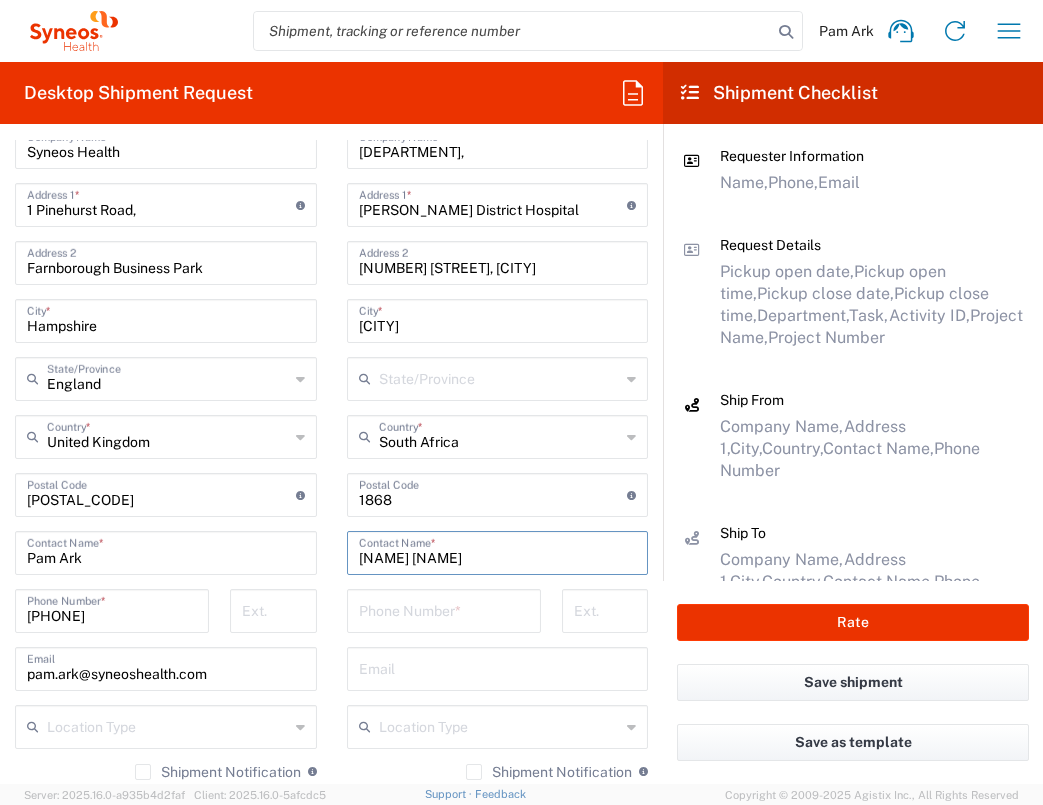 type on "[NAME] [NAME]" 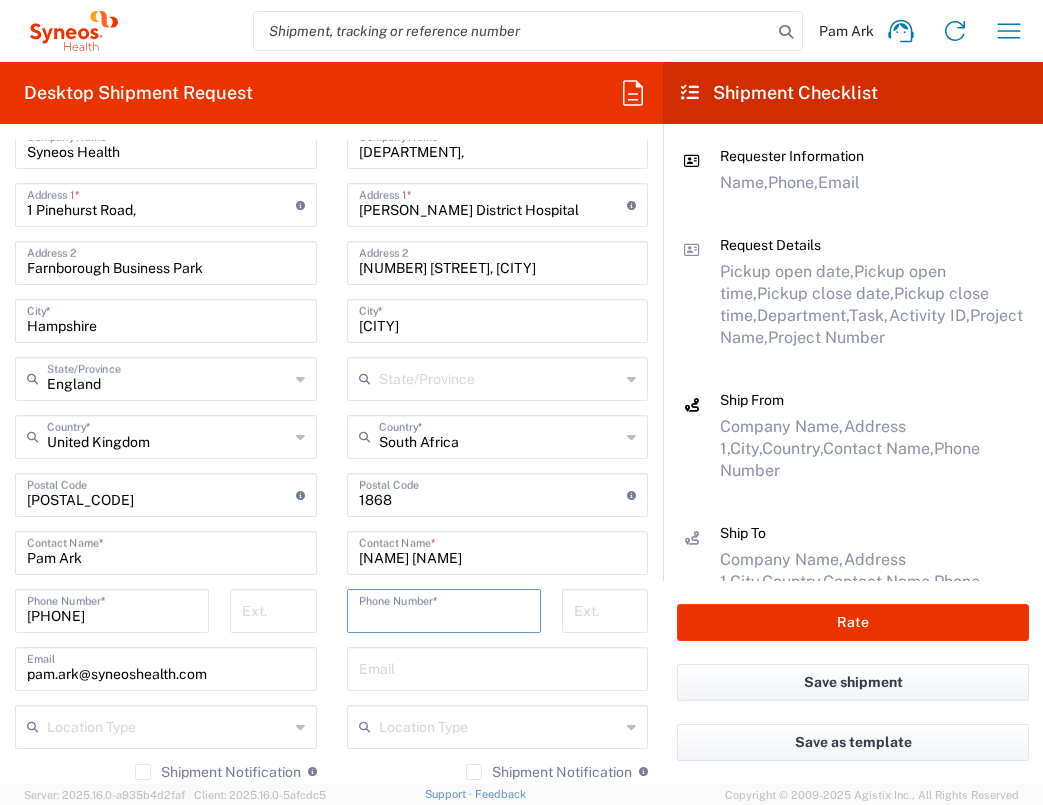 click at bounding box center (444, 609) 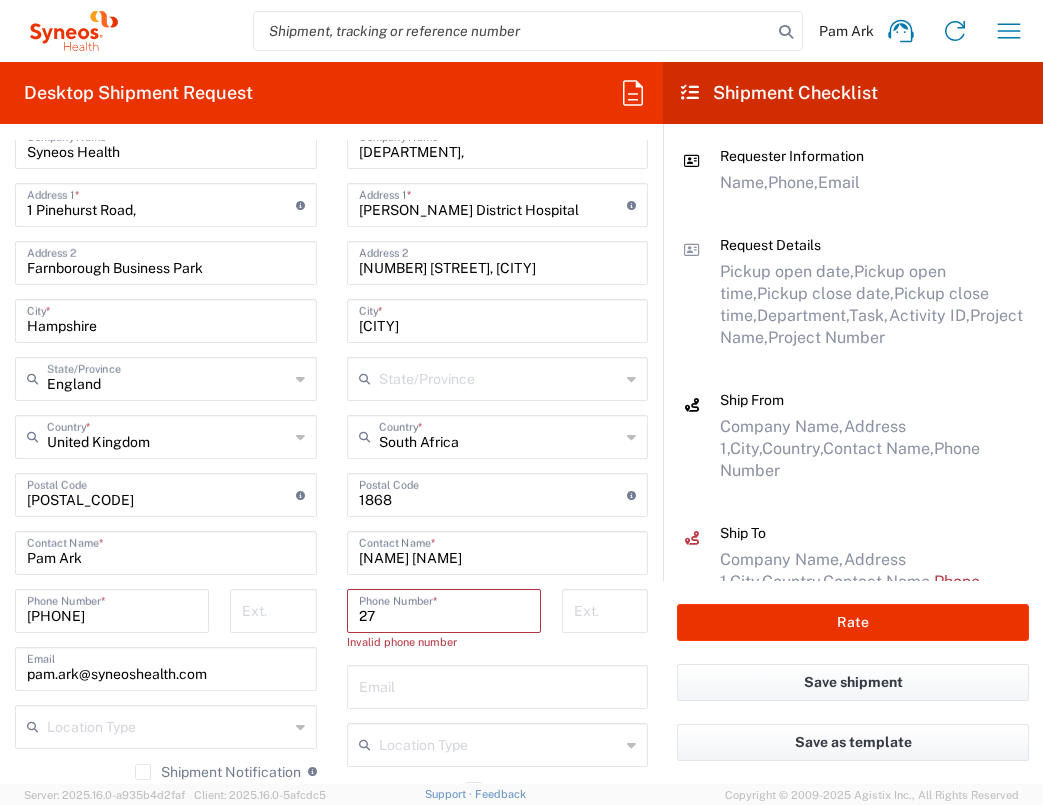 type on "2" 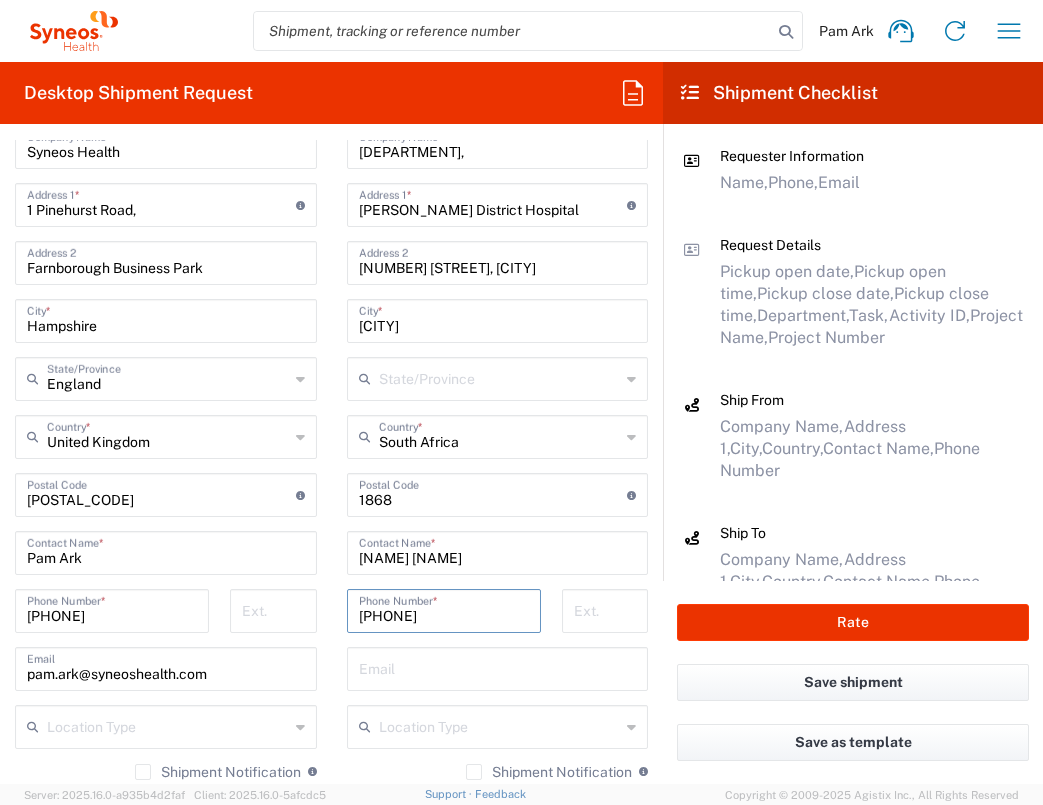 type on "[PHONE]" 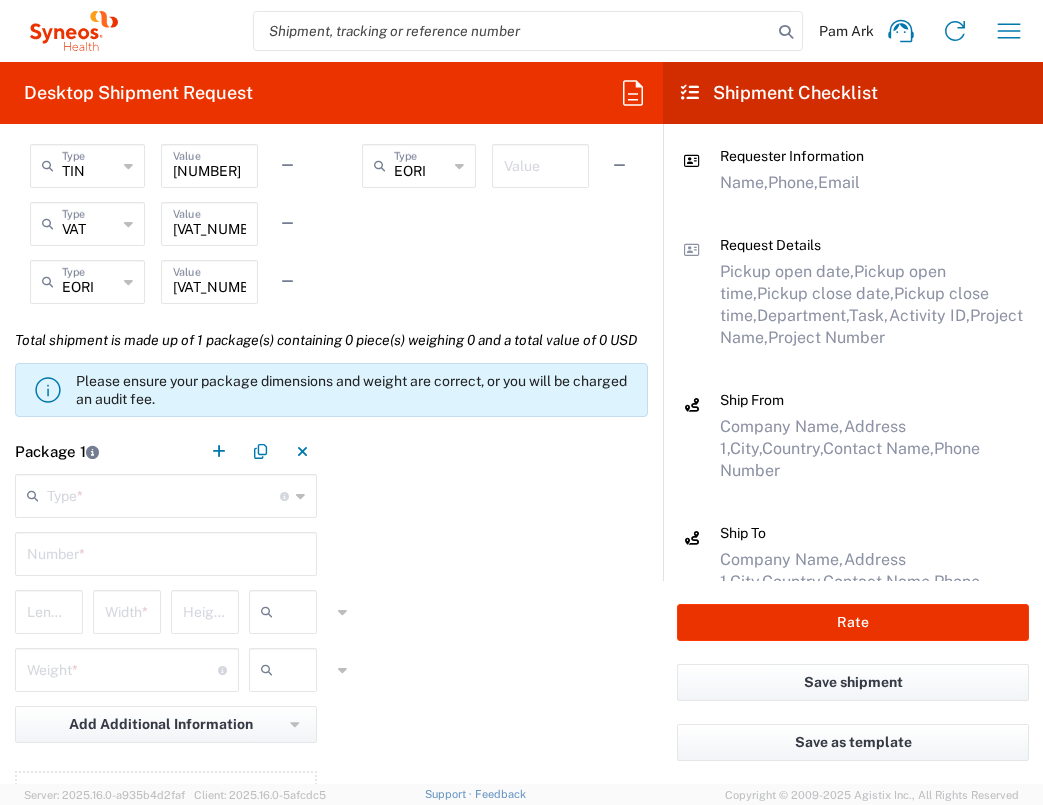 scroll, scrollTop: 1538, scrollLeft: 0, axis: vertical 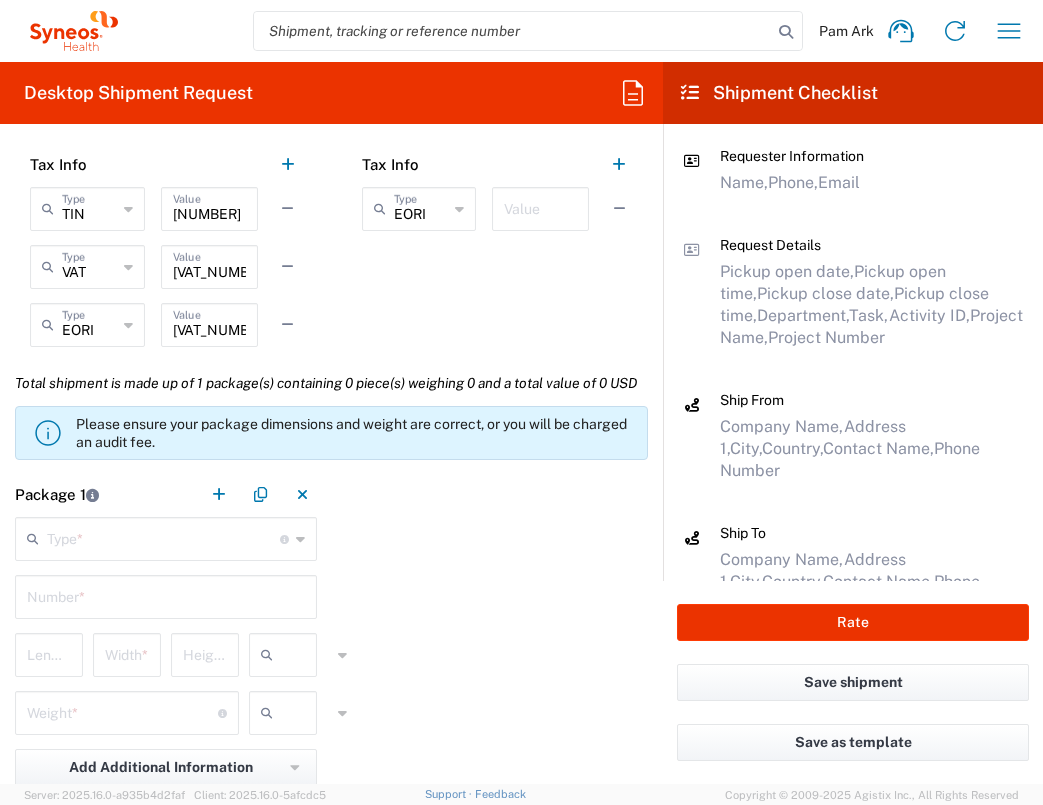 type on "[EMAIL]" 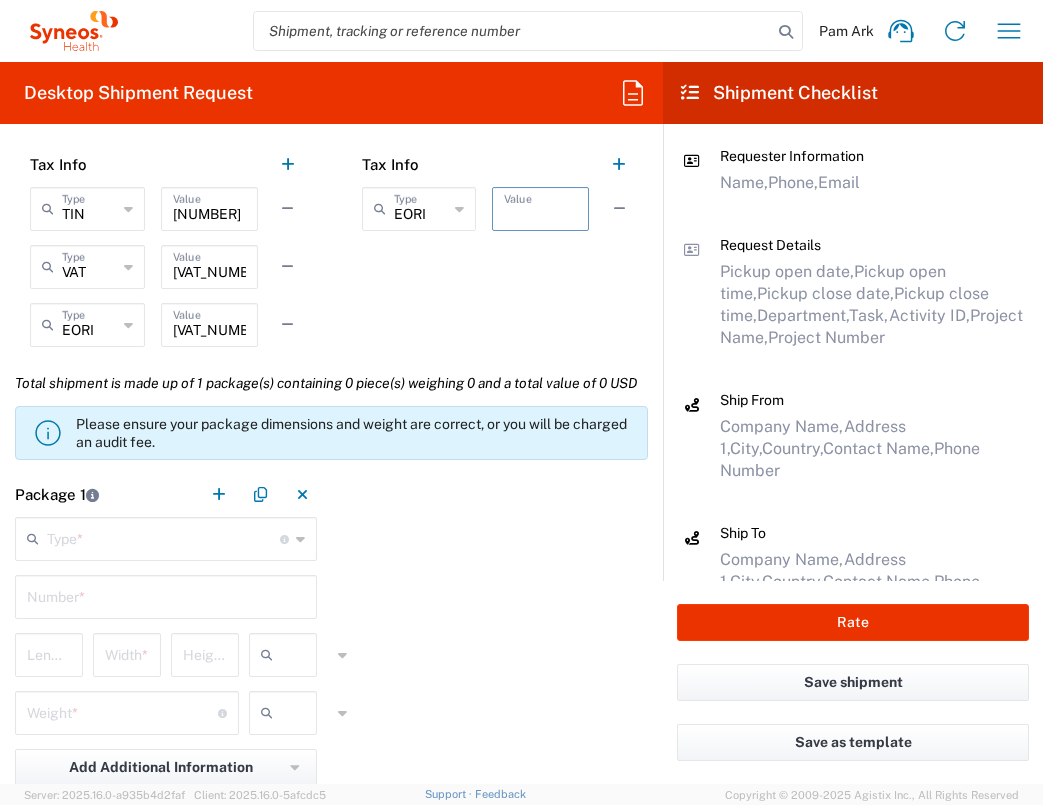 click at bounding box center [540, 207] 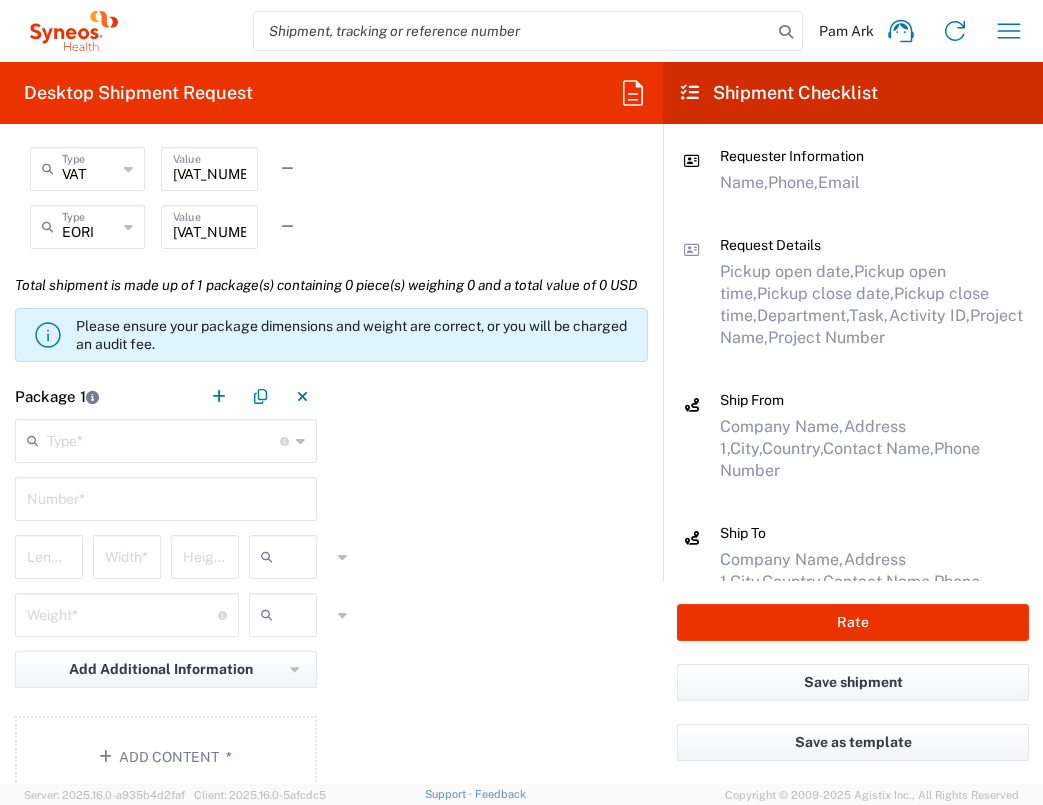 scroll, scrollTop: 1719, scrollLeft: 0, axis: vertical 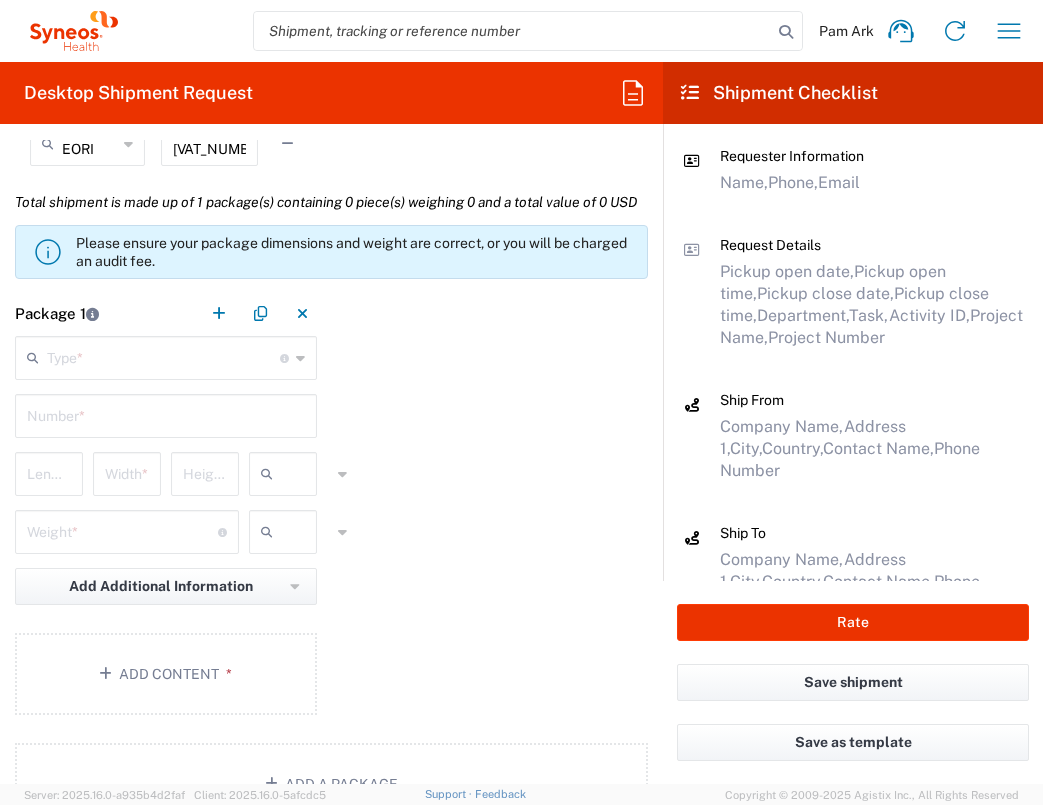 type on "1" 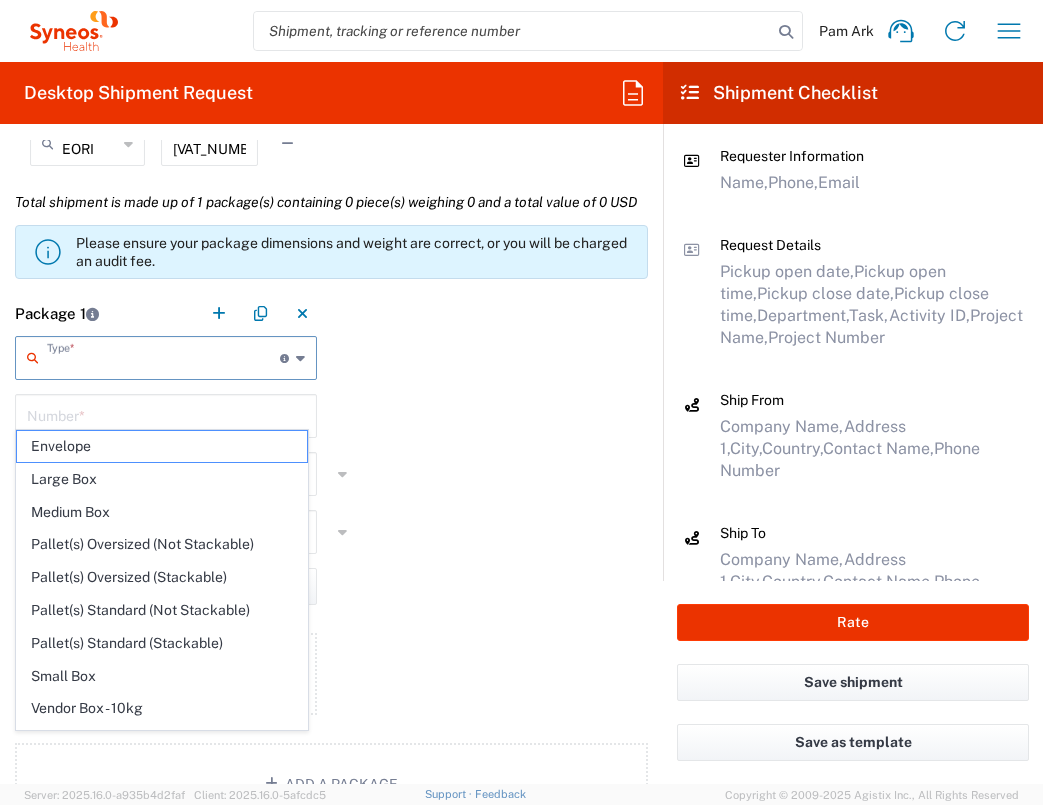 click at bounding box center [163, 356] 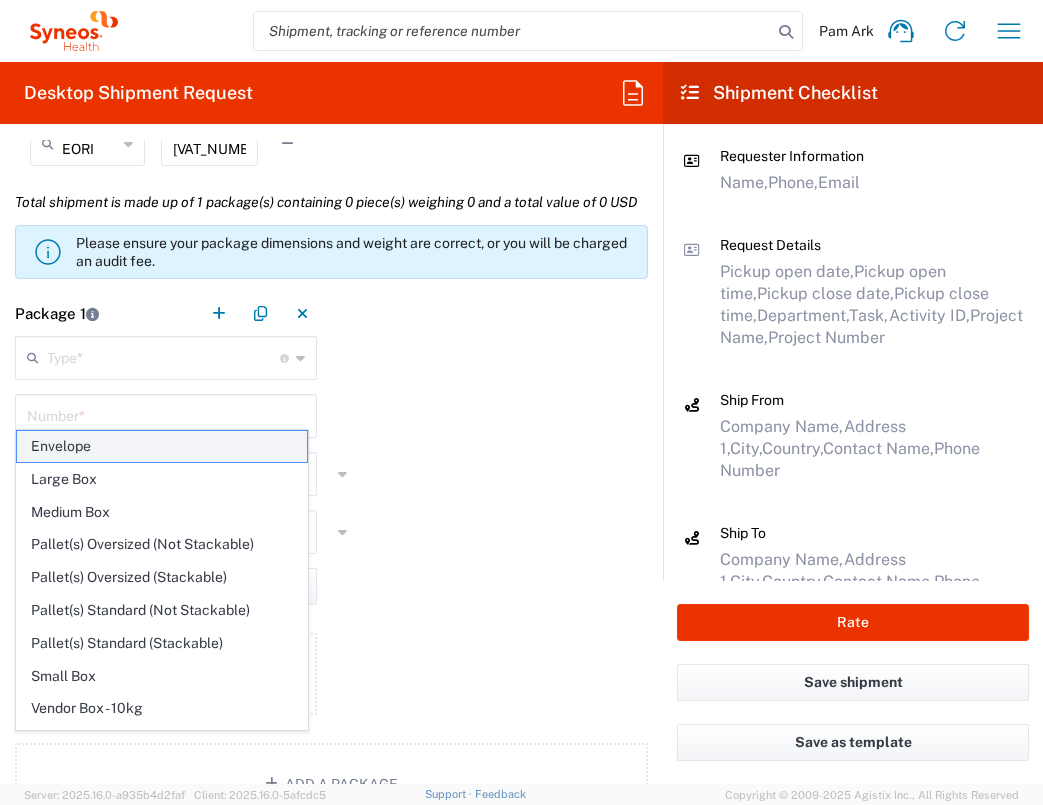 click on "Envelope" 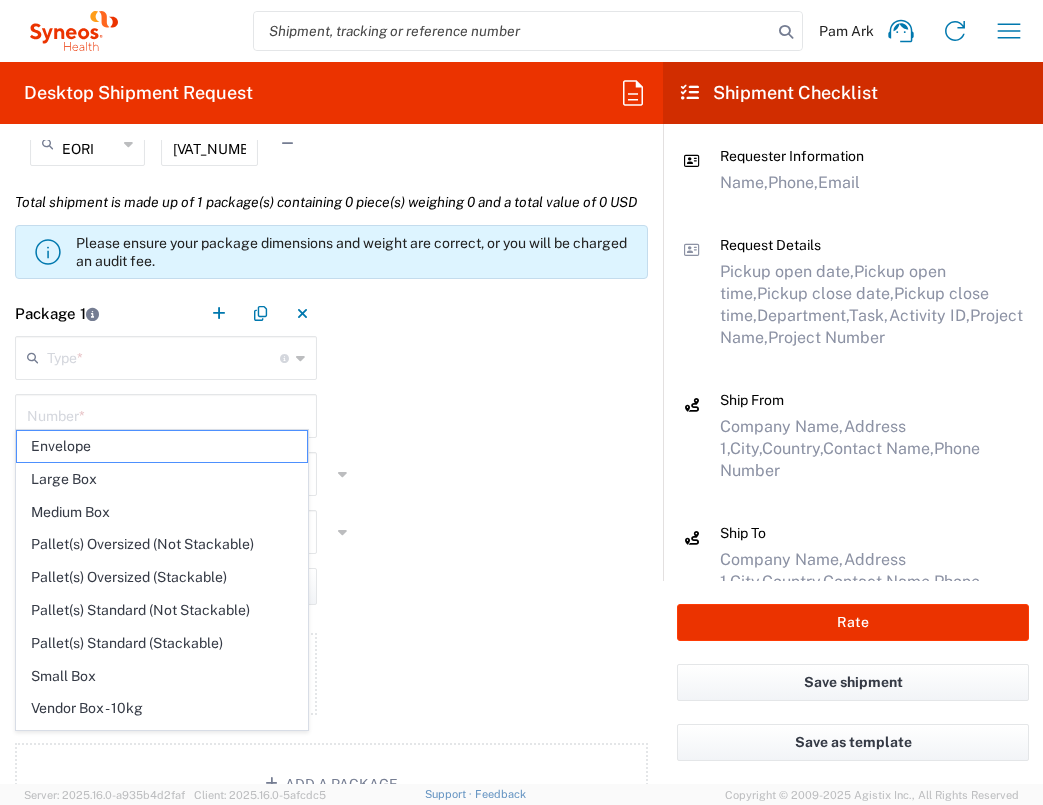 type on "Envelope" 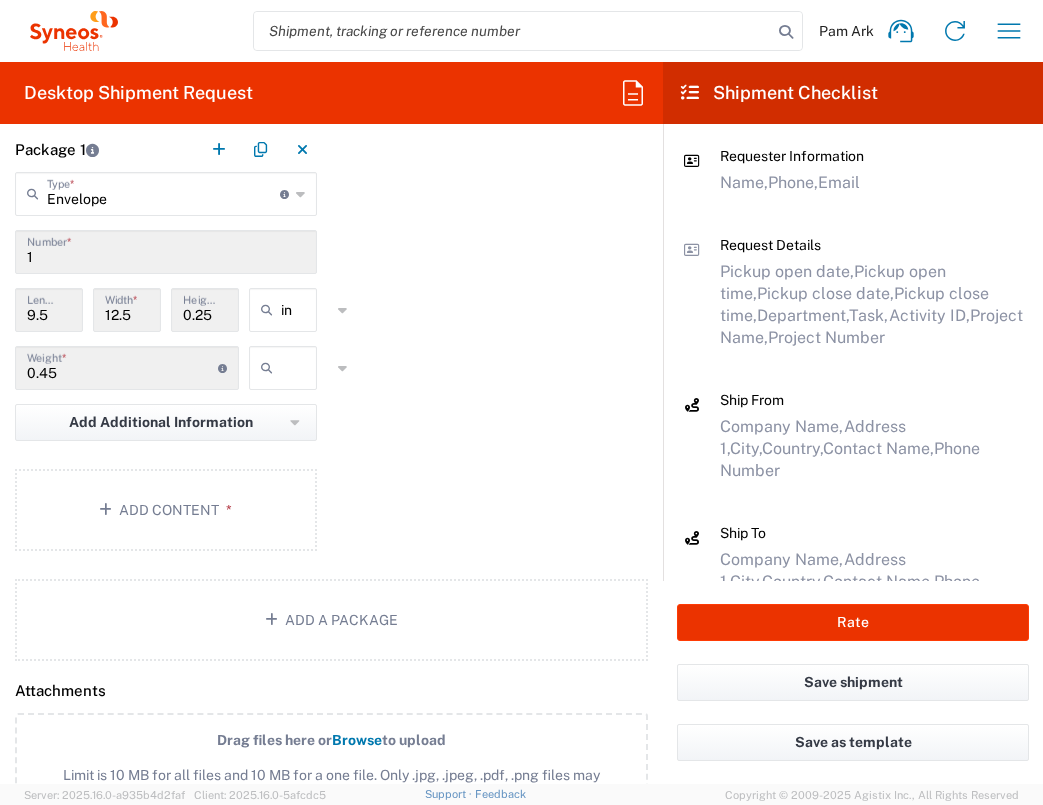 scroll, scrollTop: 1950, scrollLeft: 0, axis: vertical 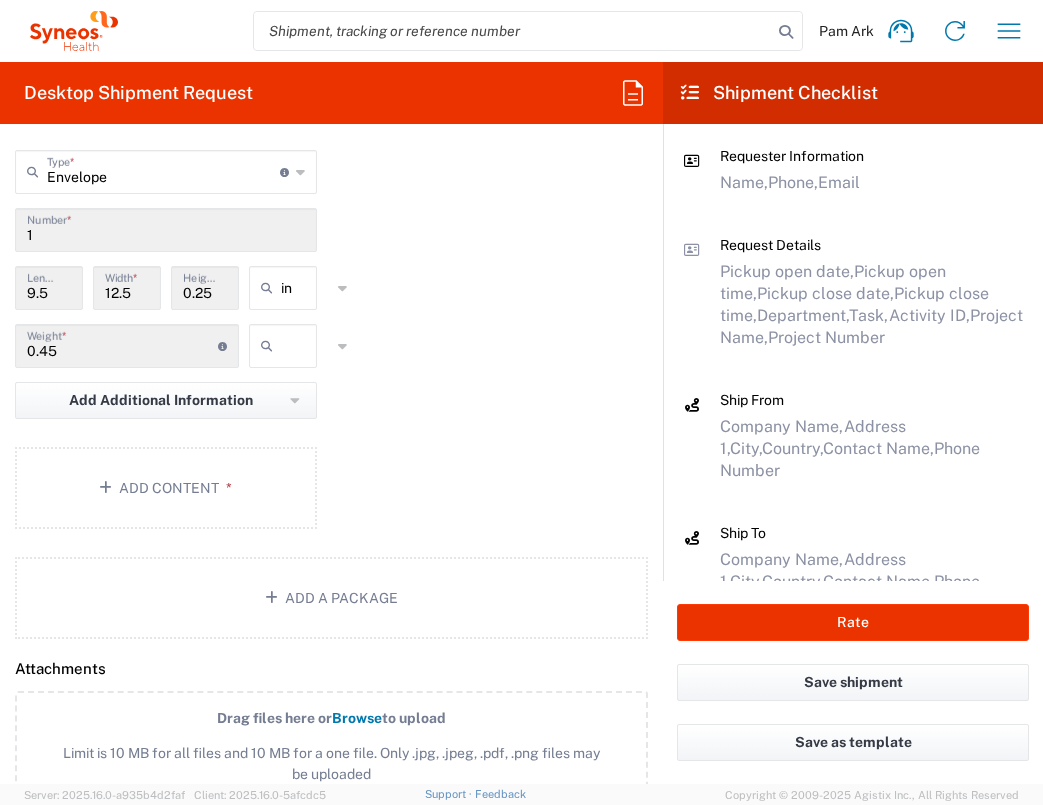 click at bounding box center [306, 346] 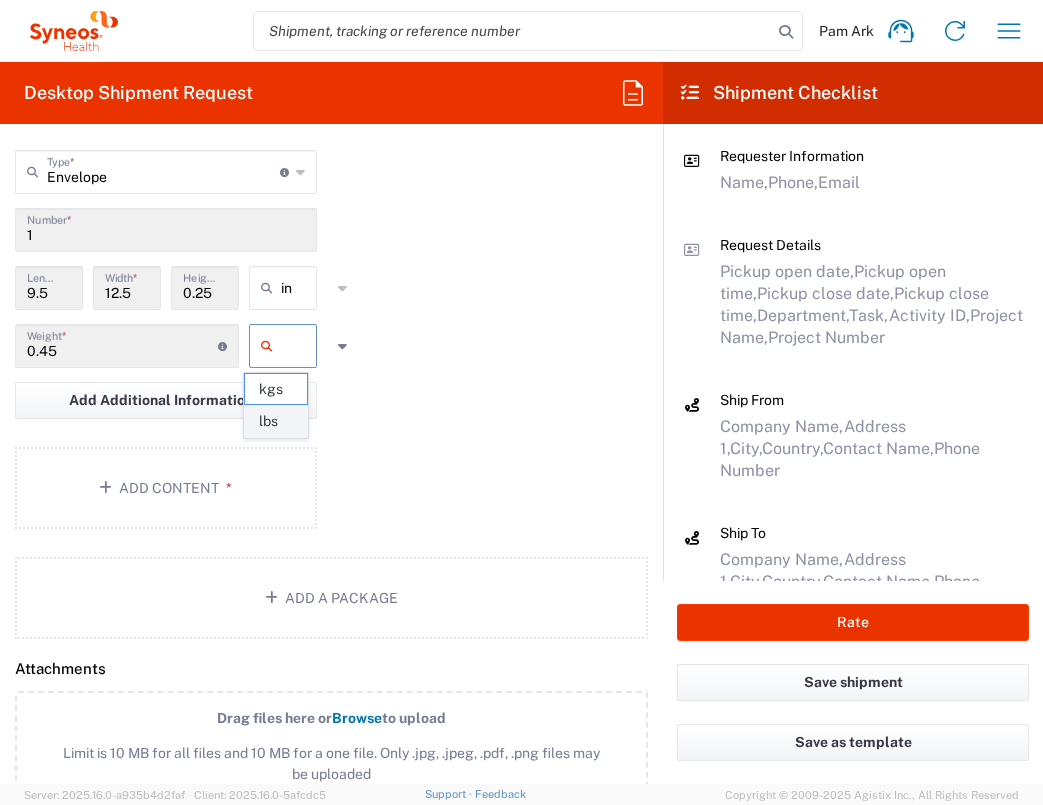 click on "lbs" 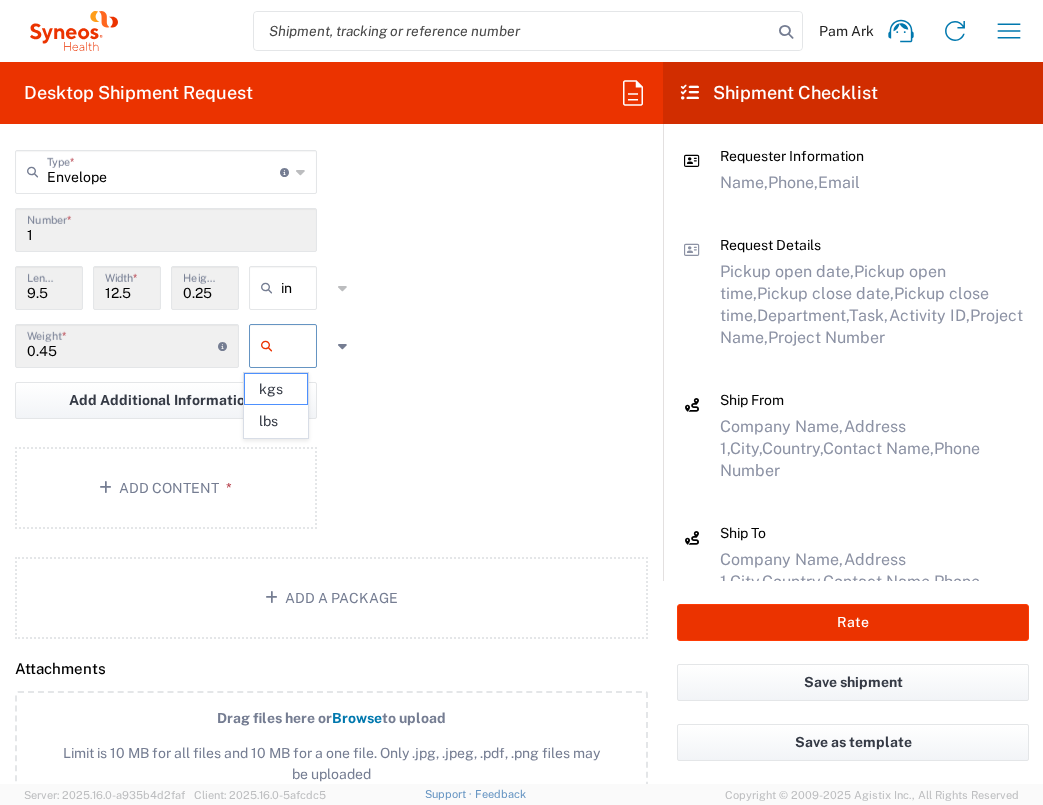 type on "lbs" 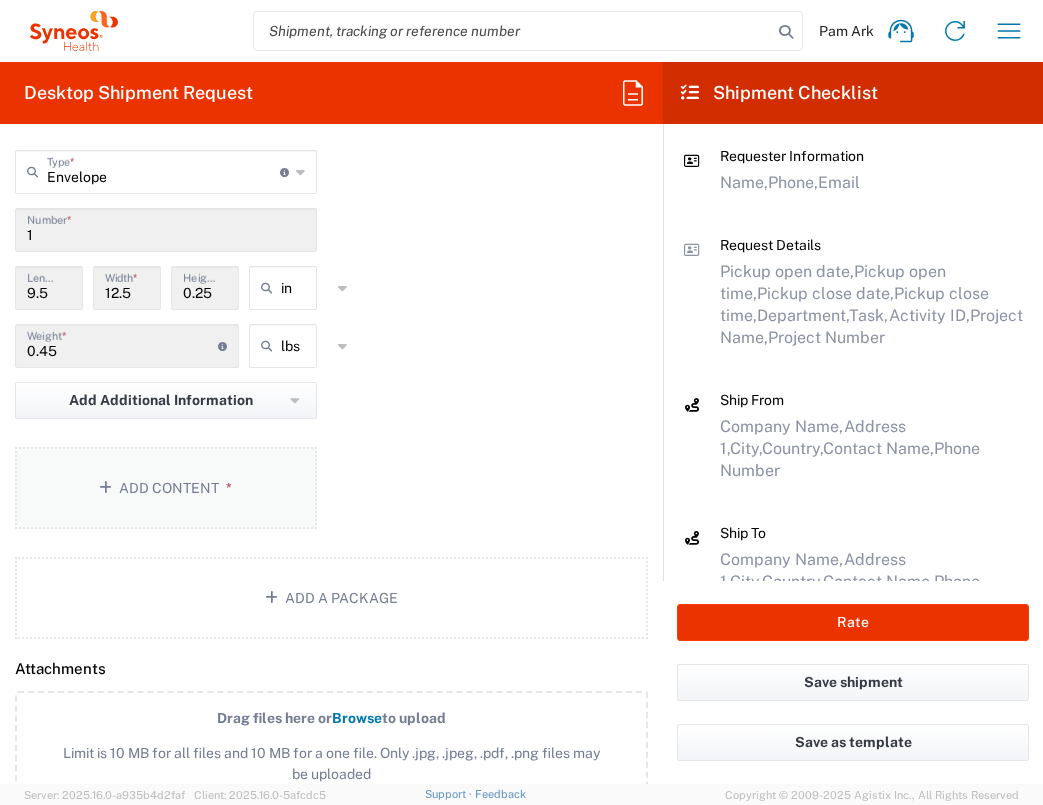 click on "Add Content *" 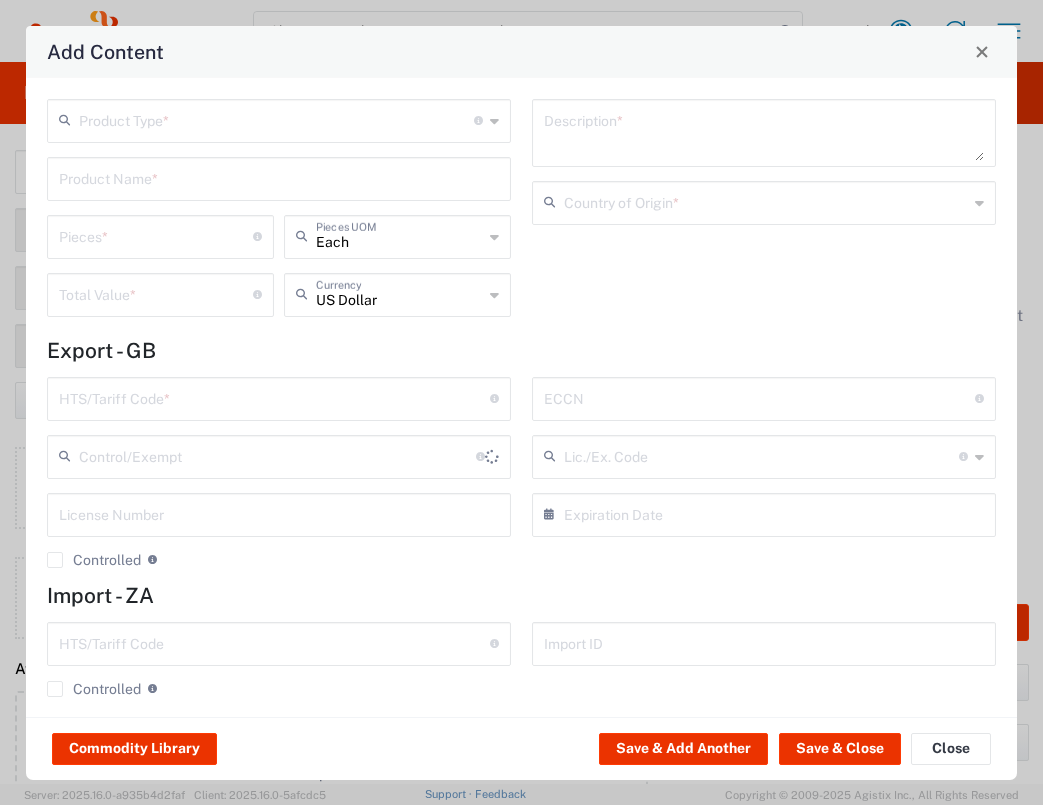 click at bounding box center [276, 119] 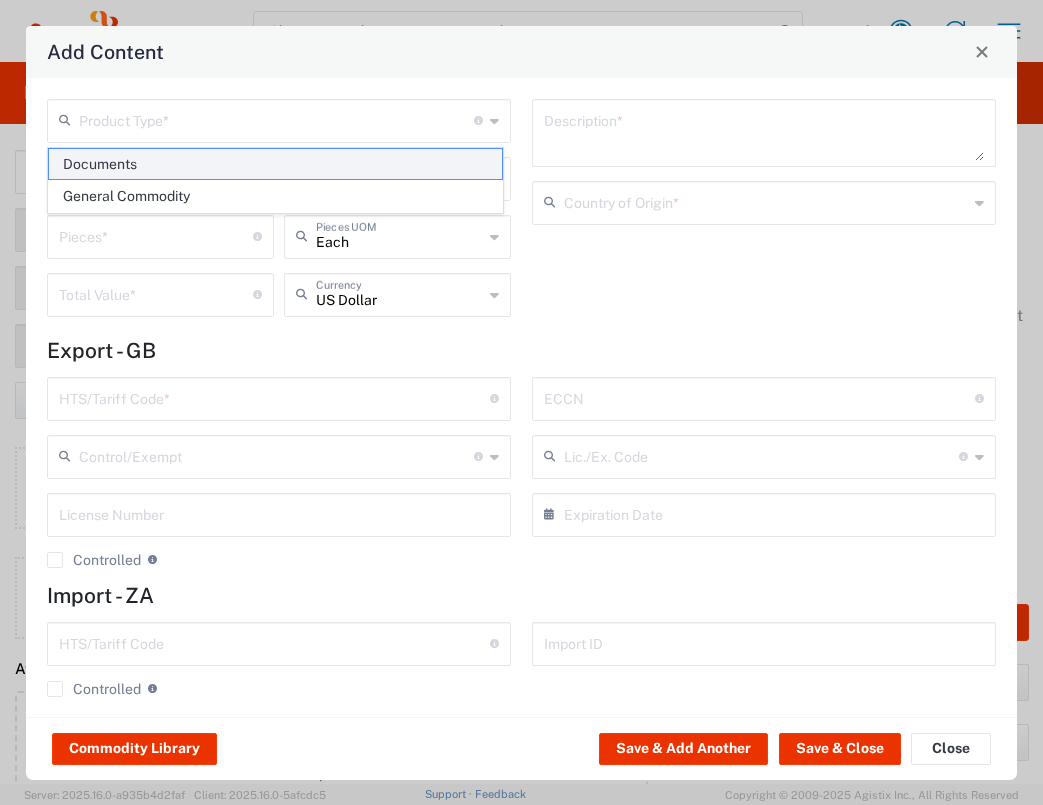 click on "Documents" 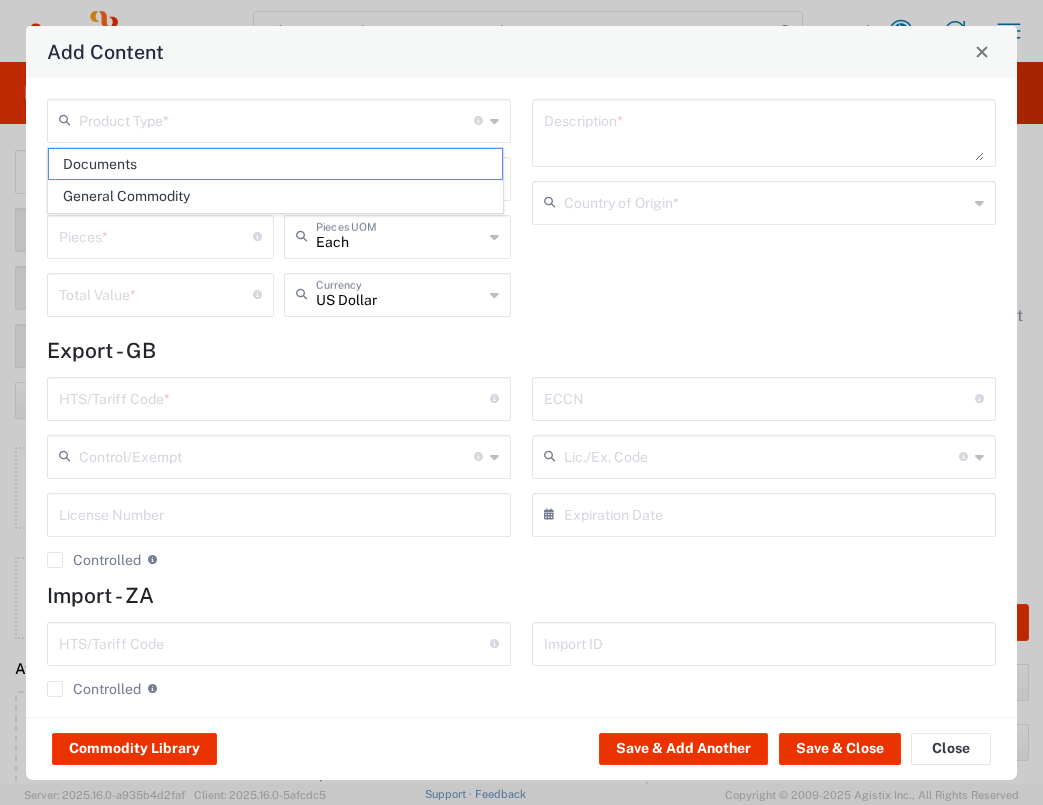 type on "Documents" 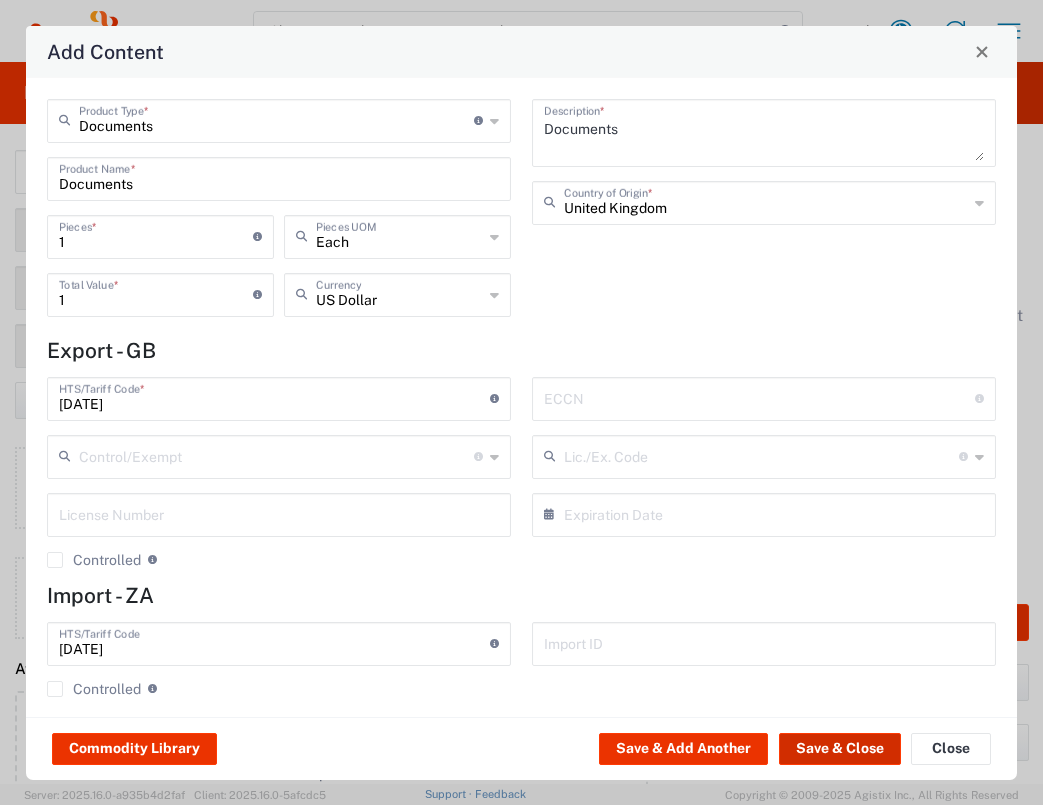 click on "Save & Close" 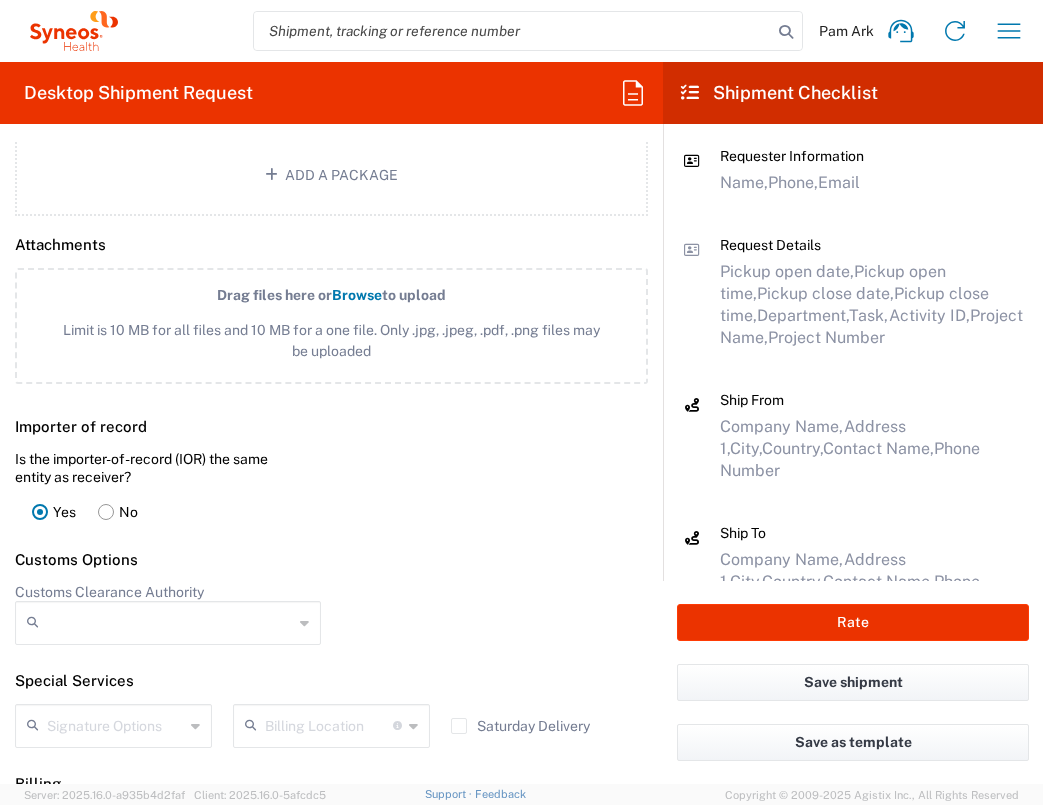 scroll, scrollTop: 2751, scrollLeft: 0, axis: vertical 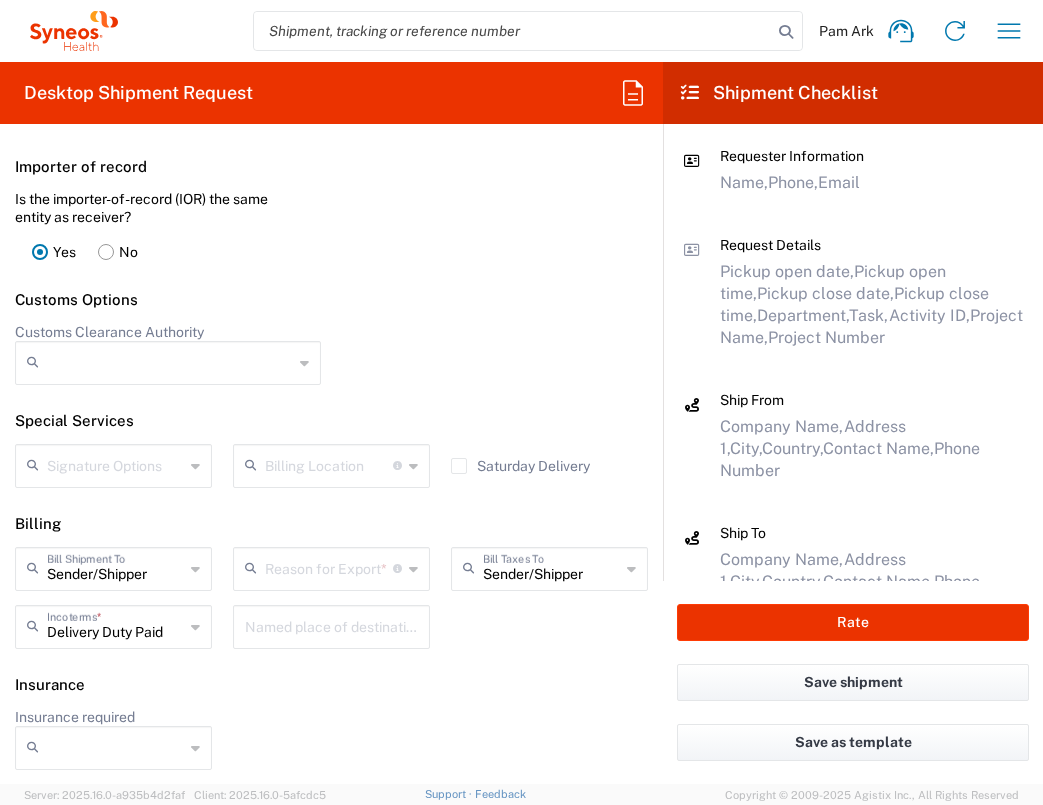 click at bounding box center [329, 567] 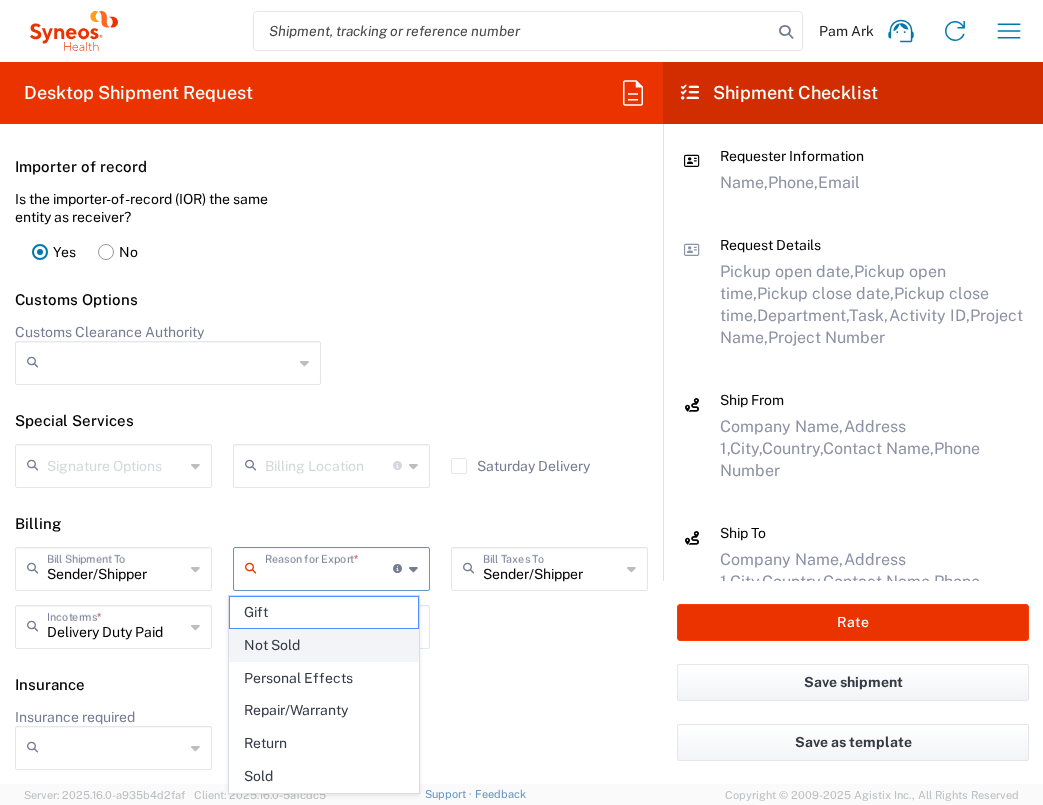 click on "Not Sold" 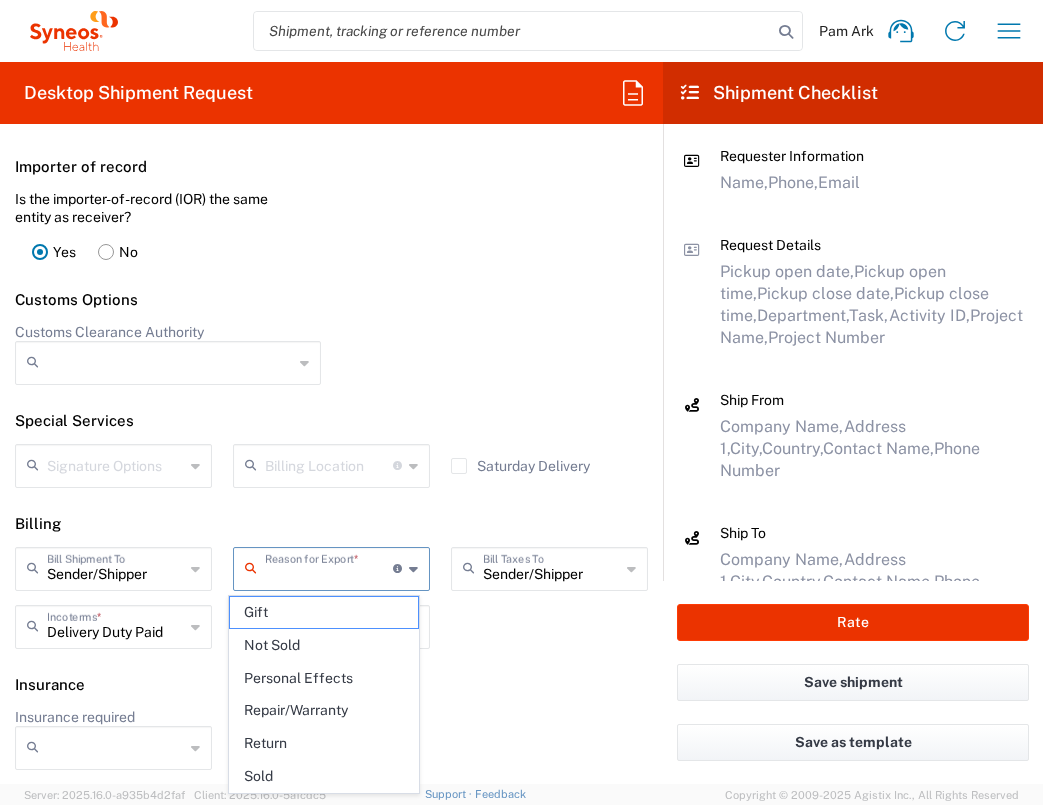 type on "Not Sold" 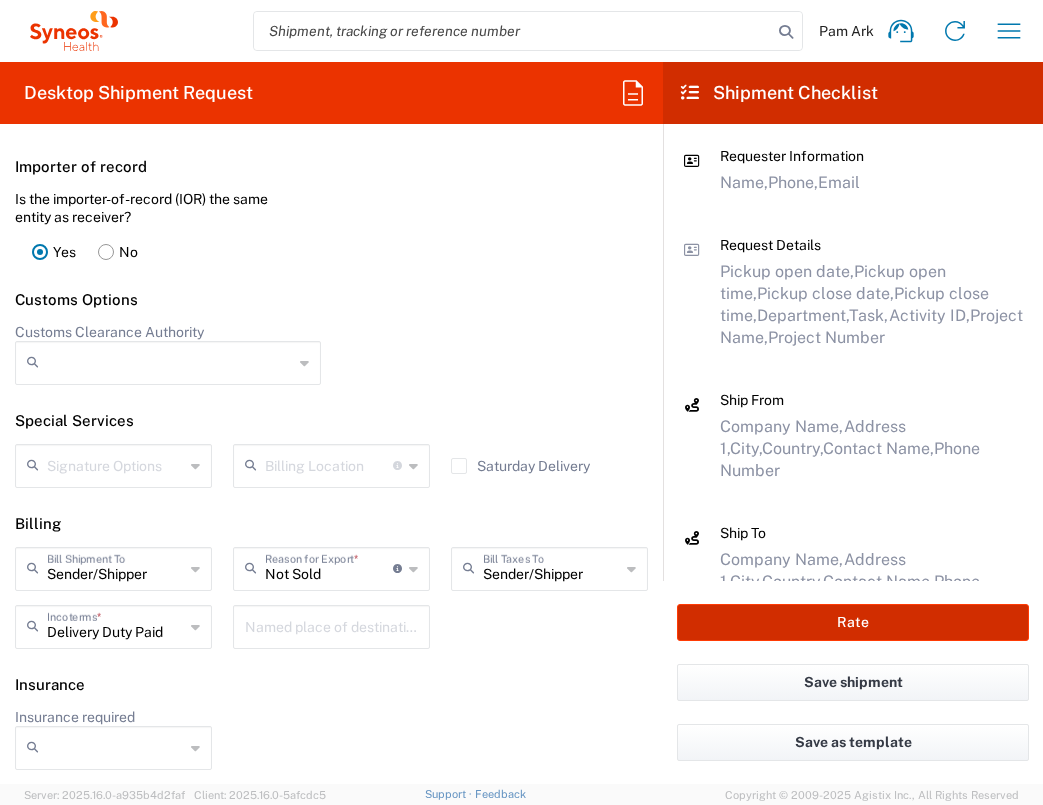 click on "Rate" 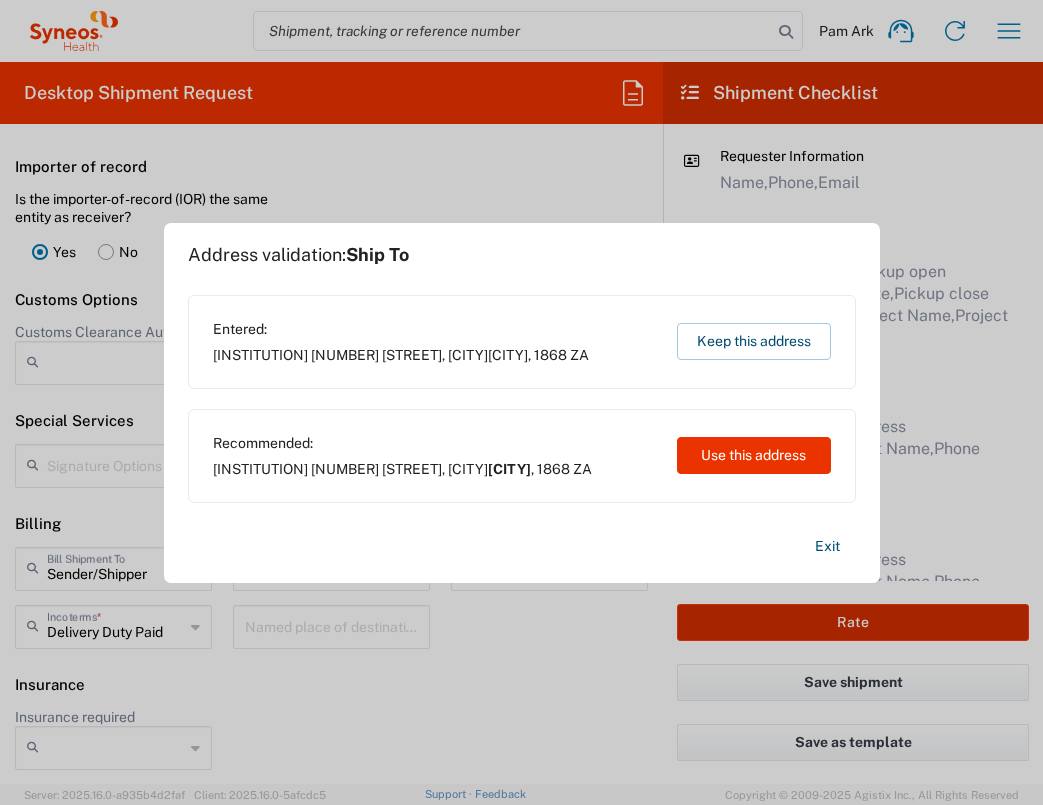 type on "7041203" 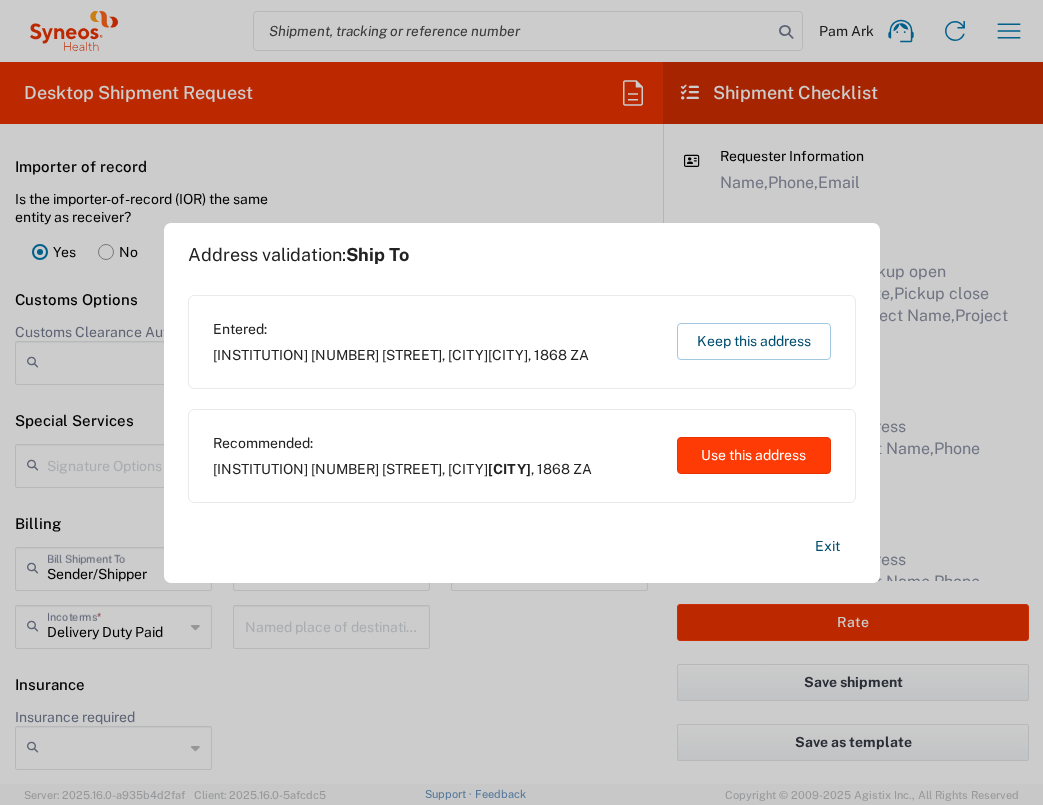 click on "Use this address" 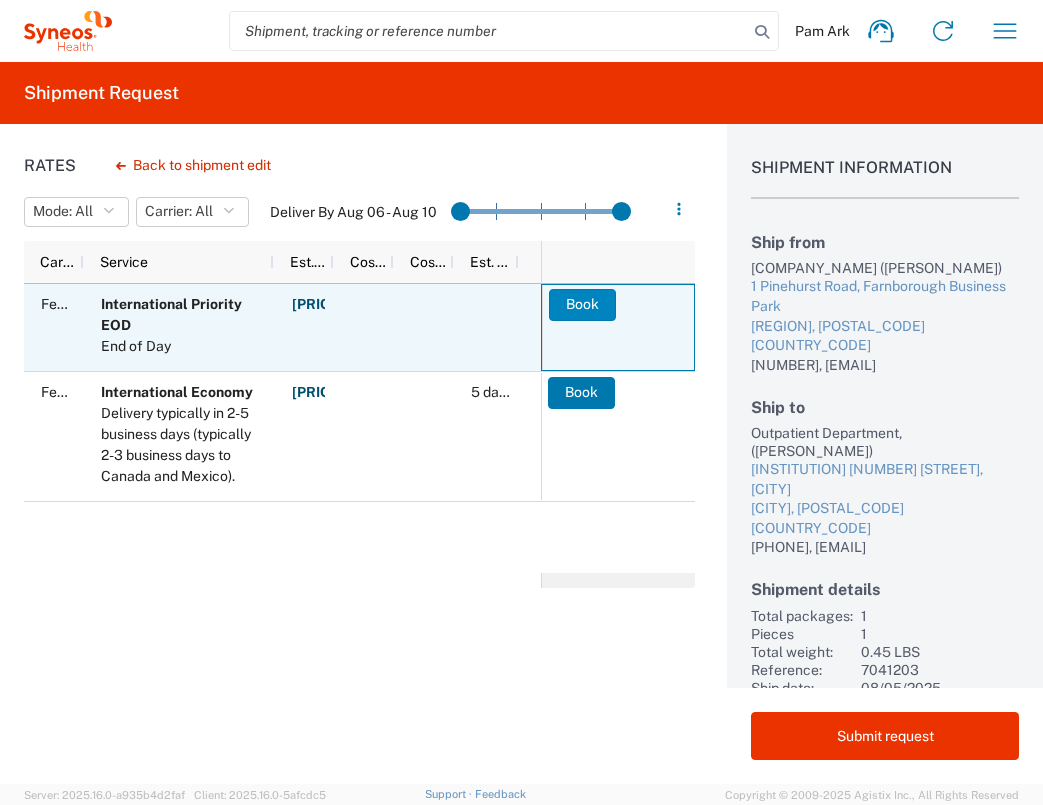 click on "Book" 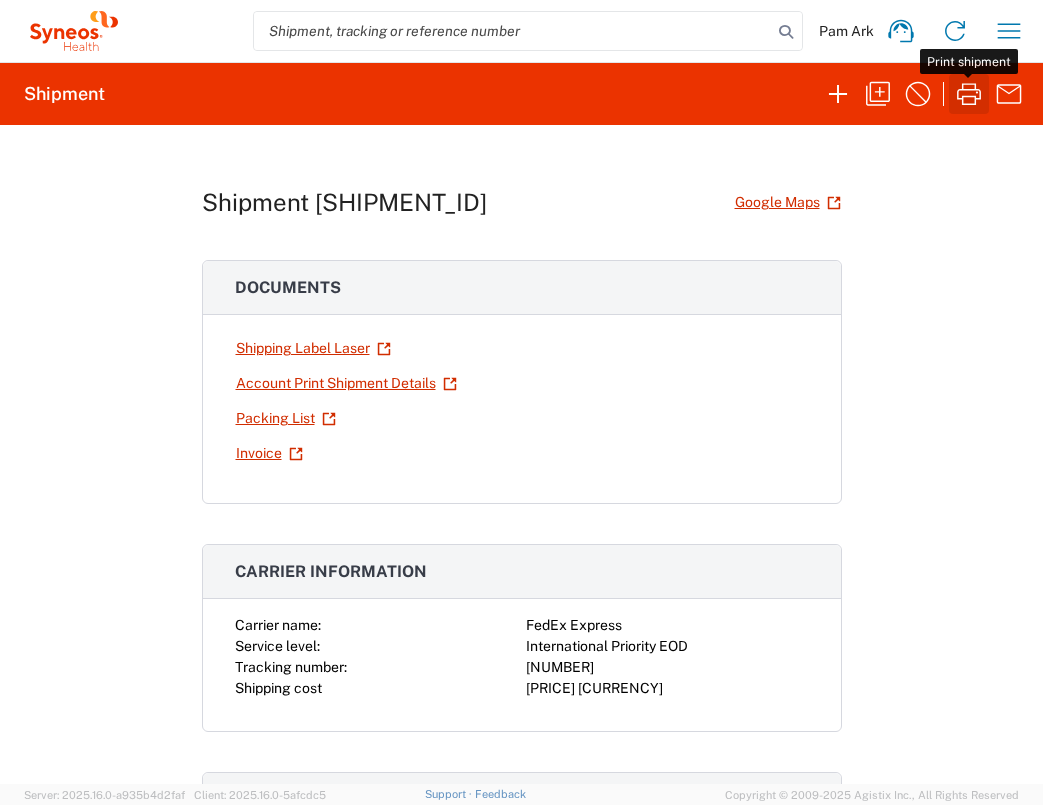 click 